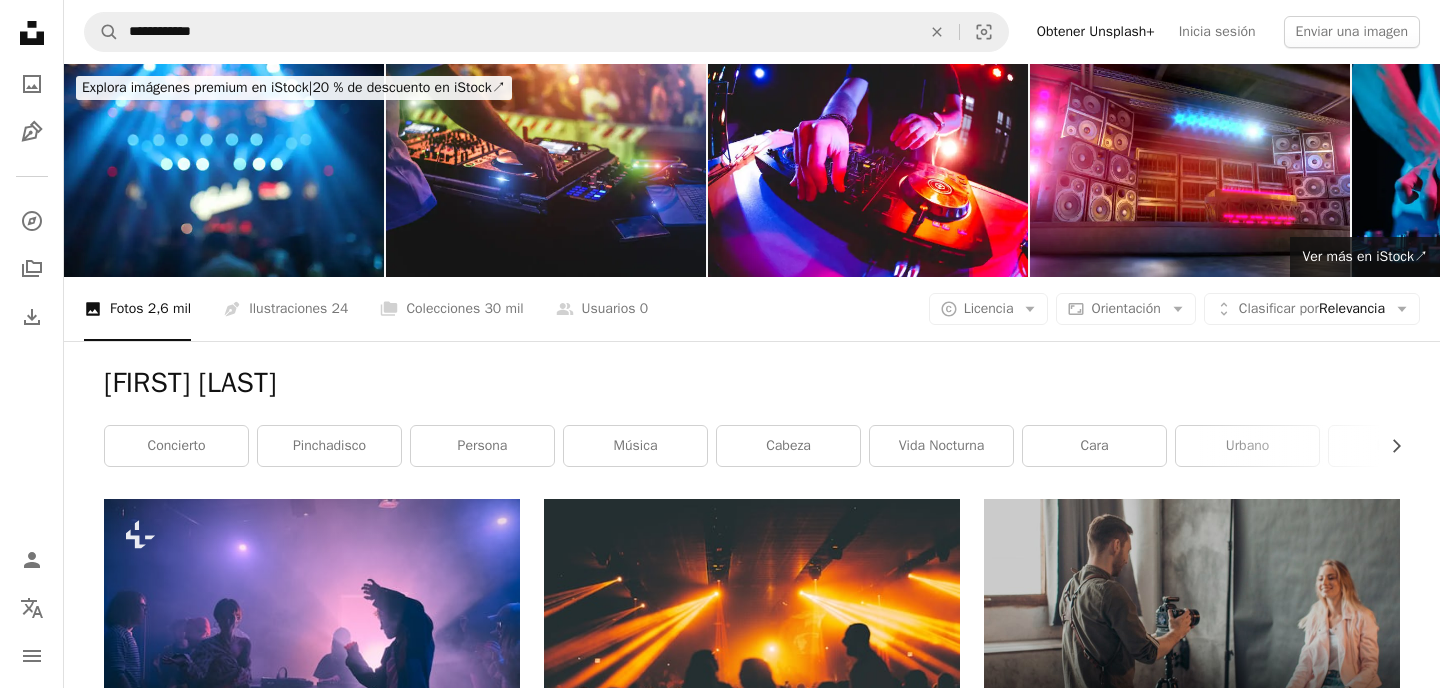 scroll, scrollTop: 626, scrollLeft: 0, axis: vertical 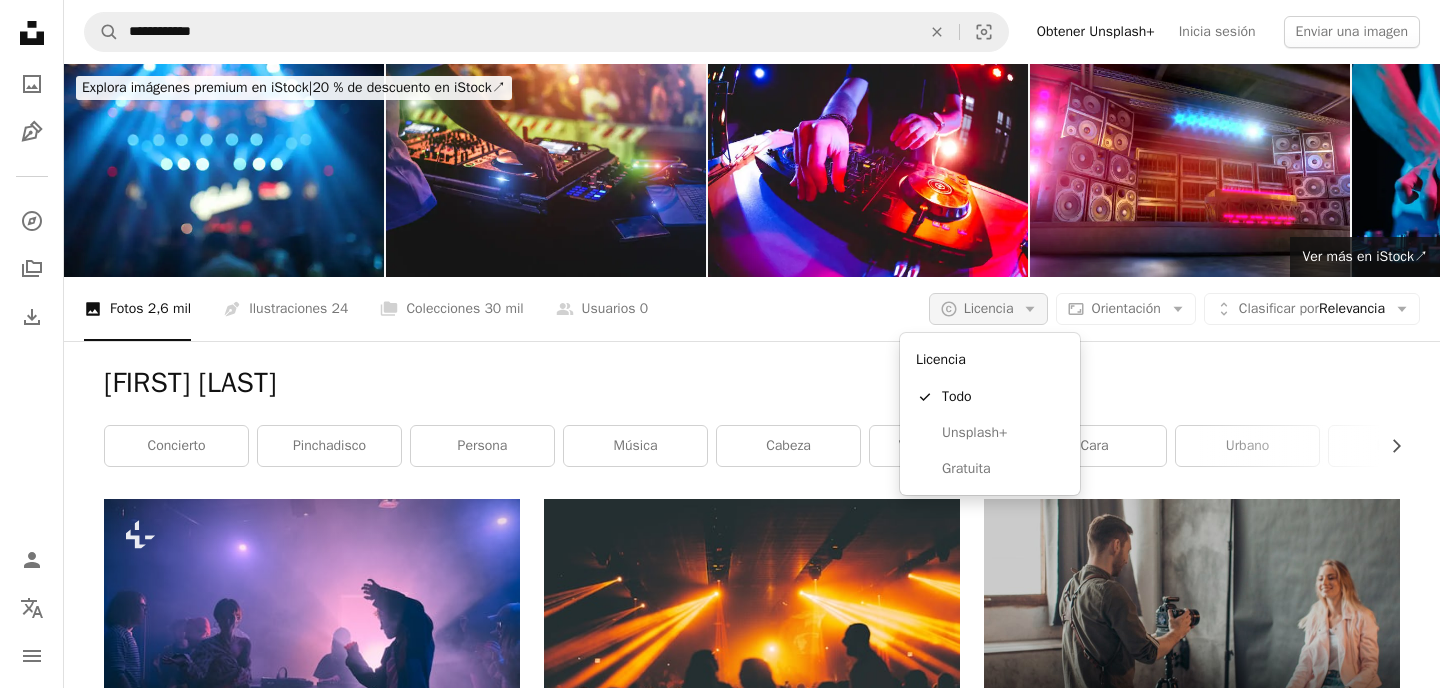 click on "A copyright icon © Licencia Arrow down" at bounding box center [989, 309] 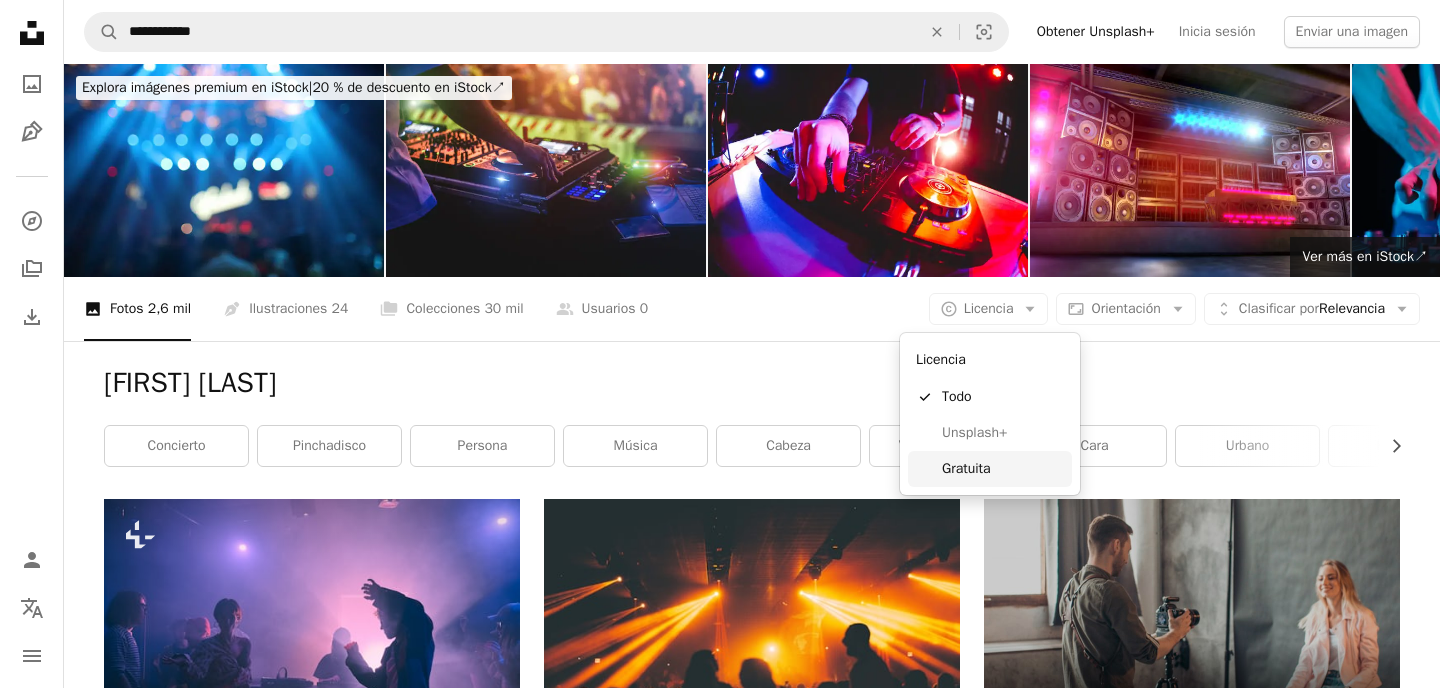 click on "Gratuita" at bounding box center [1003, 469] 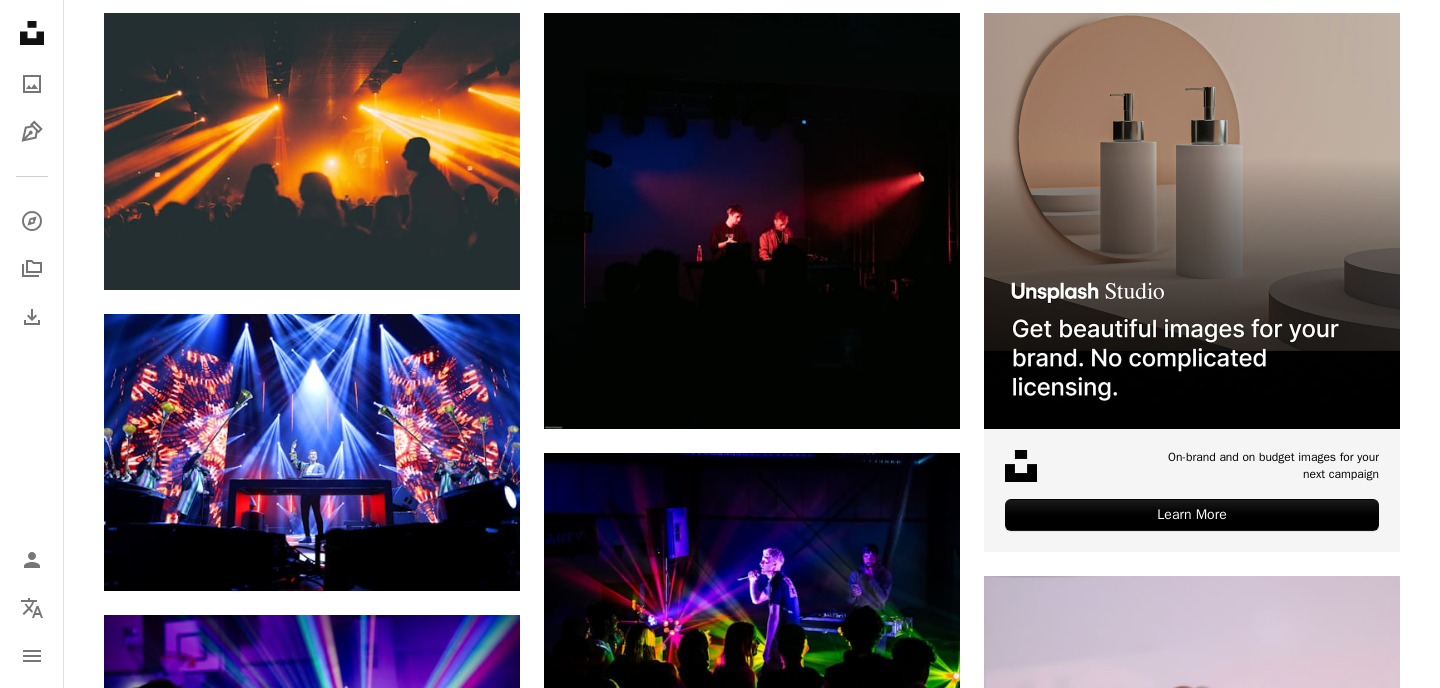 scroll, scrollTop: 676, scrollLeft: 0, axis: vertical 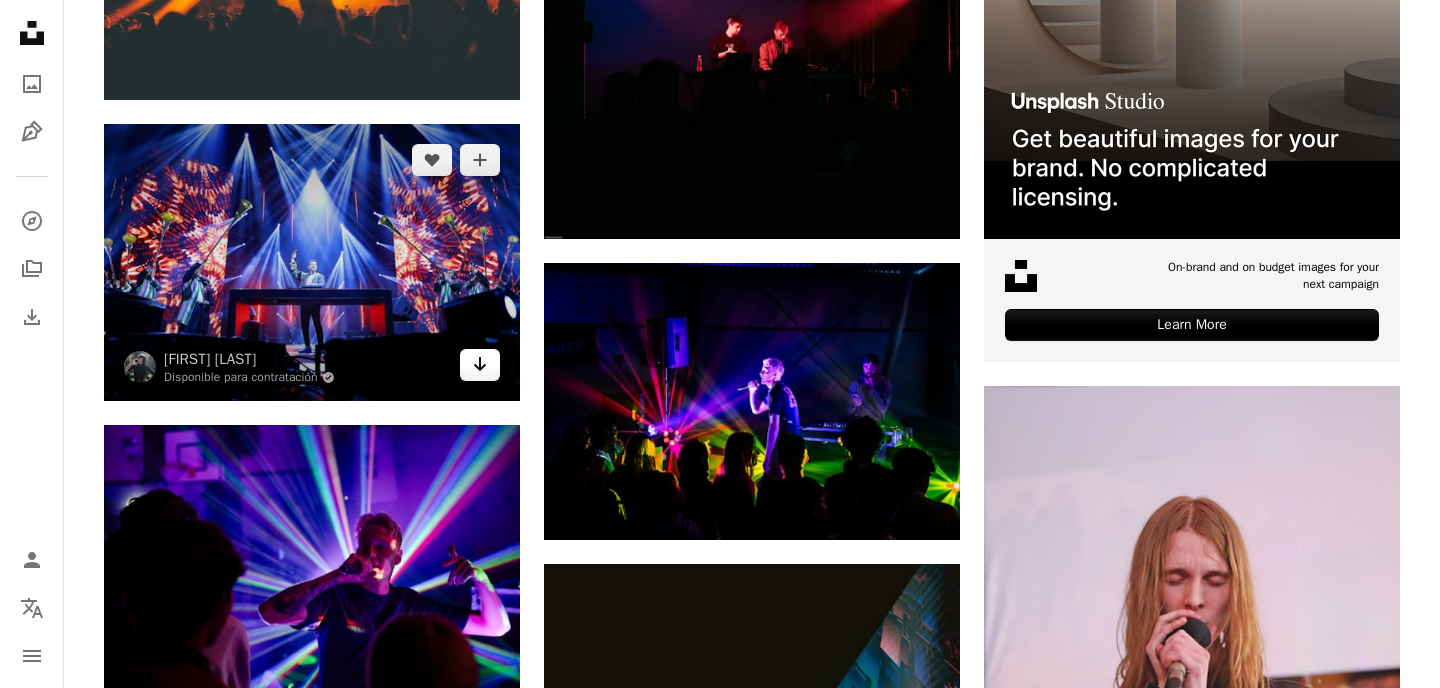 click on "Arrow pointing down" at bounding box center (480, 365) 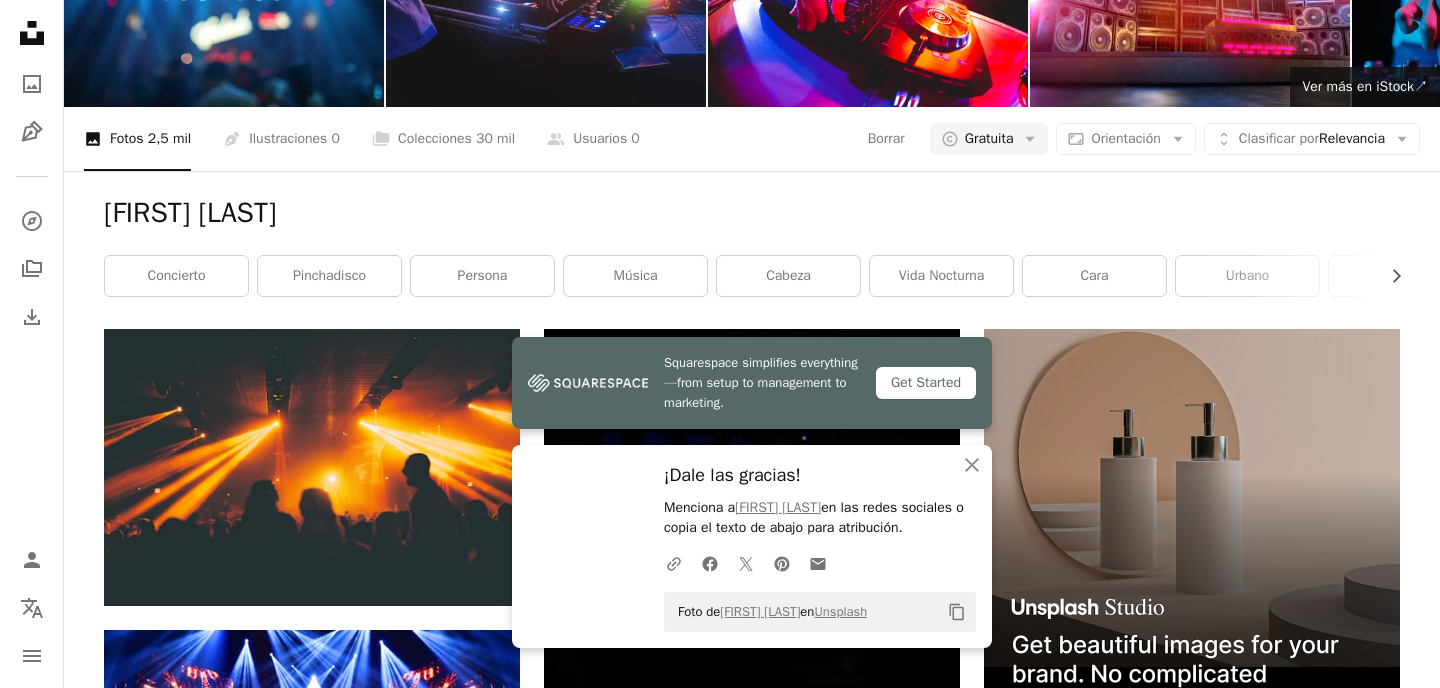 scroll, scrollTop: 0, scrollLeft: 0, axis: both 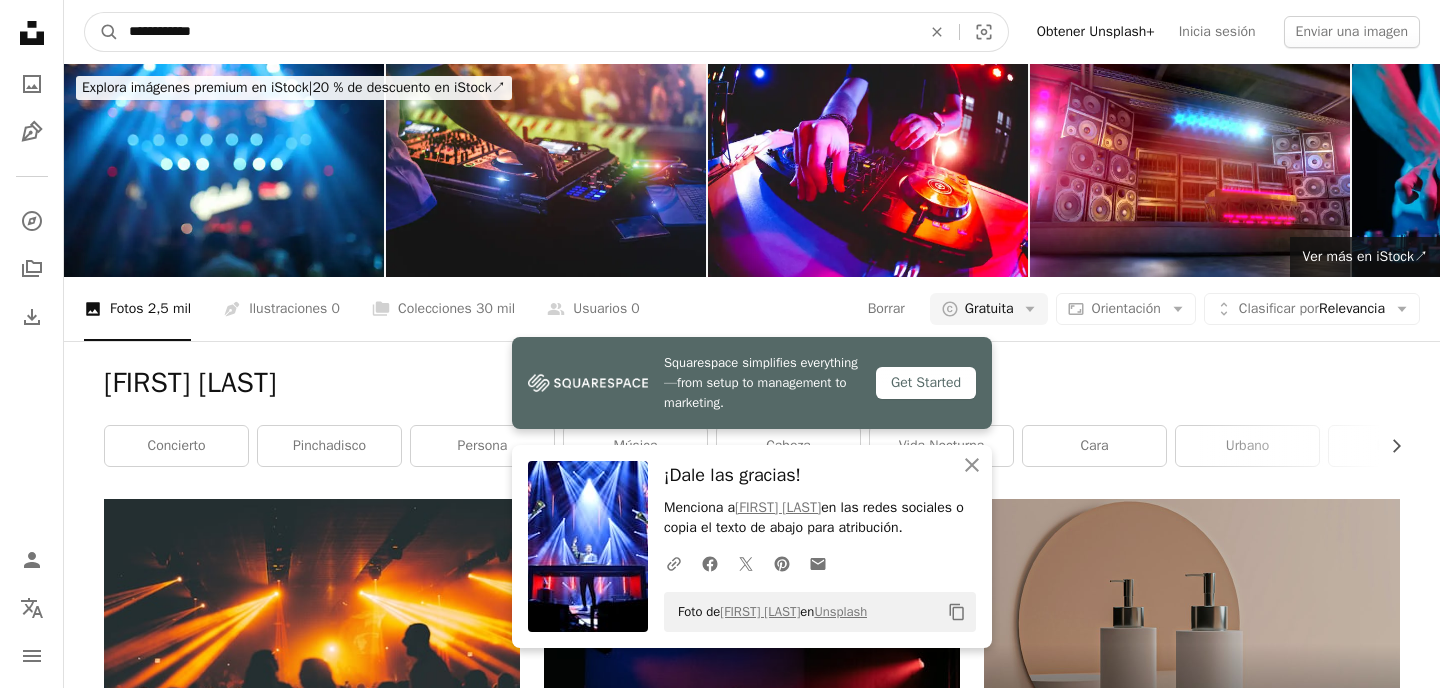click on "**********" at bounding box center (517, 32) 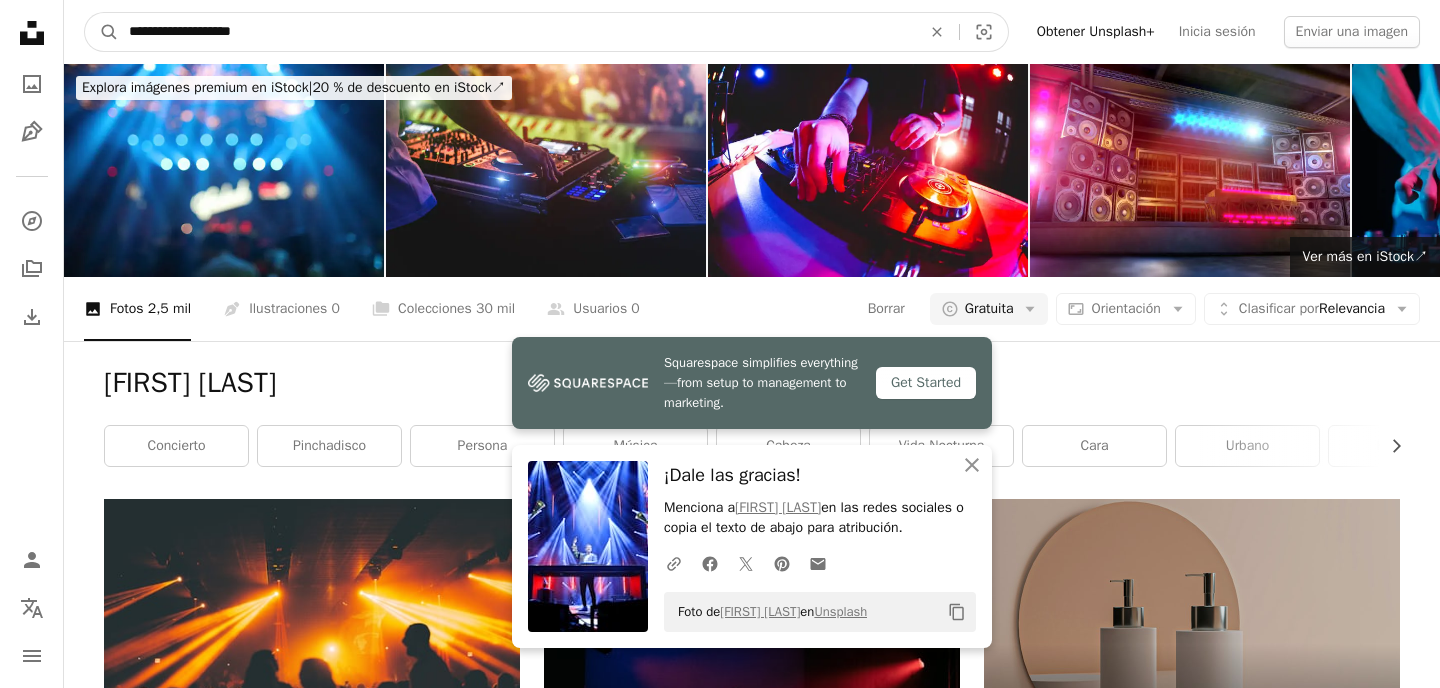 type on "**********" 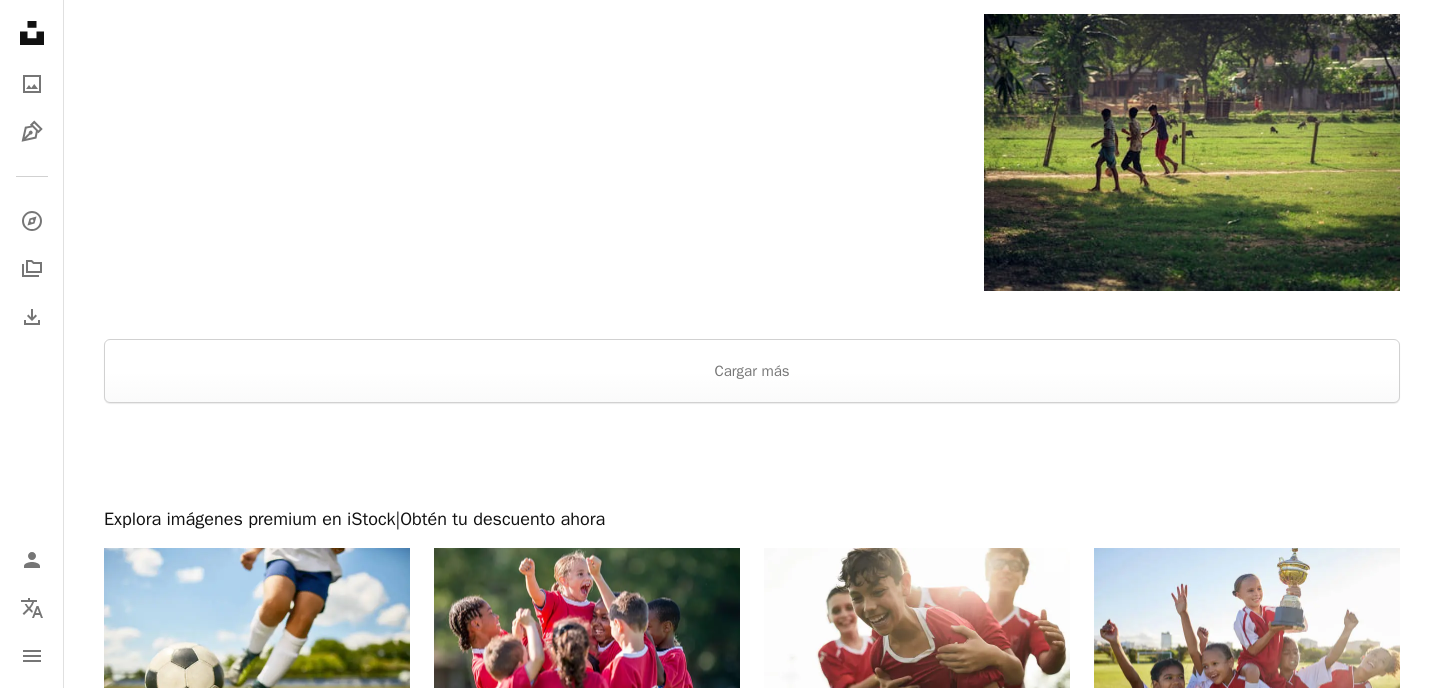 scroll, scrollTop: 3311, scrollLeft: 0, axis: vertical 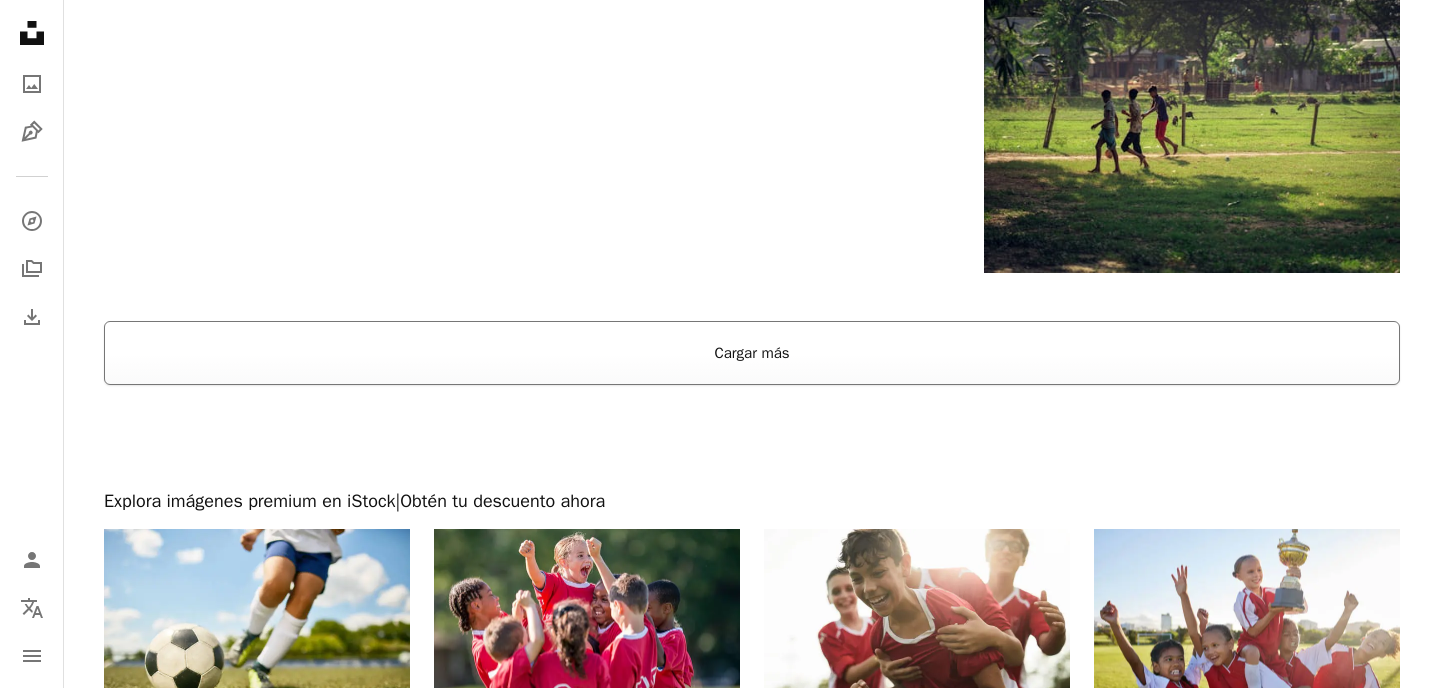 click on "Cargar más" at bounding box center (752, 353) 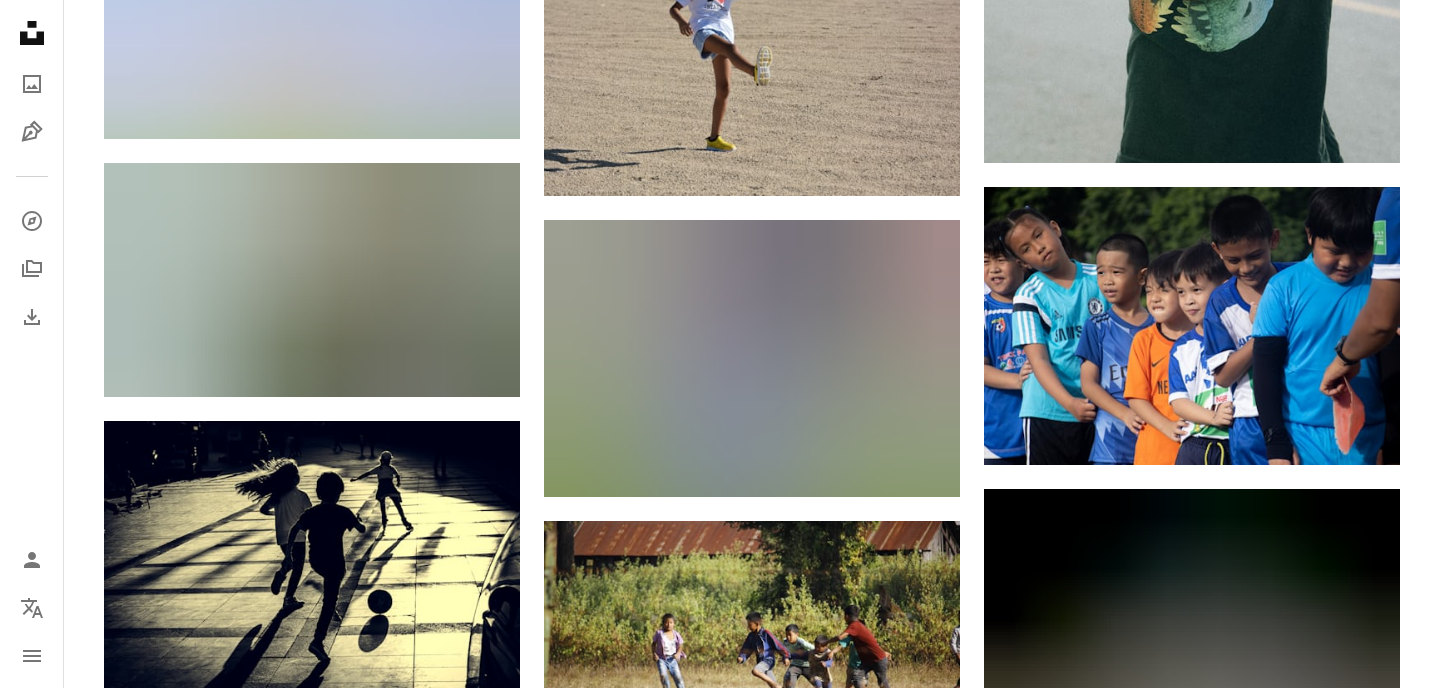 scroll, scrollTop: 8148, scrollLeft: 0, axis: vertical 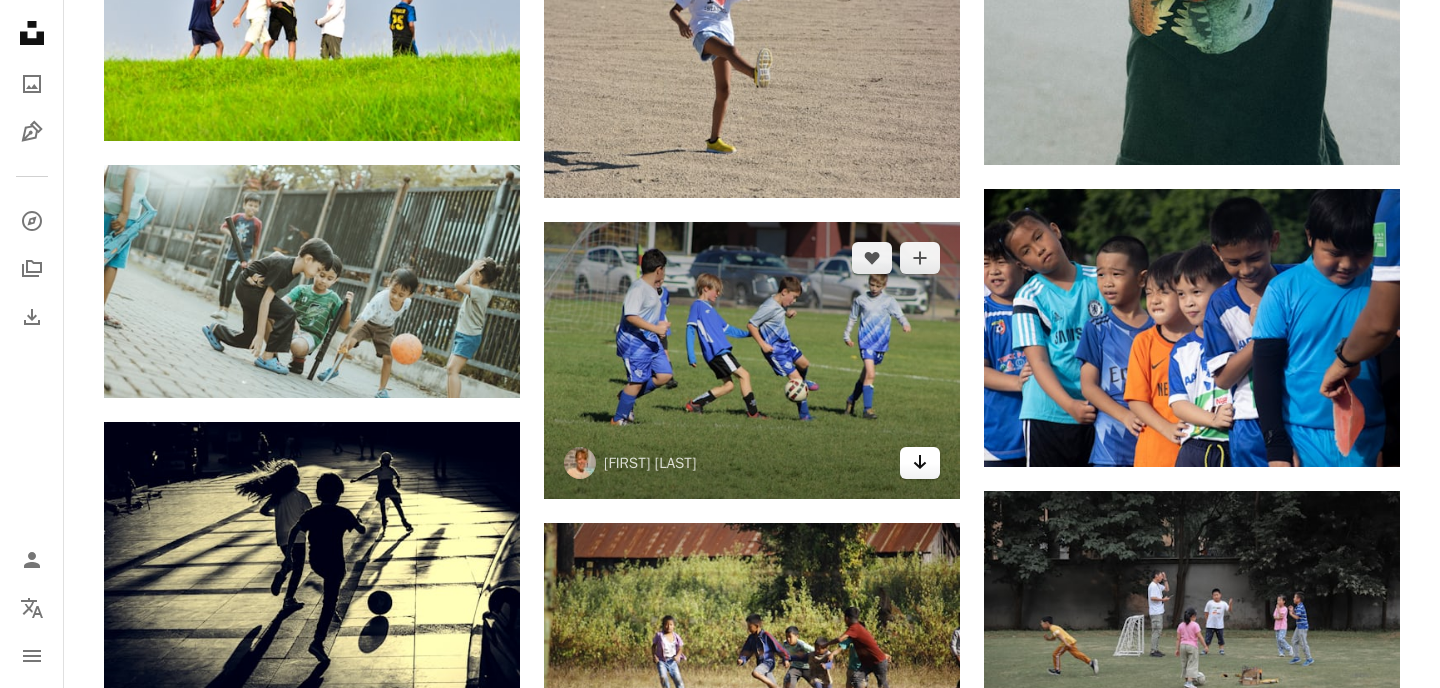 click on "Arrow pointing down" at bounding box center [920, 462] 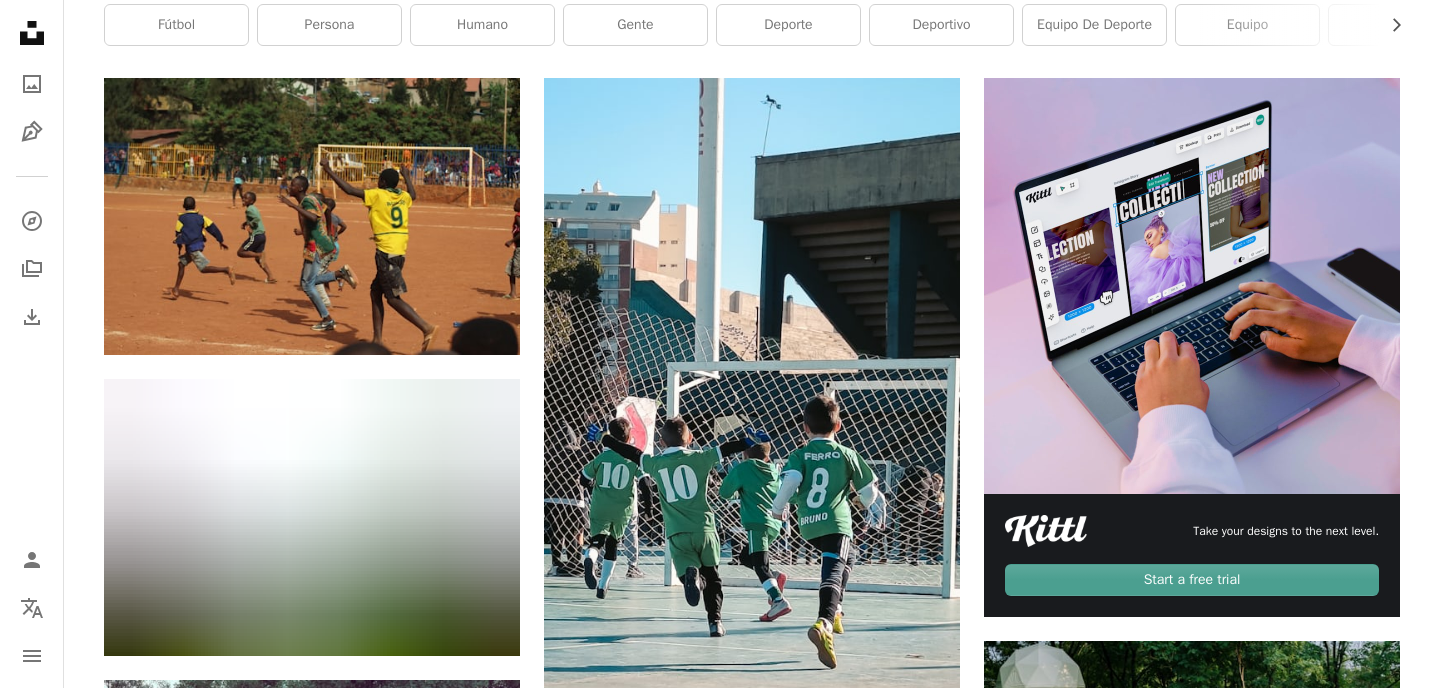 scroll, scrollTop: 0, scrollLeft: 0, axis: both 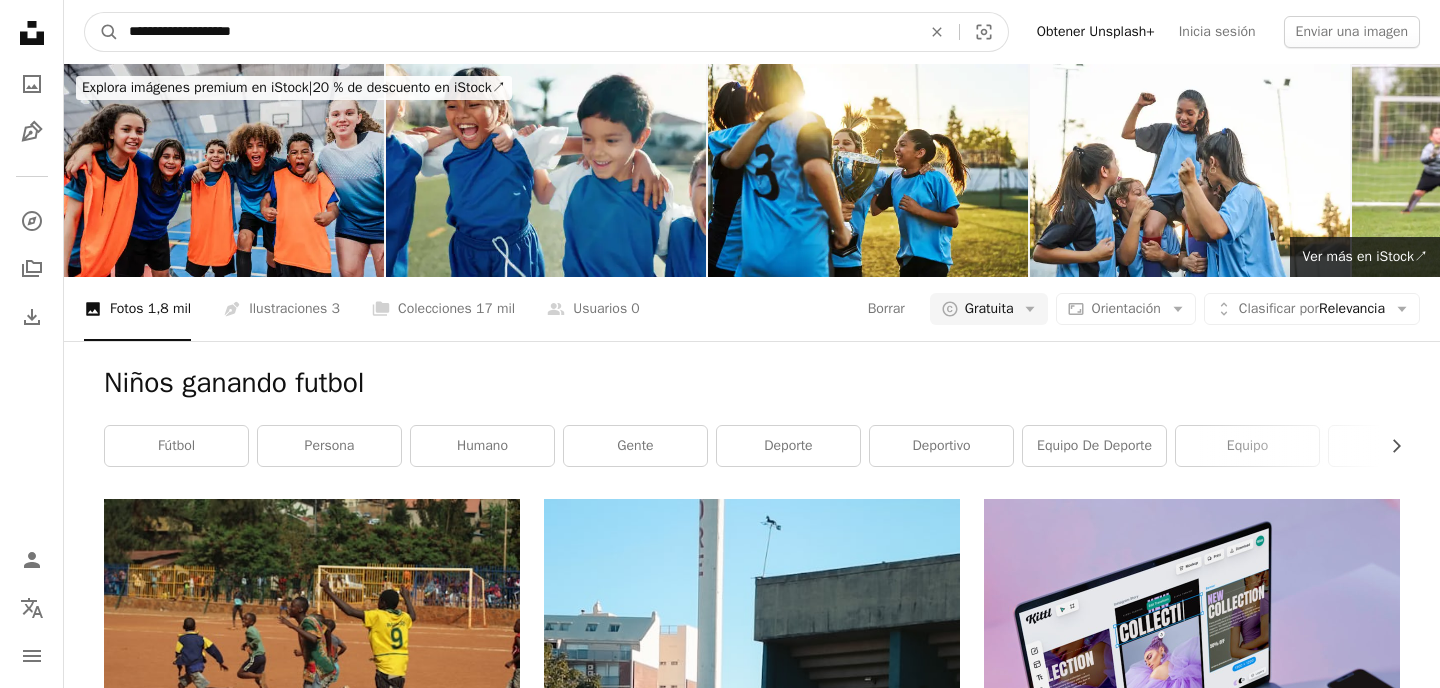 click on "**********" at bounding box center [517, 32] 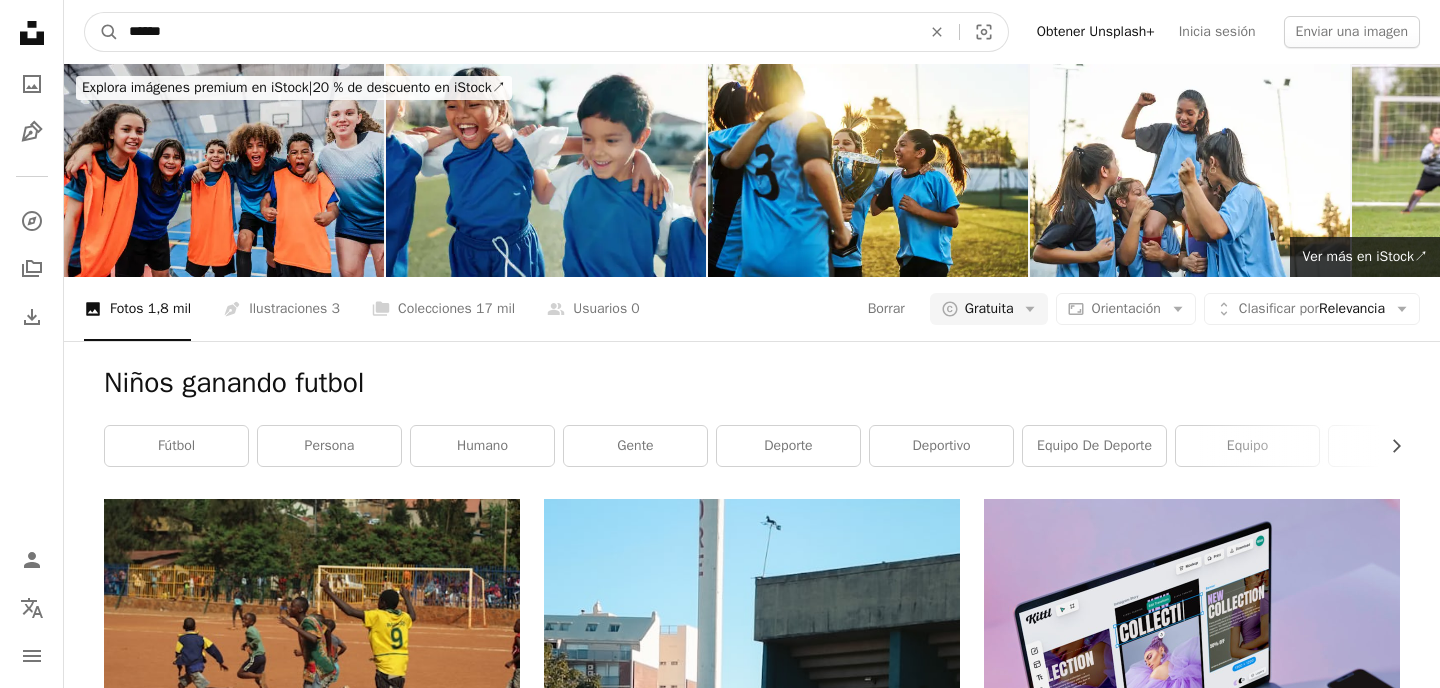 type on "******" 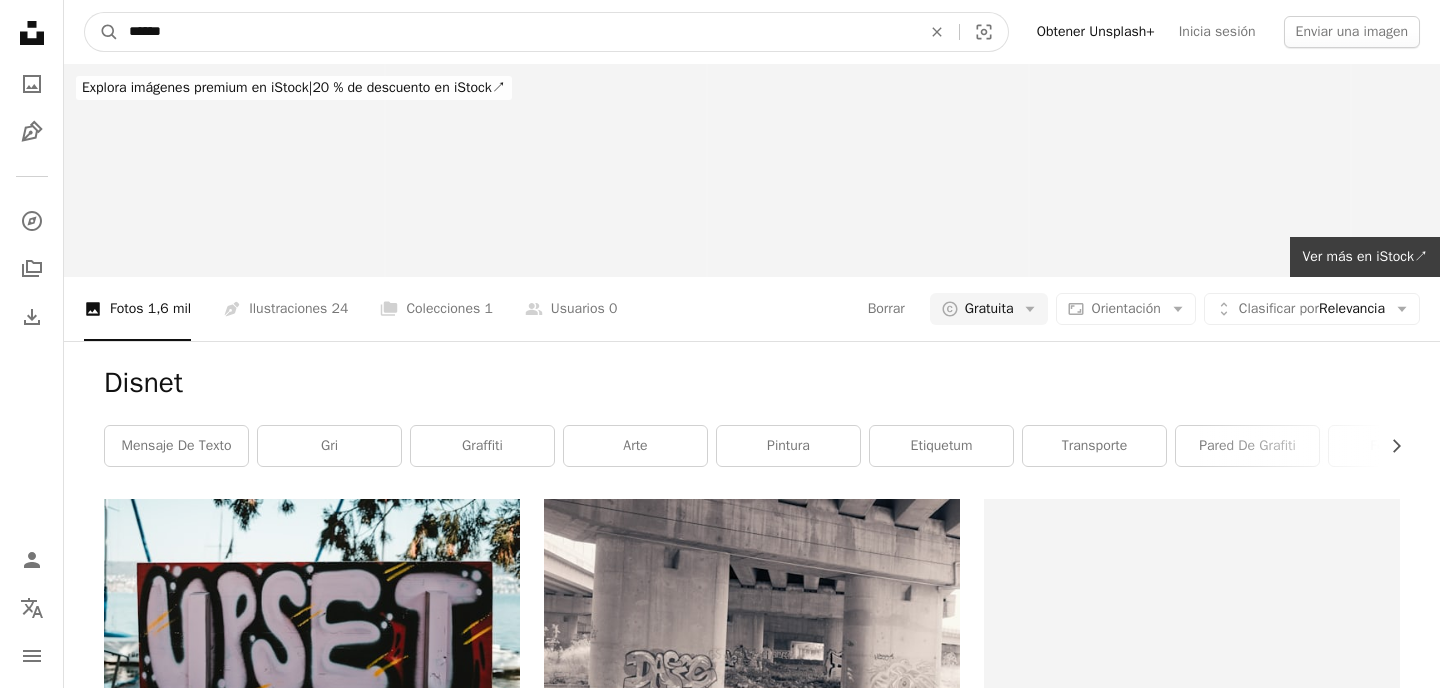 click on "******" at bounding box center (517, 32) 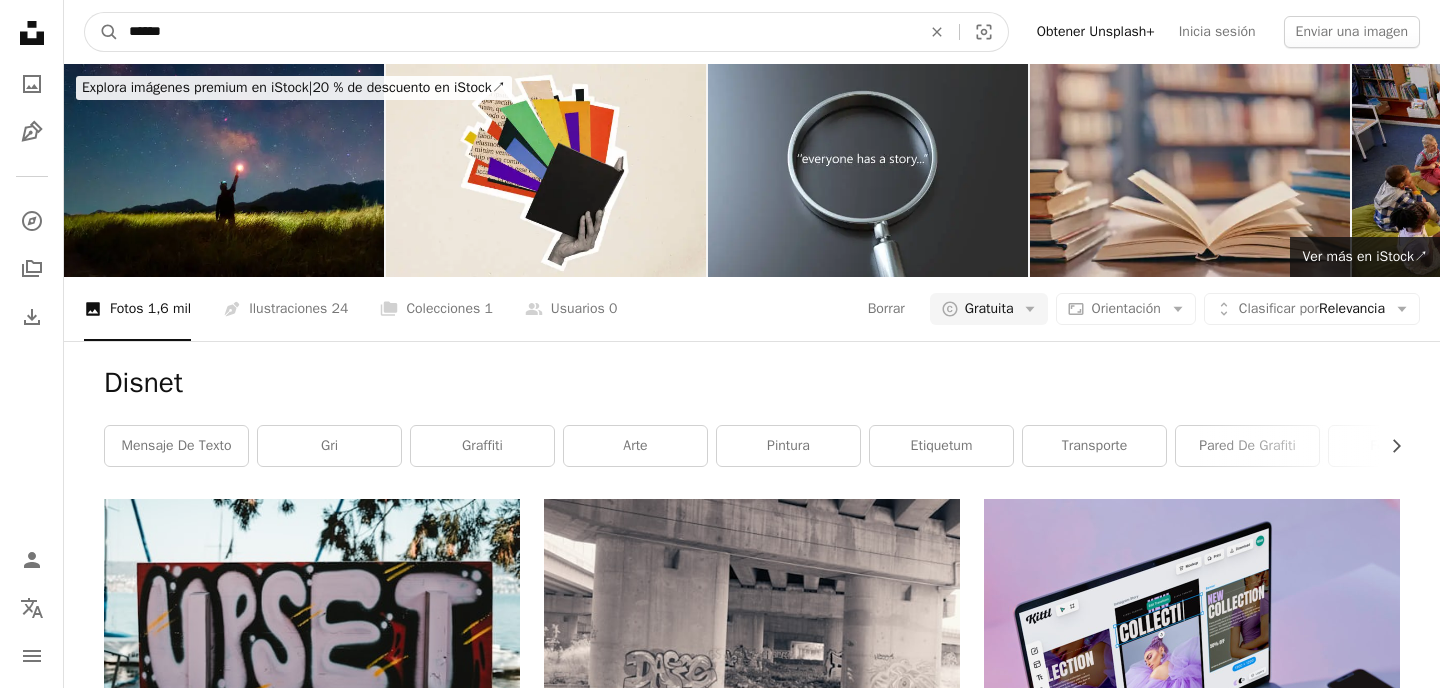 type on "******" 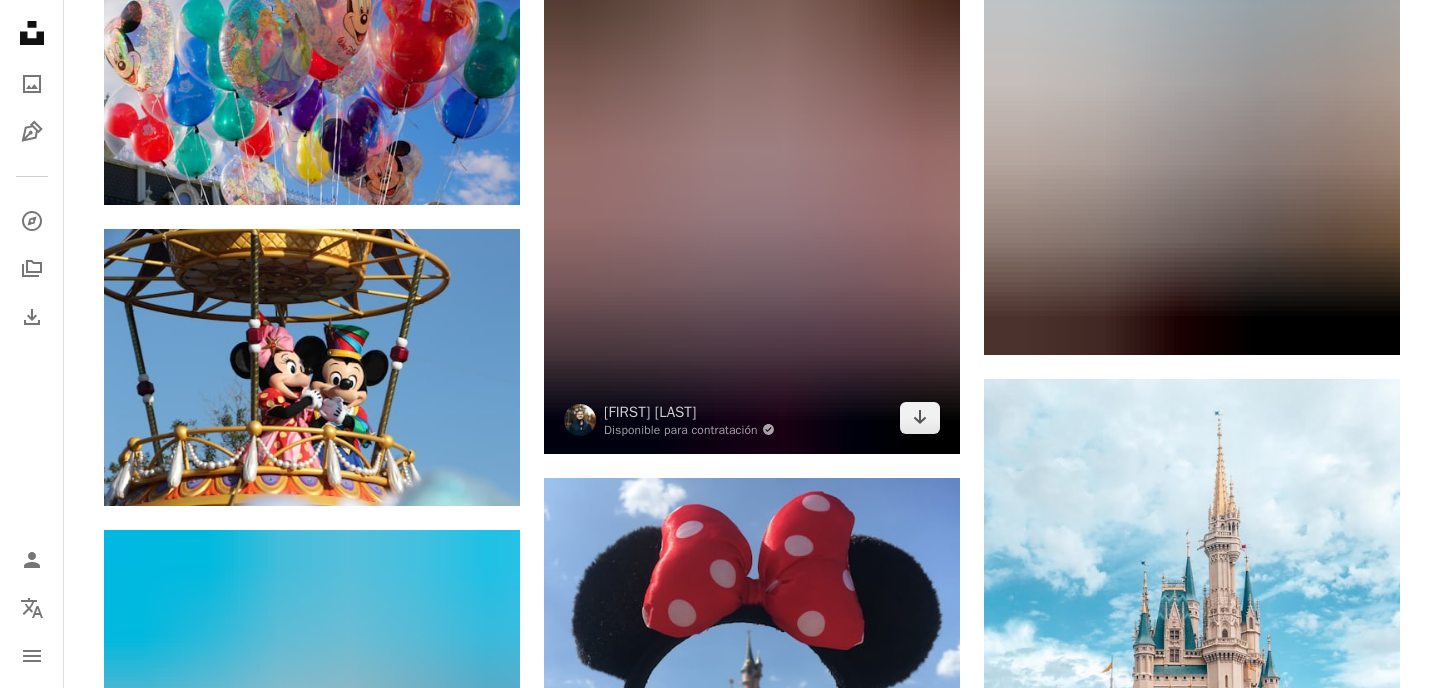 scroll, scrollTop: 1943, scrollLeft: 0, axis: vertical 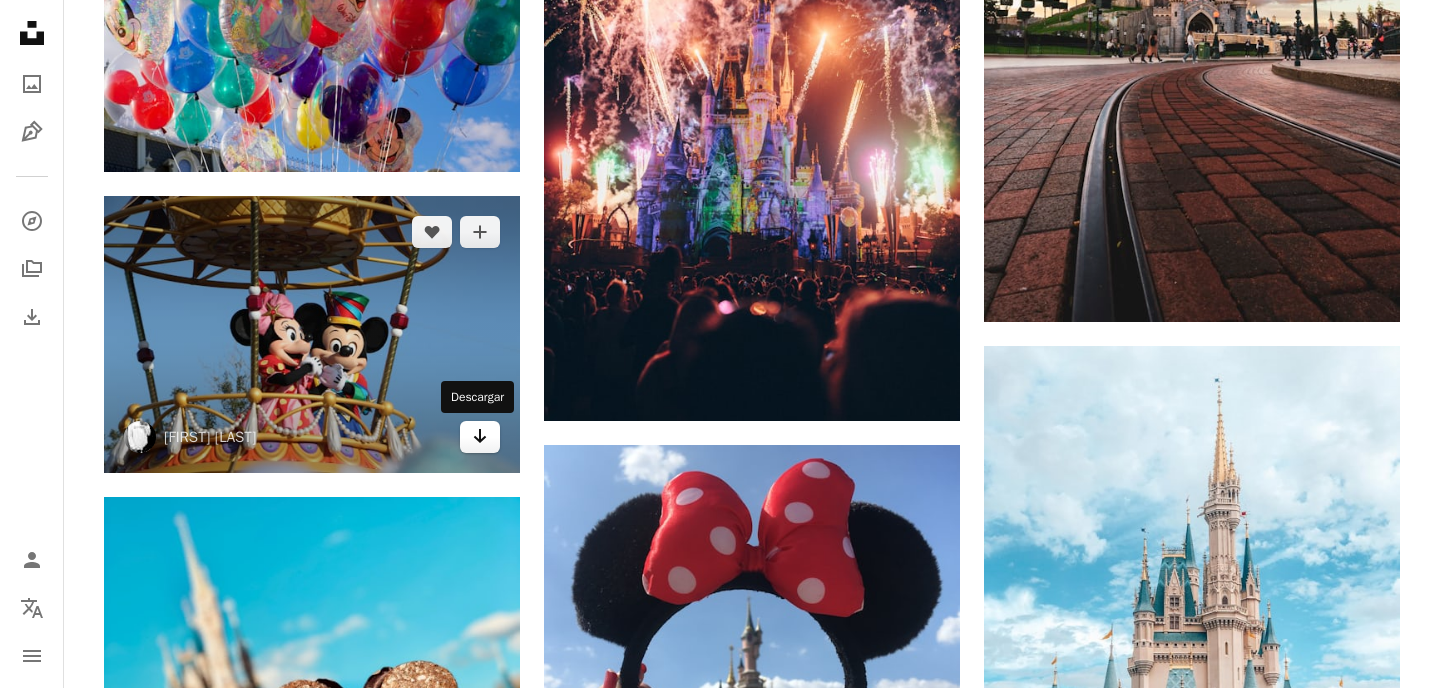click on "Arrow pointing down" at bounding box center [480, 436] 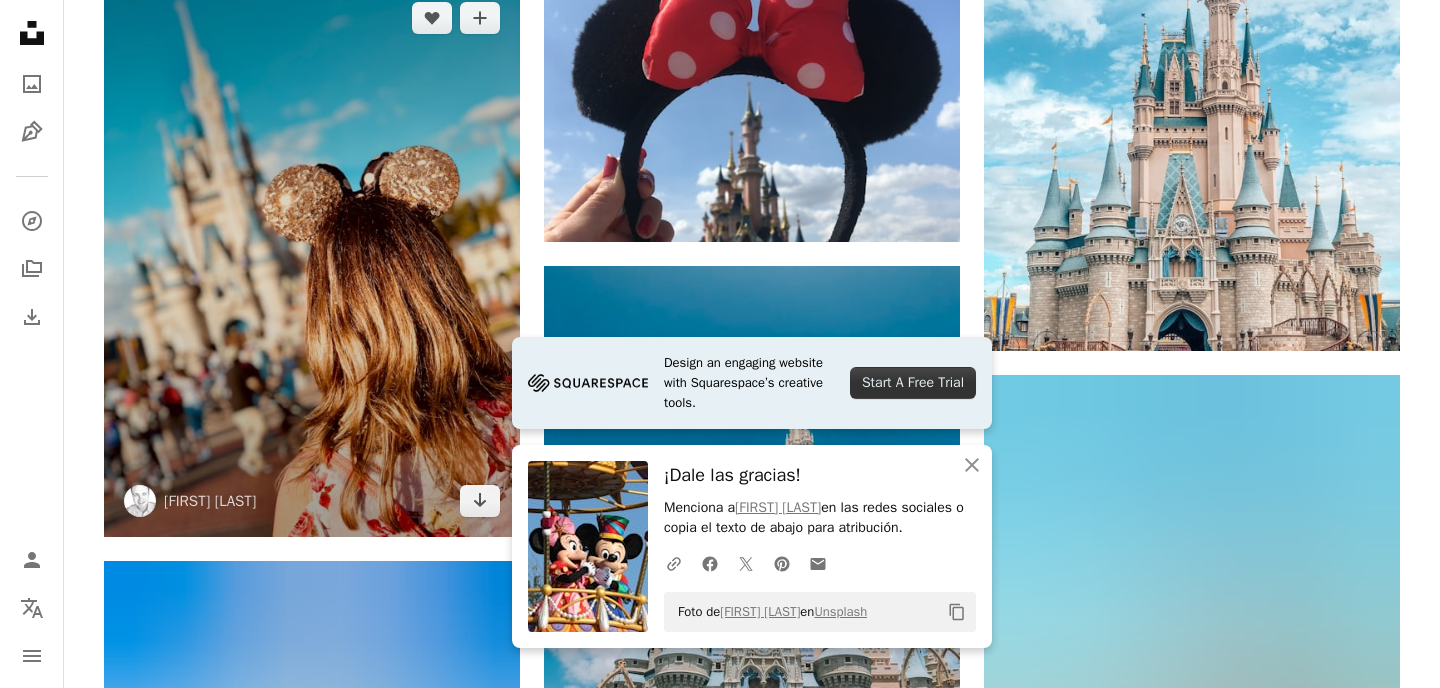 scroll, scrollTop: 2465, scrollLeft: 0, axis: vertical 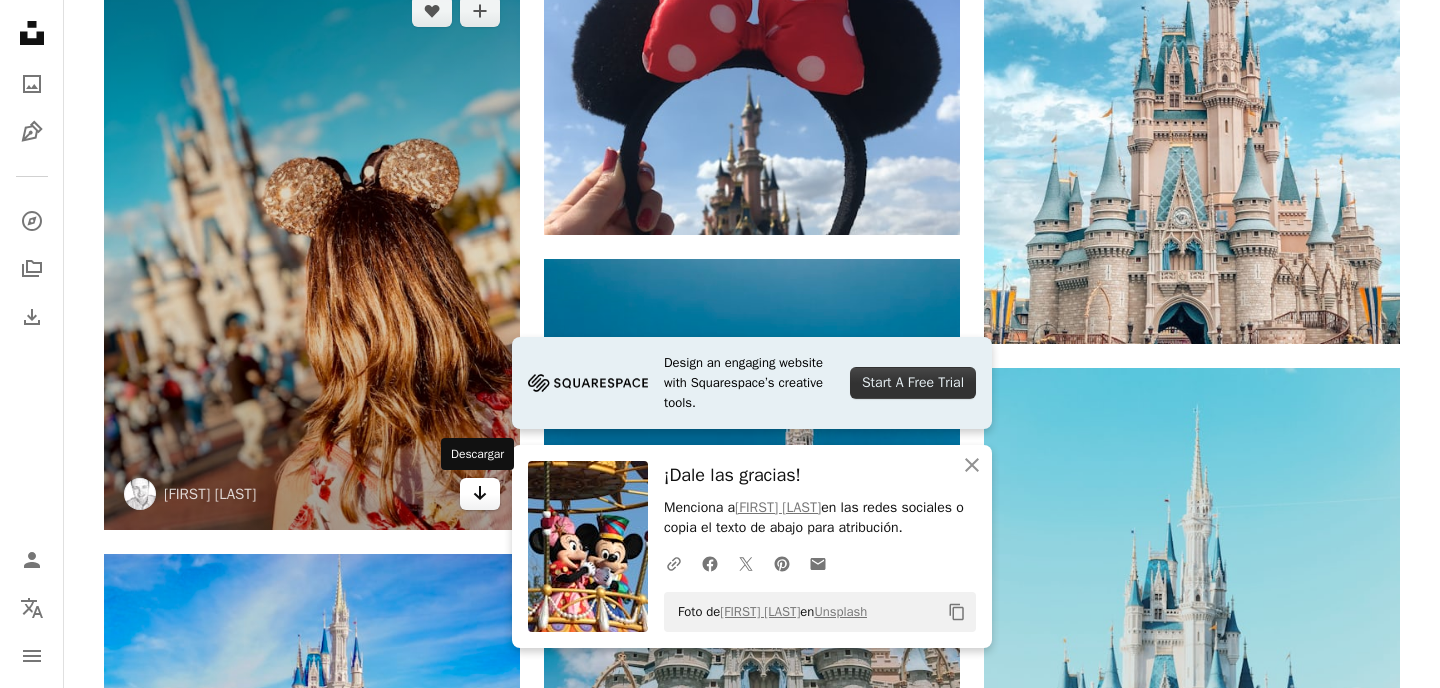 click on "Arrow pointing down" at bounding box center (480, 493) 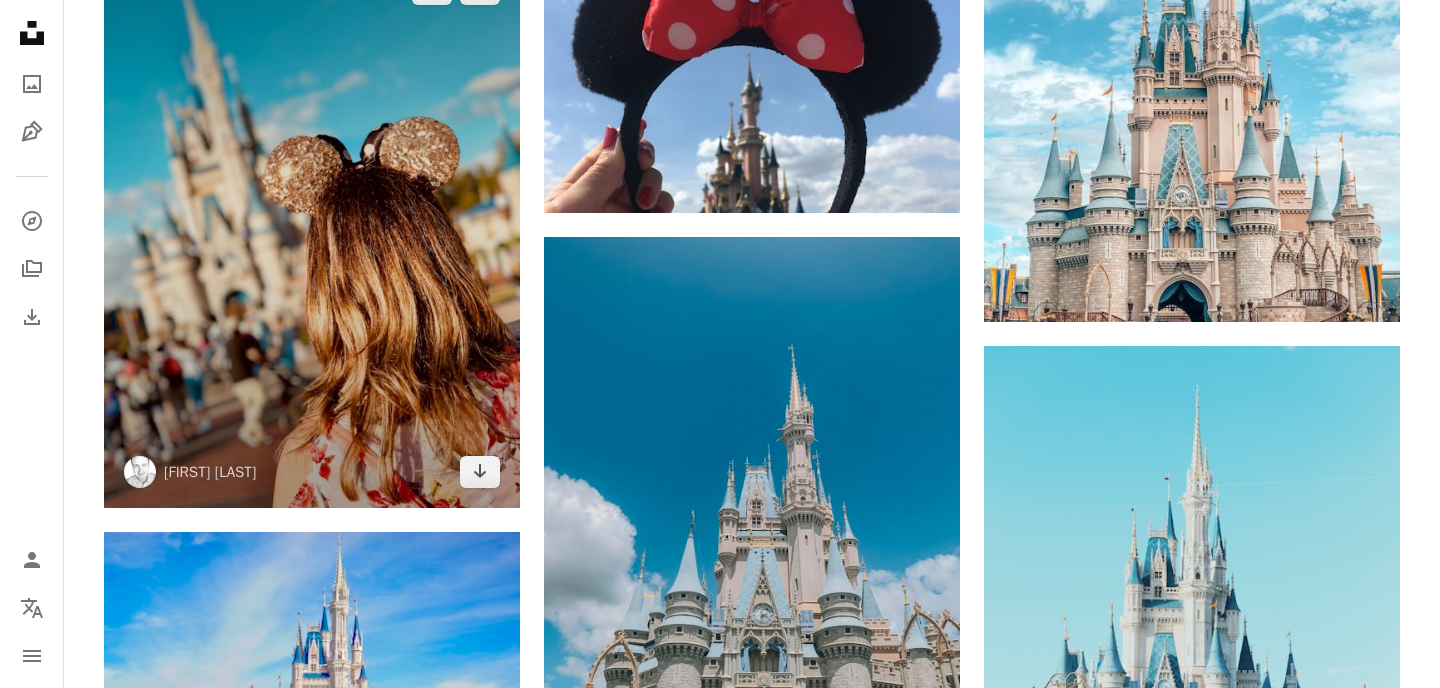 scroll, scrollTop: 2489, scrollLeft: 0, axis: vertical 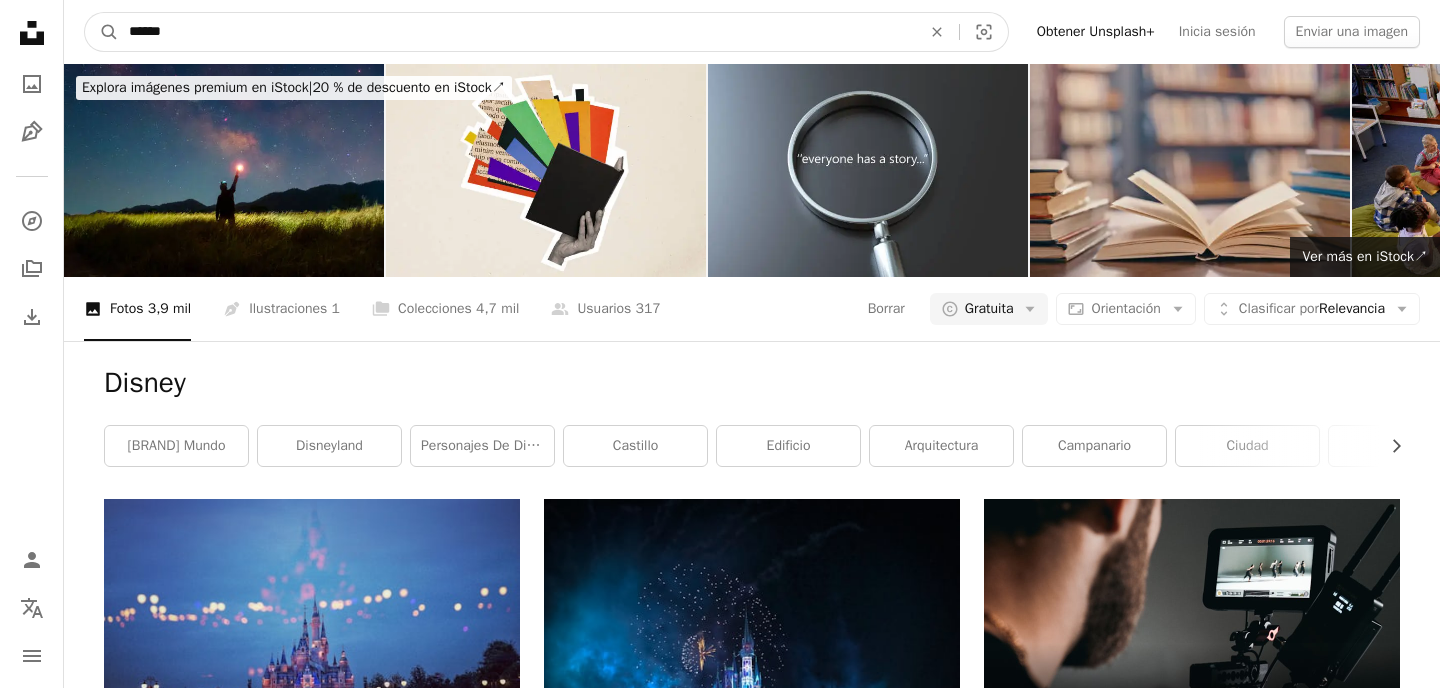 click on "******" at bounding box center (517, 32) 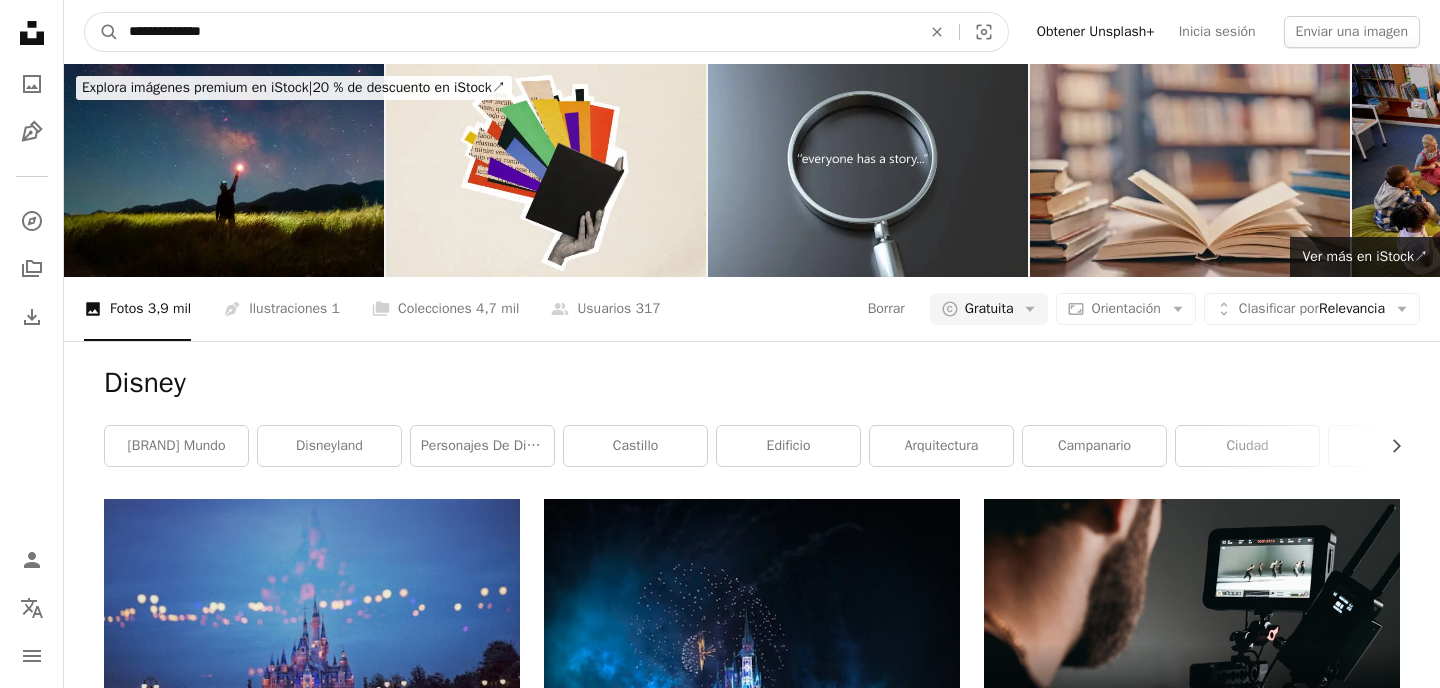 type on "**********" 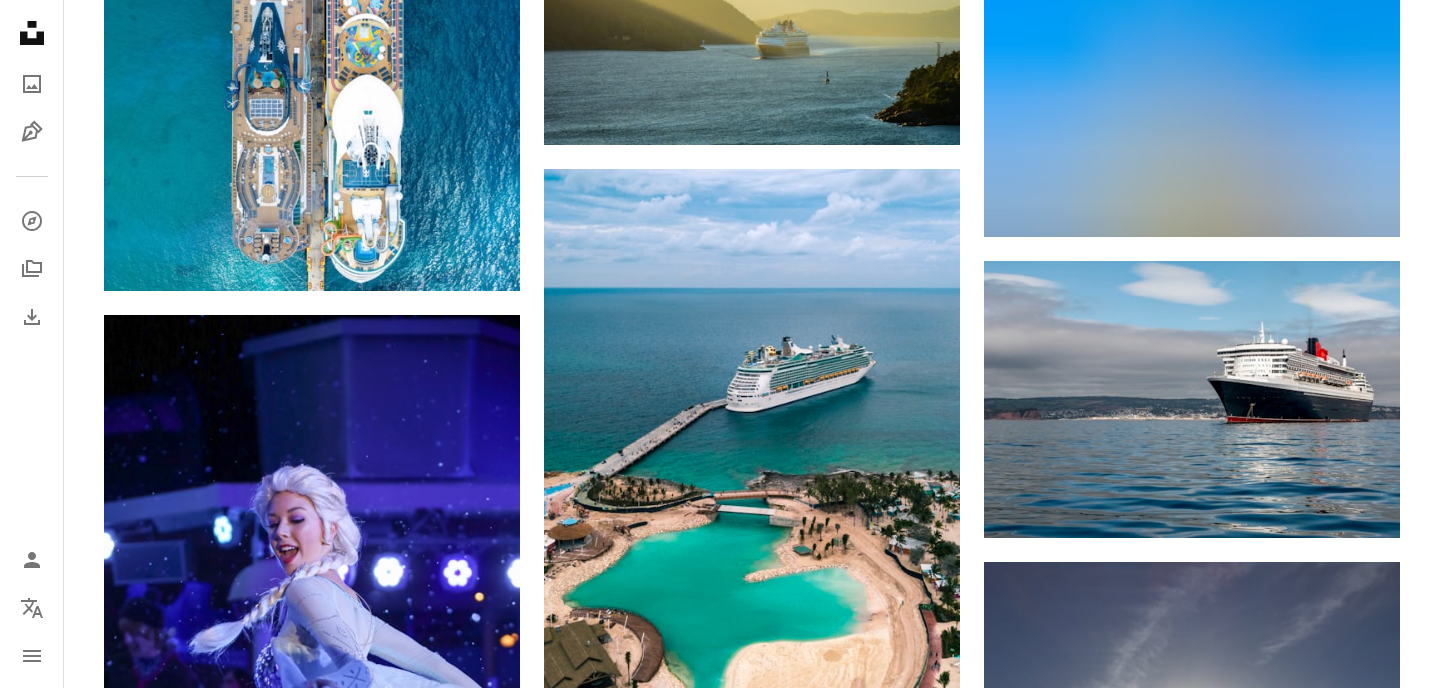 scroll, scrollTop: 1946, scrollLeft: 0, axis: vertical 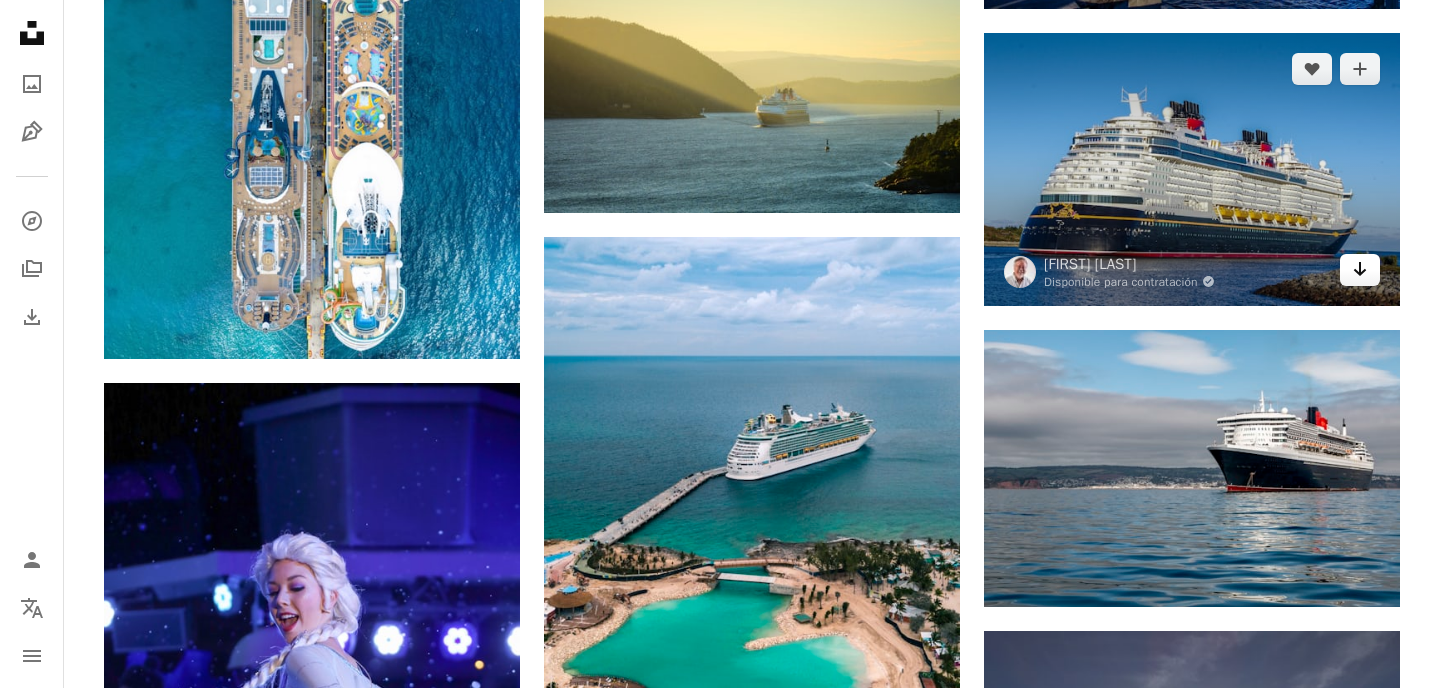 click at bounding box center (1360, 269) 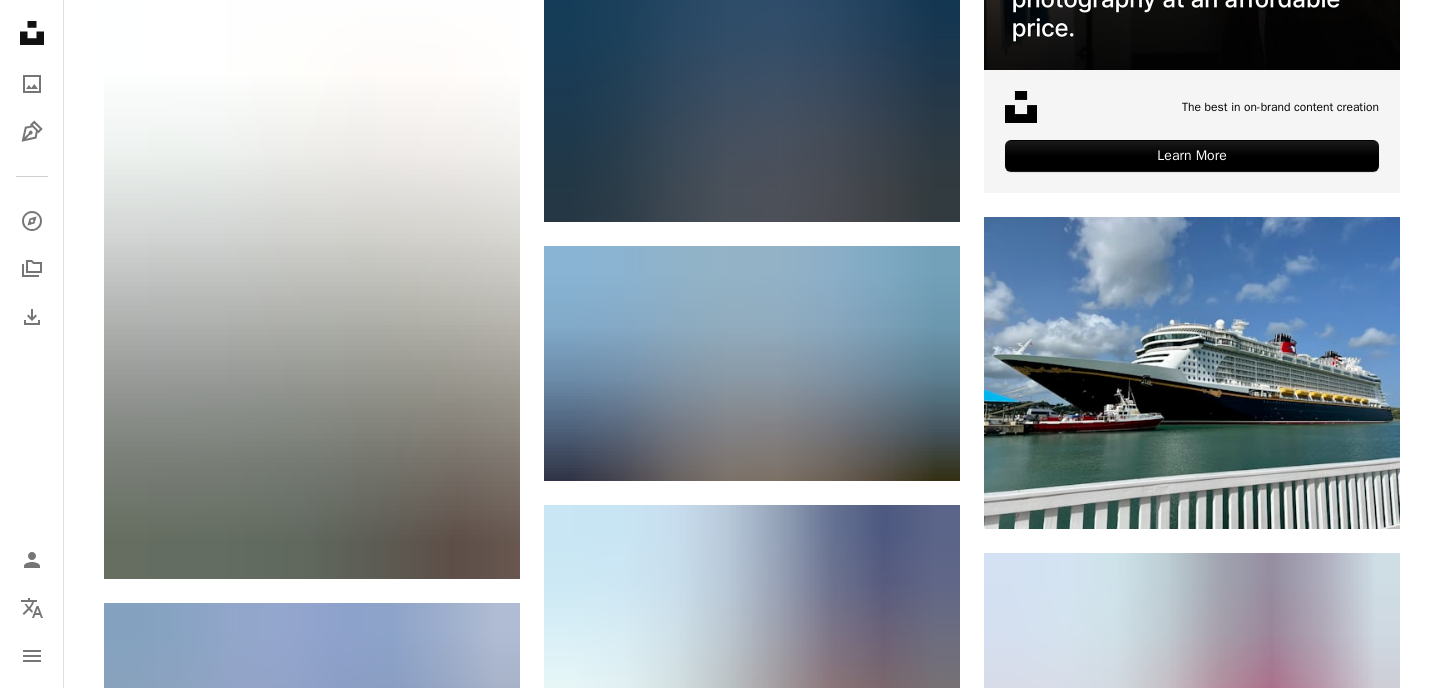 scroll, scrollTop: 0, scrollLeft: 0, axis: both 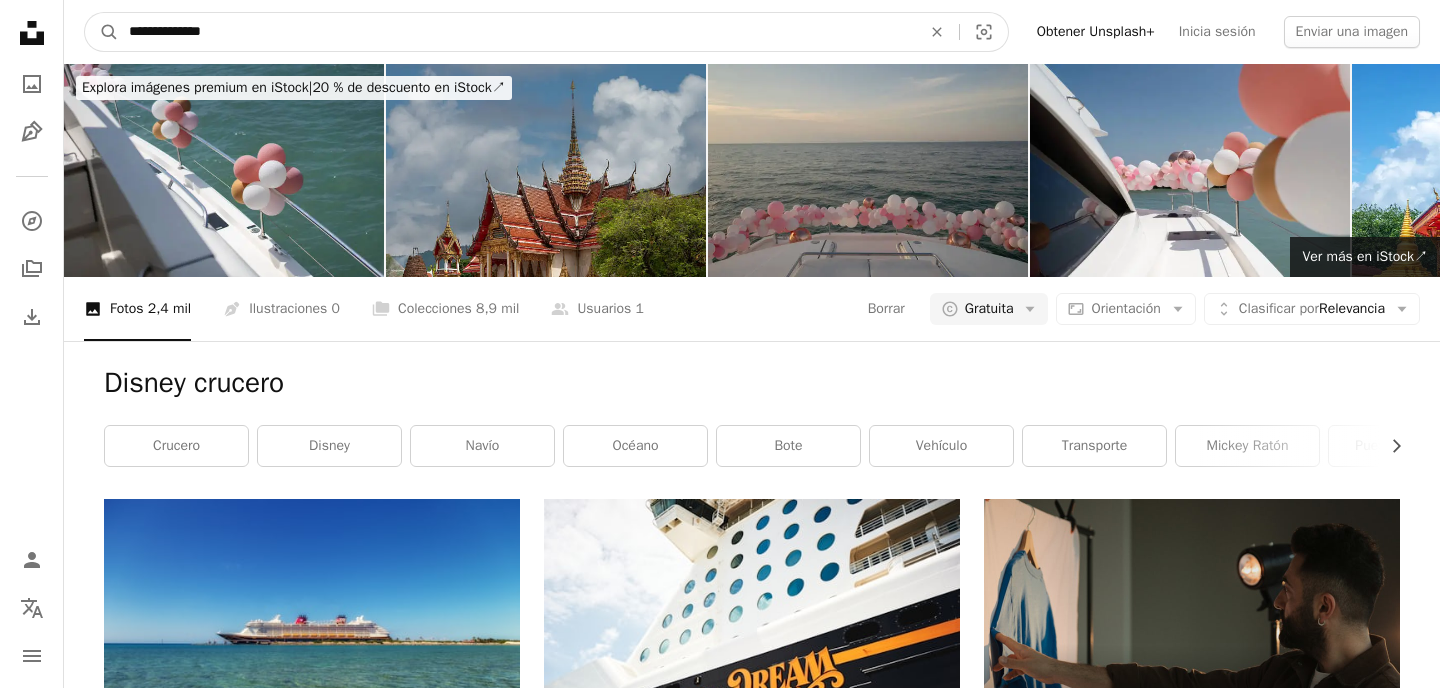 click on "**********" at bounding box center [517, 32] 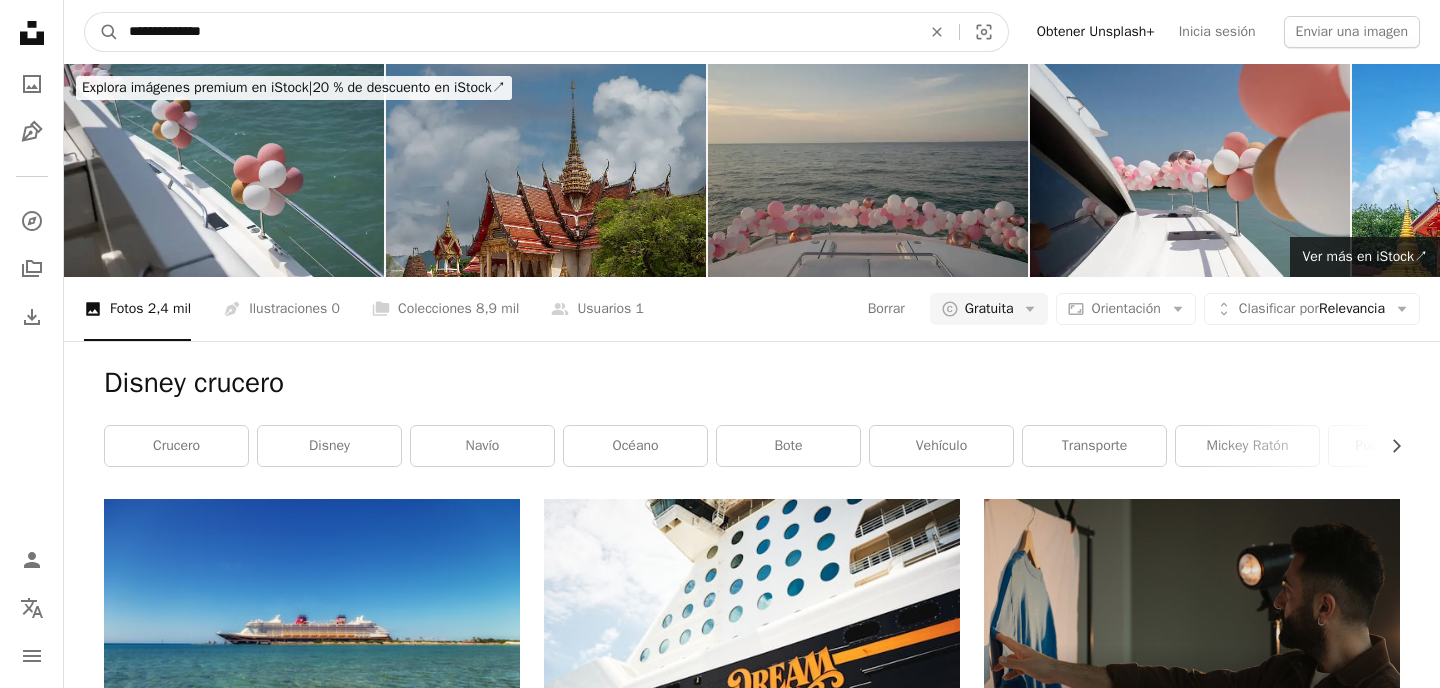 type on "**********" 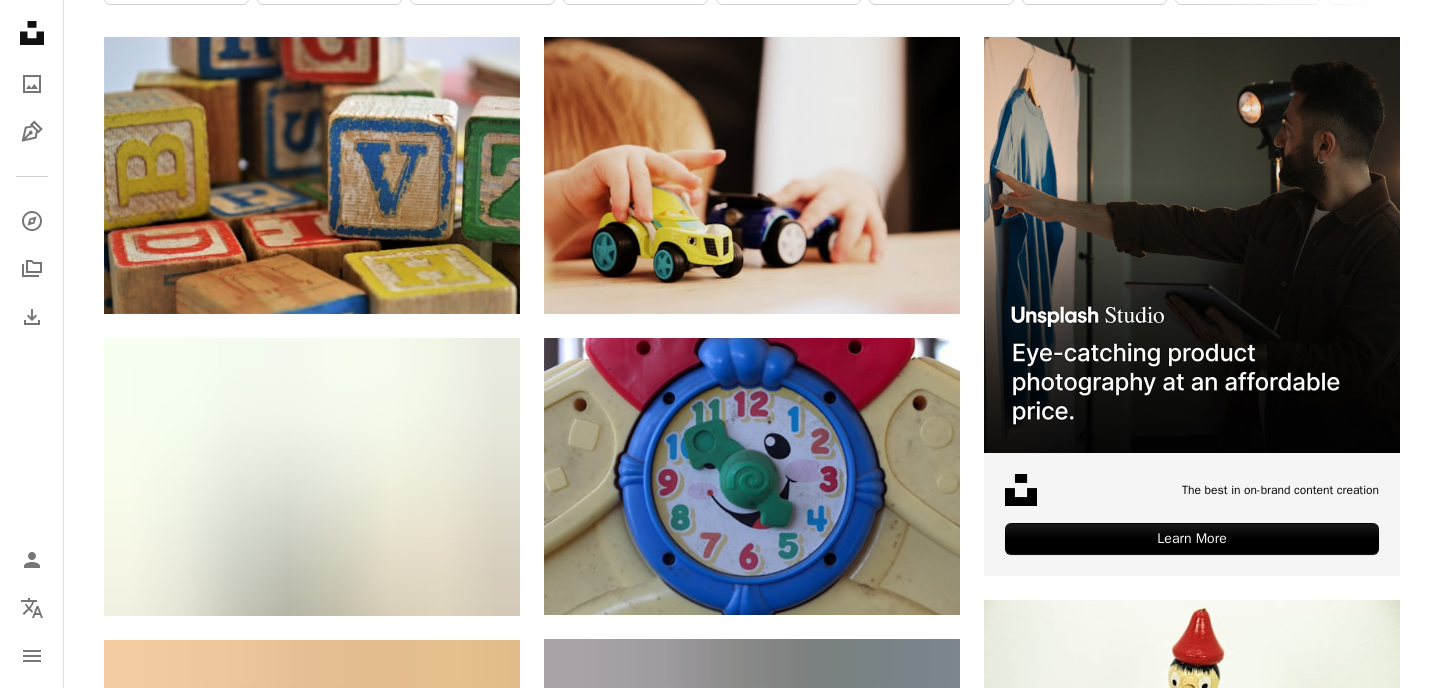 scroll, scrollTop: 0, scrollLeft: 0, axis: both 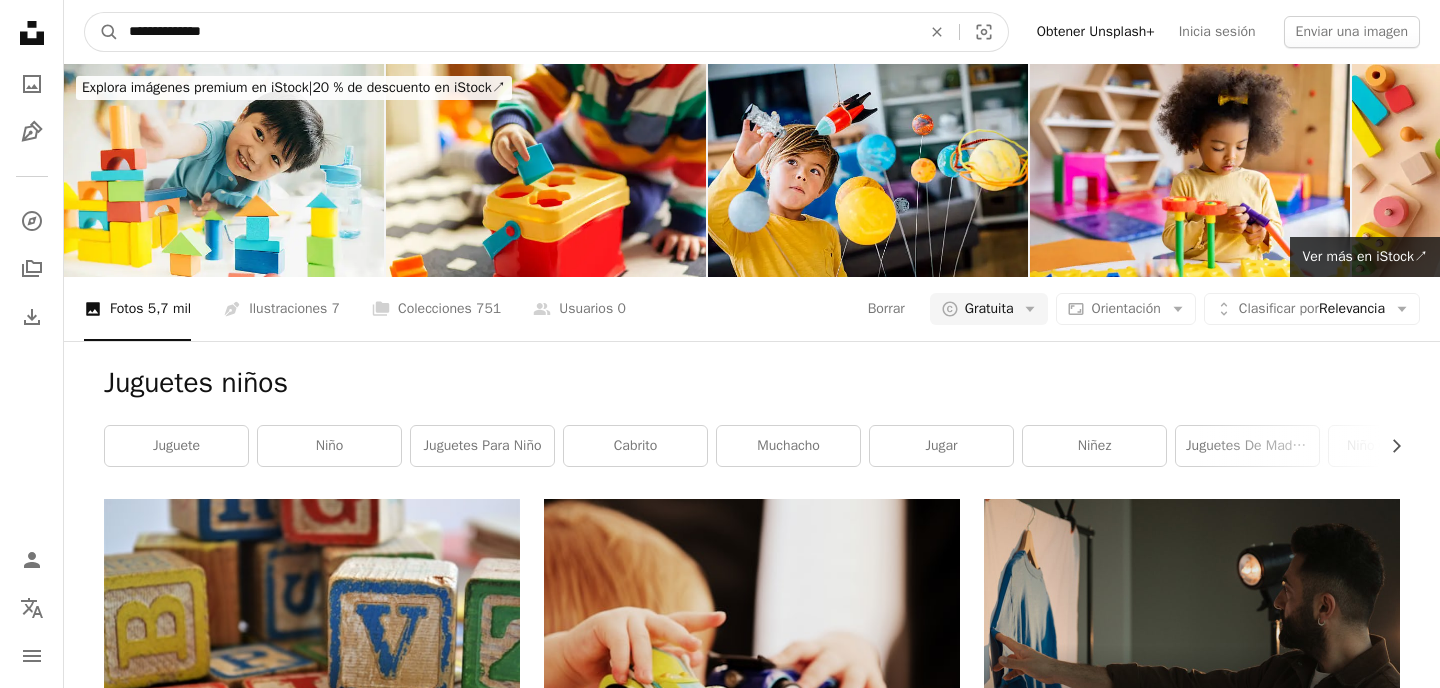 click on "**********" at bounding box center [517, 32] 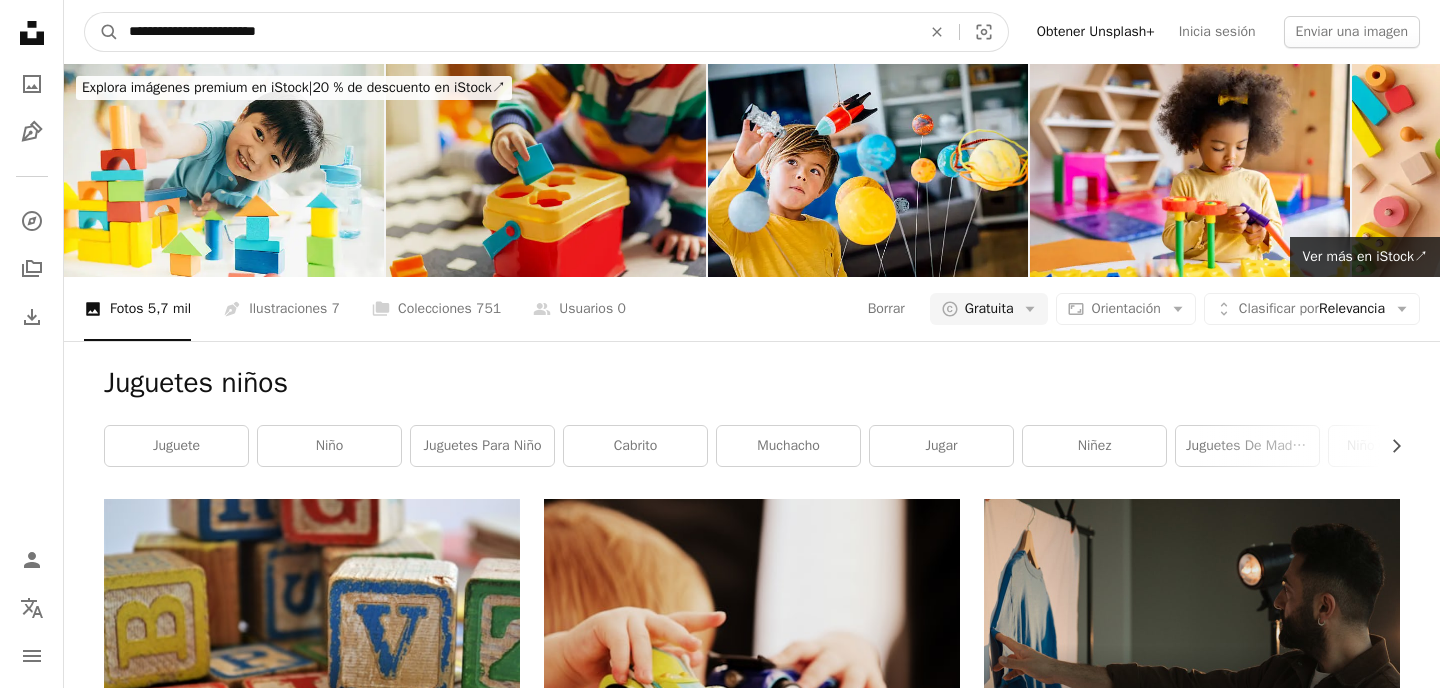 type on "**********" 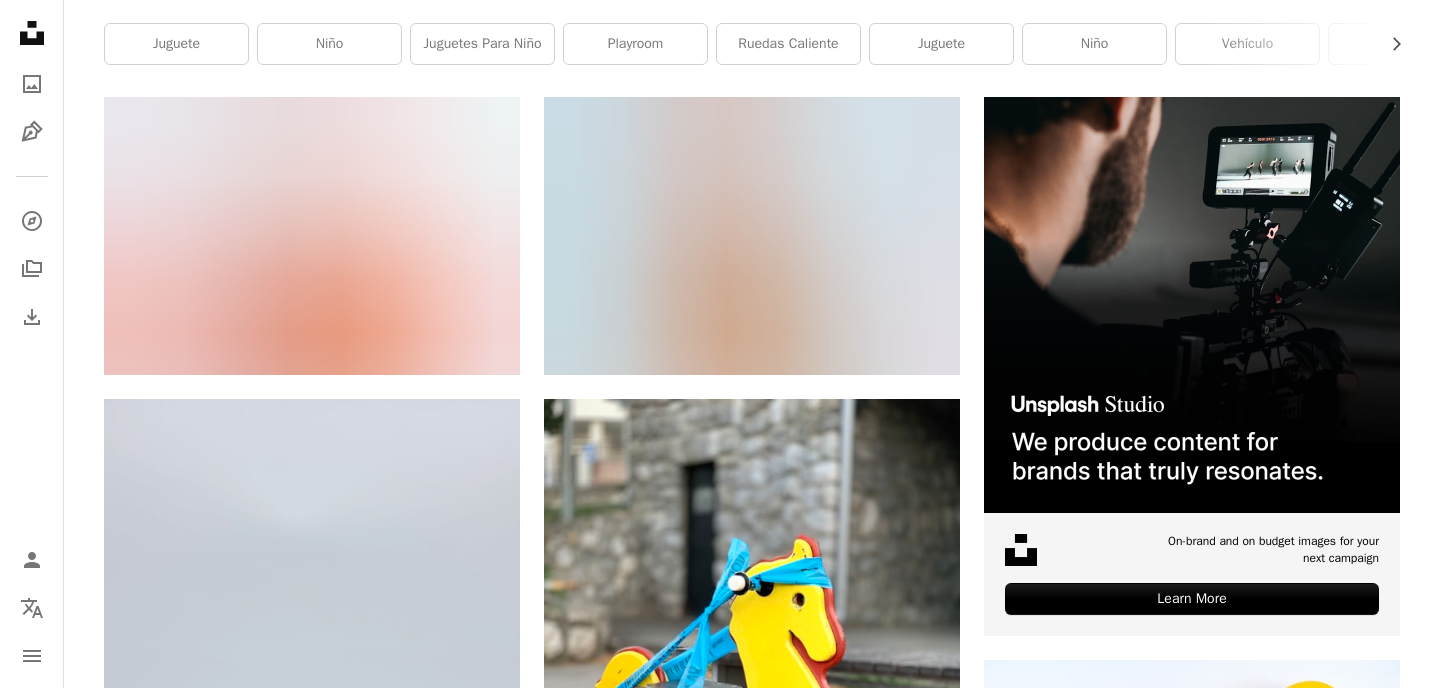 scroll, scrollTop: 0, scrollLeft: 0, axis: both 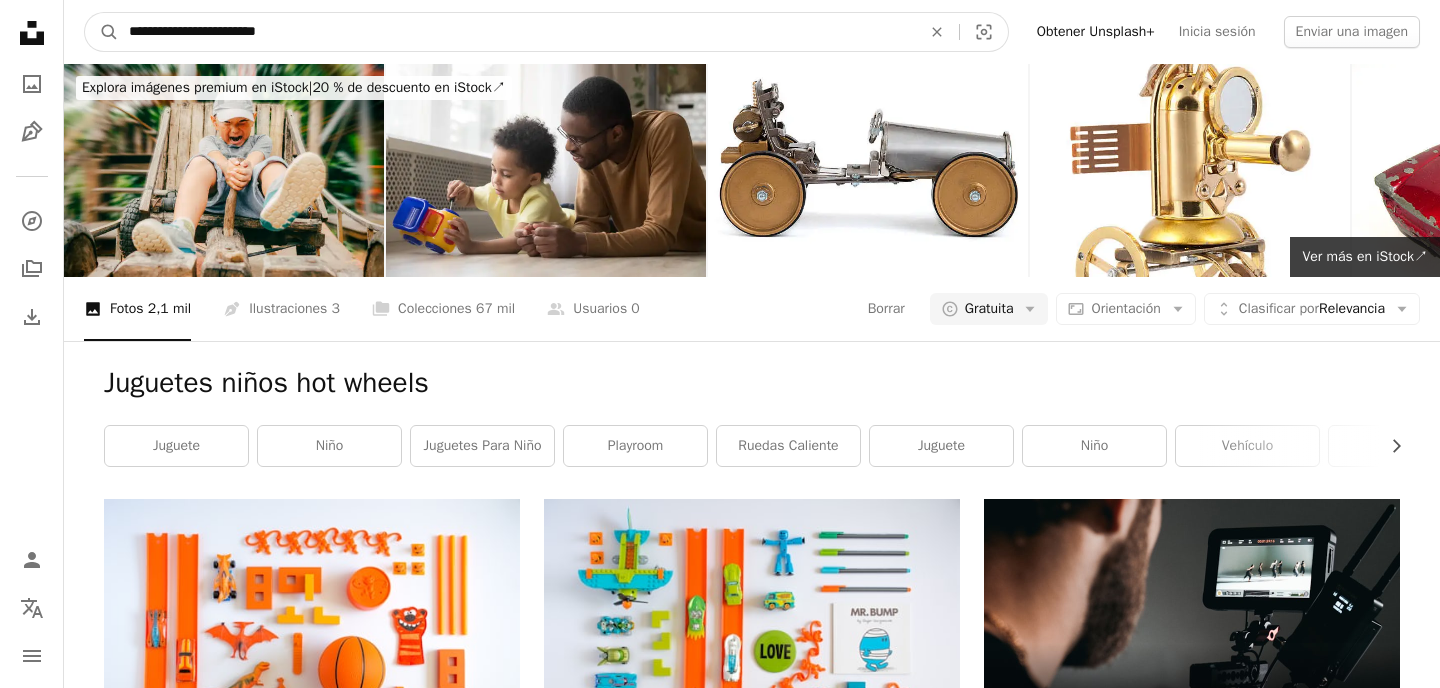 click on "**********" at bounding box center (517, 32) 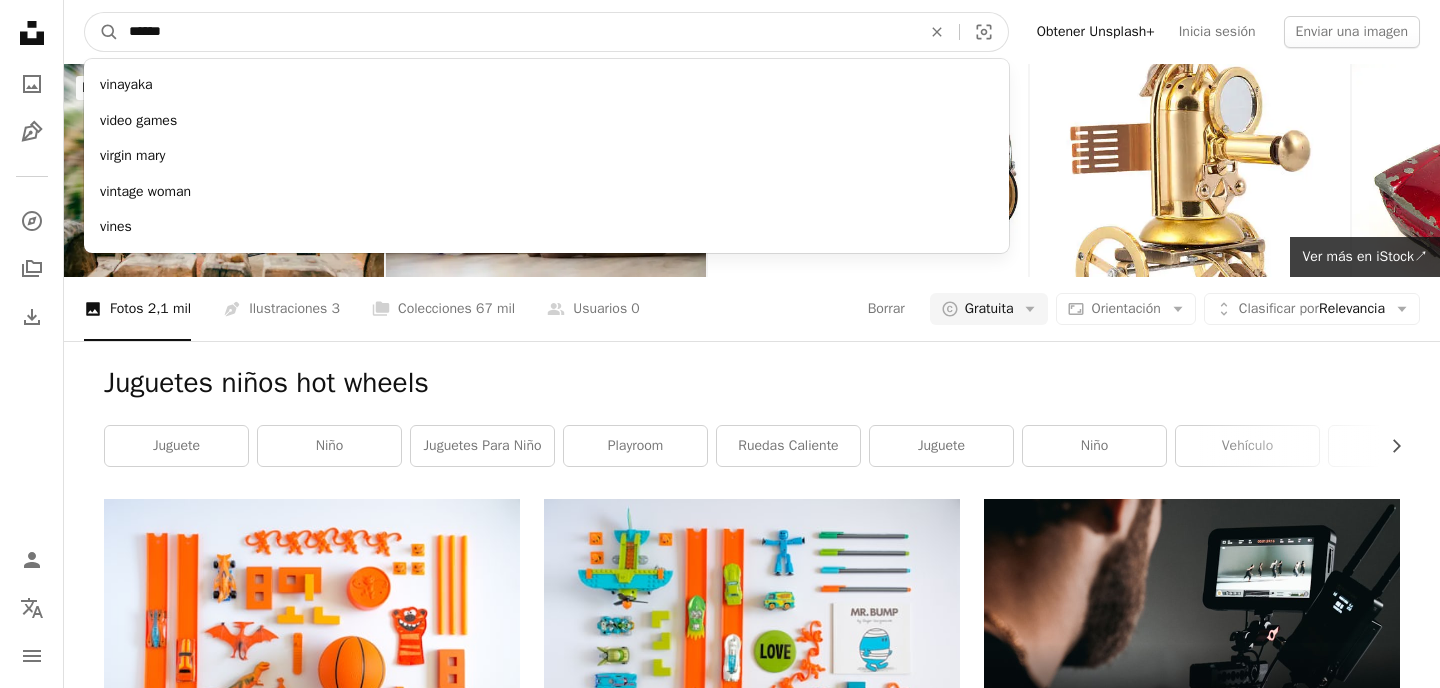 type on "******" 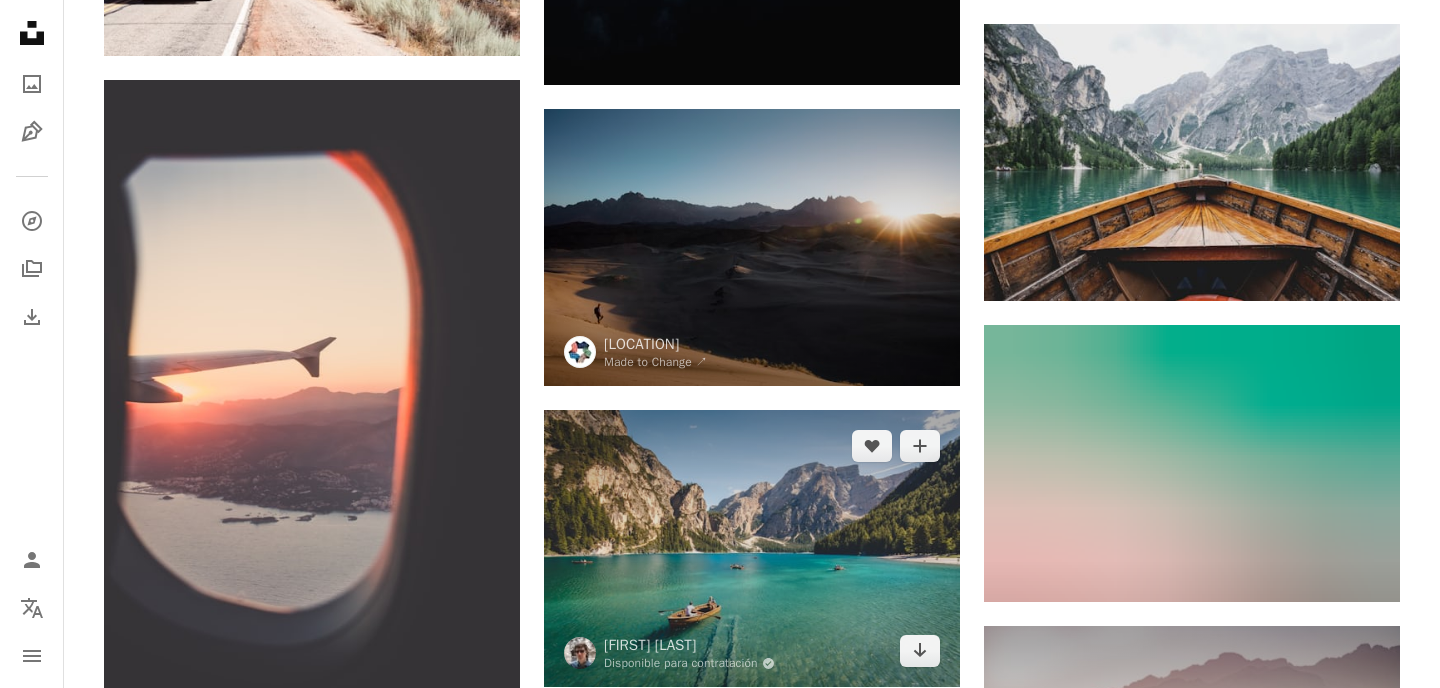 scroll, scrollTop: 1102, scrollLeft: 0, axis: vertical 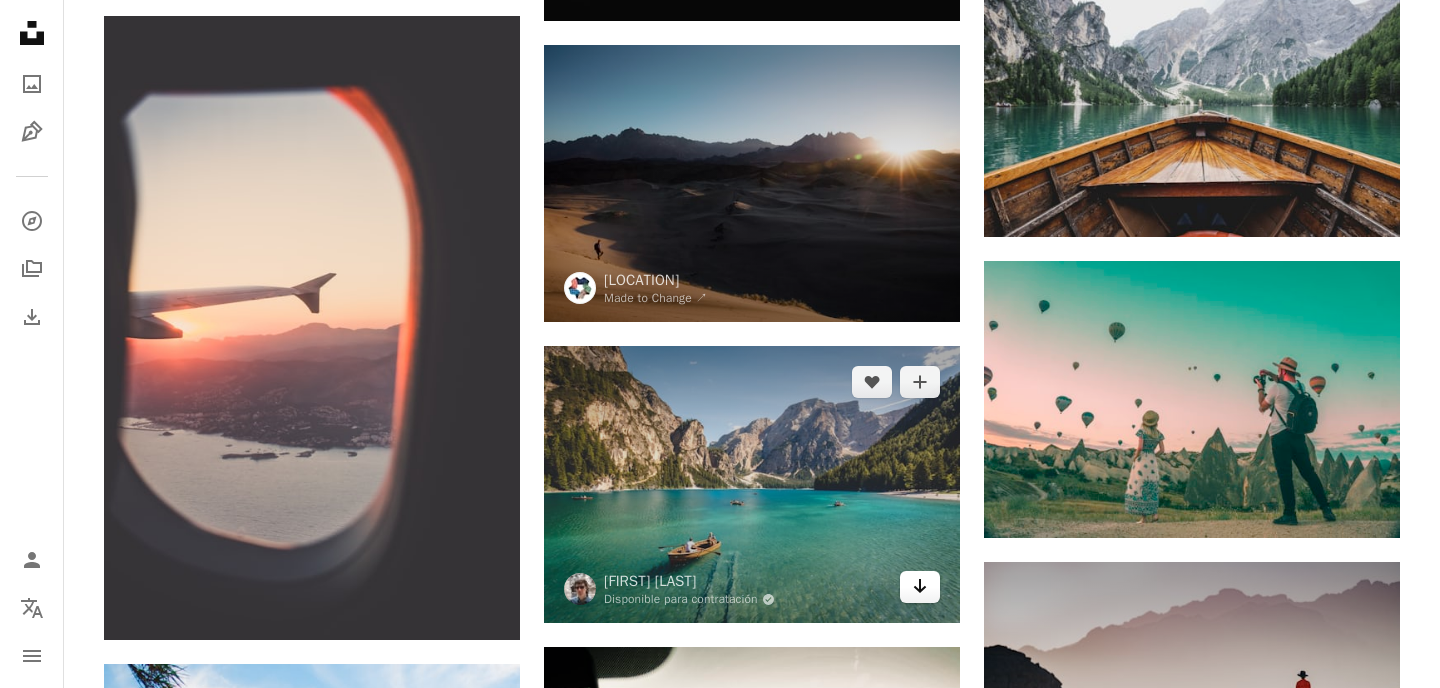 click on "Arrow pointing down" at bounding box center (920, 586) 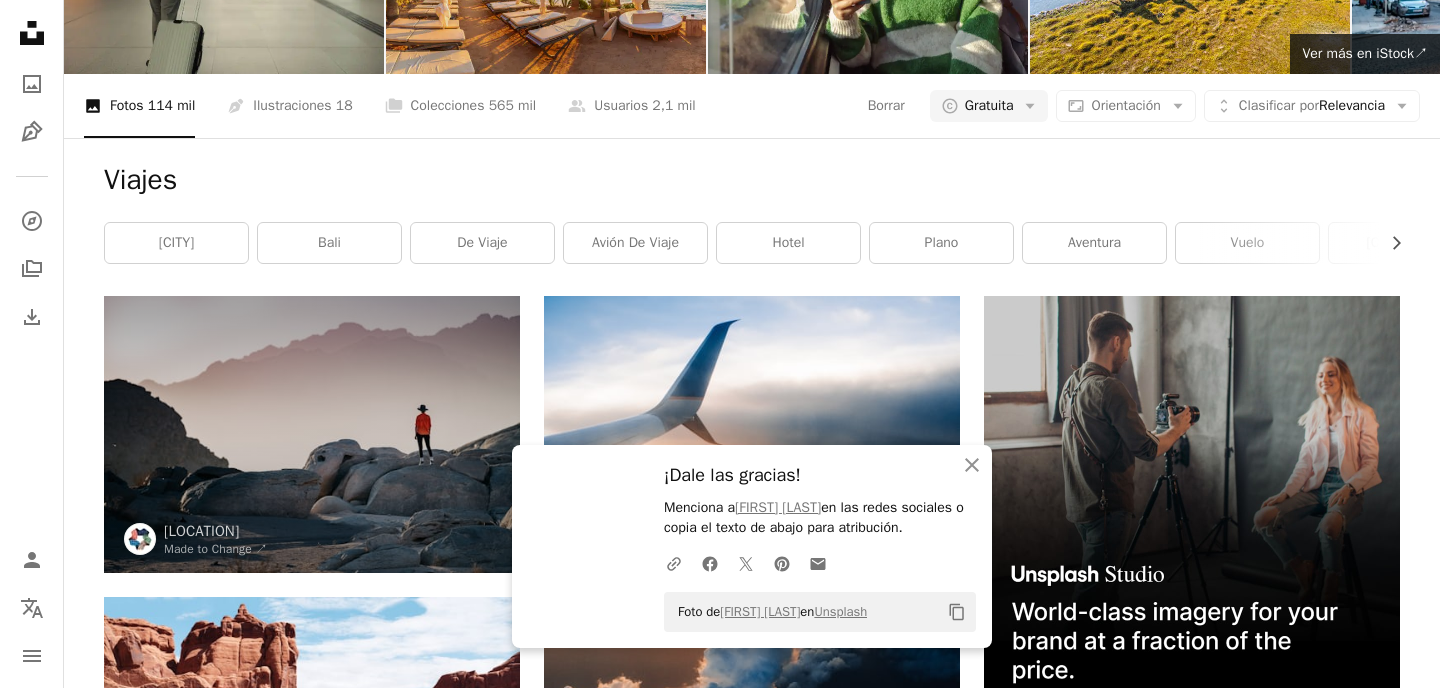 scroll, scrollTop: 0, scrollLeft: 0, axis: both 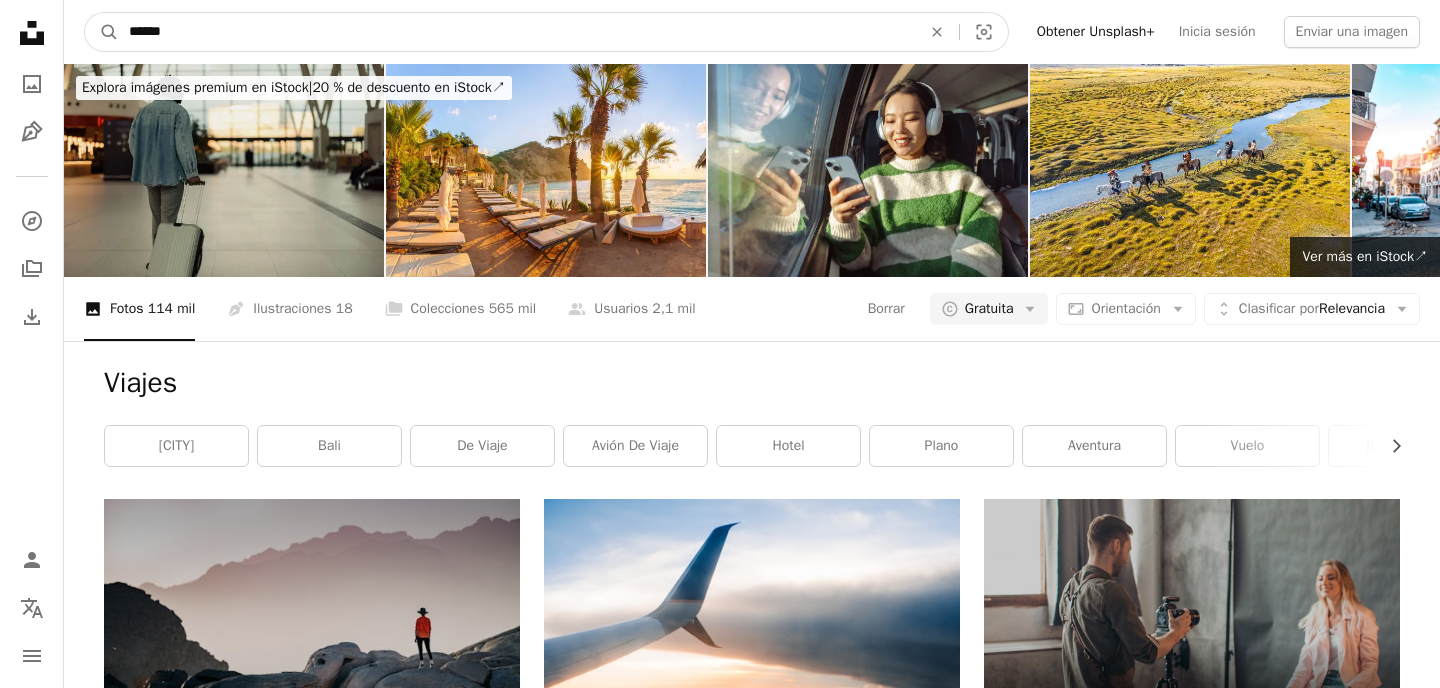 click on "******" at bounding box center (517, 32) 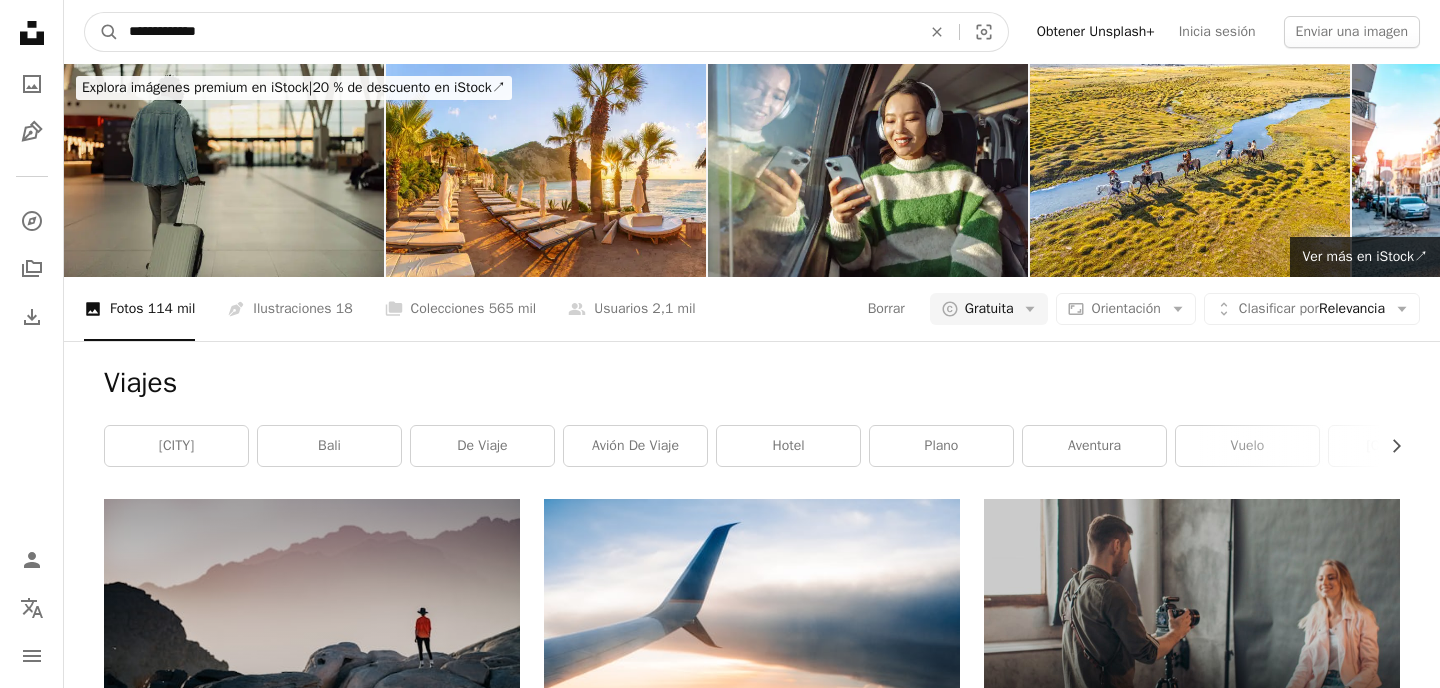 type on "**********" 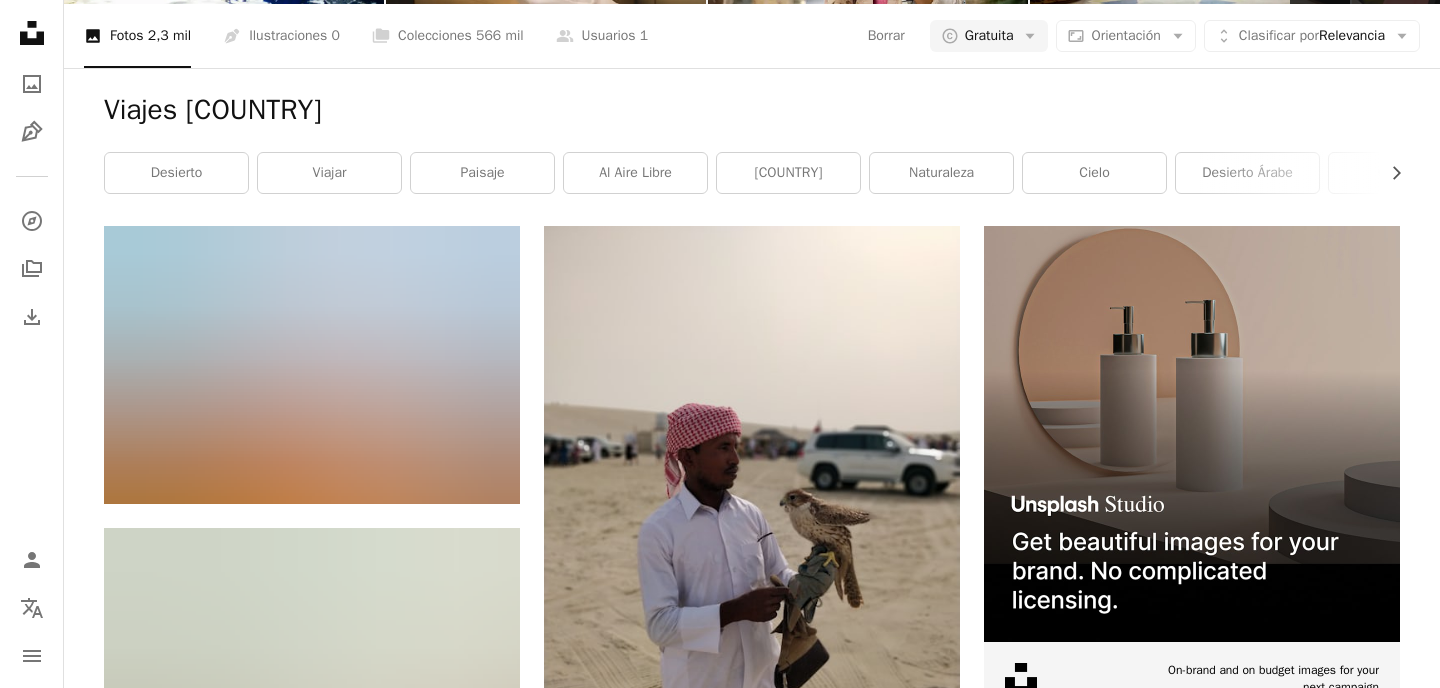 scroll, scrollTop: 0, scrollLeft: 0, axis: both 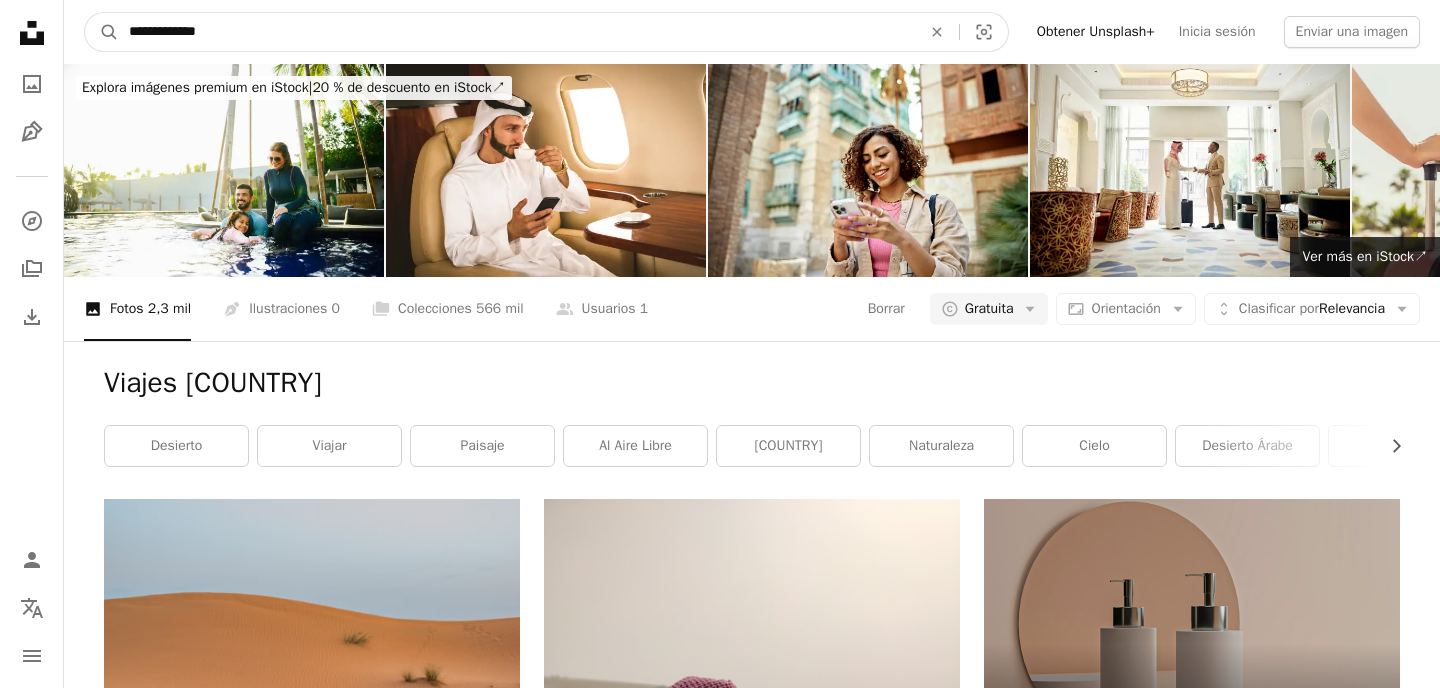 click on "**********" at bounding box center [517, 32] 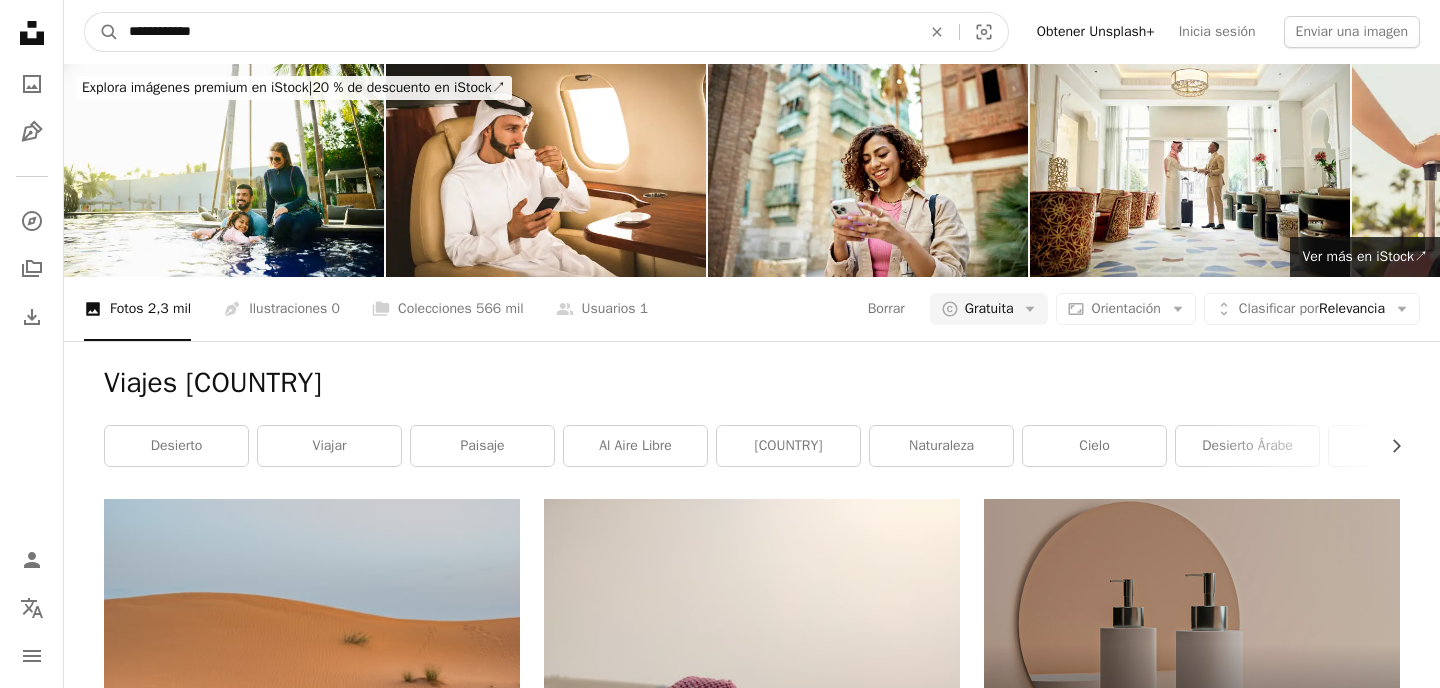 type on "**********" 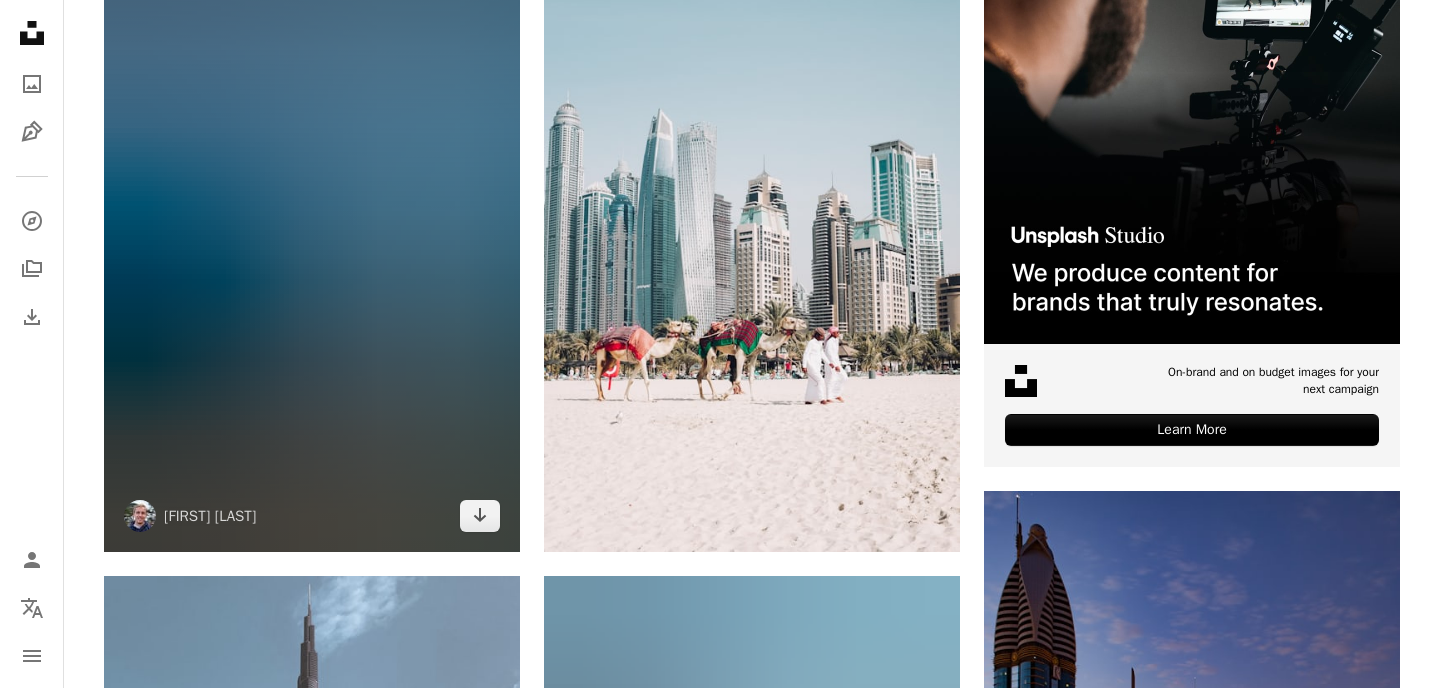 scroll, scrollTop: 579, scrollLeft: 0, axis: vertical 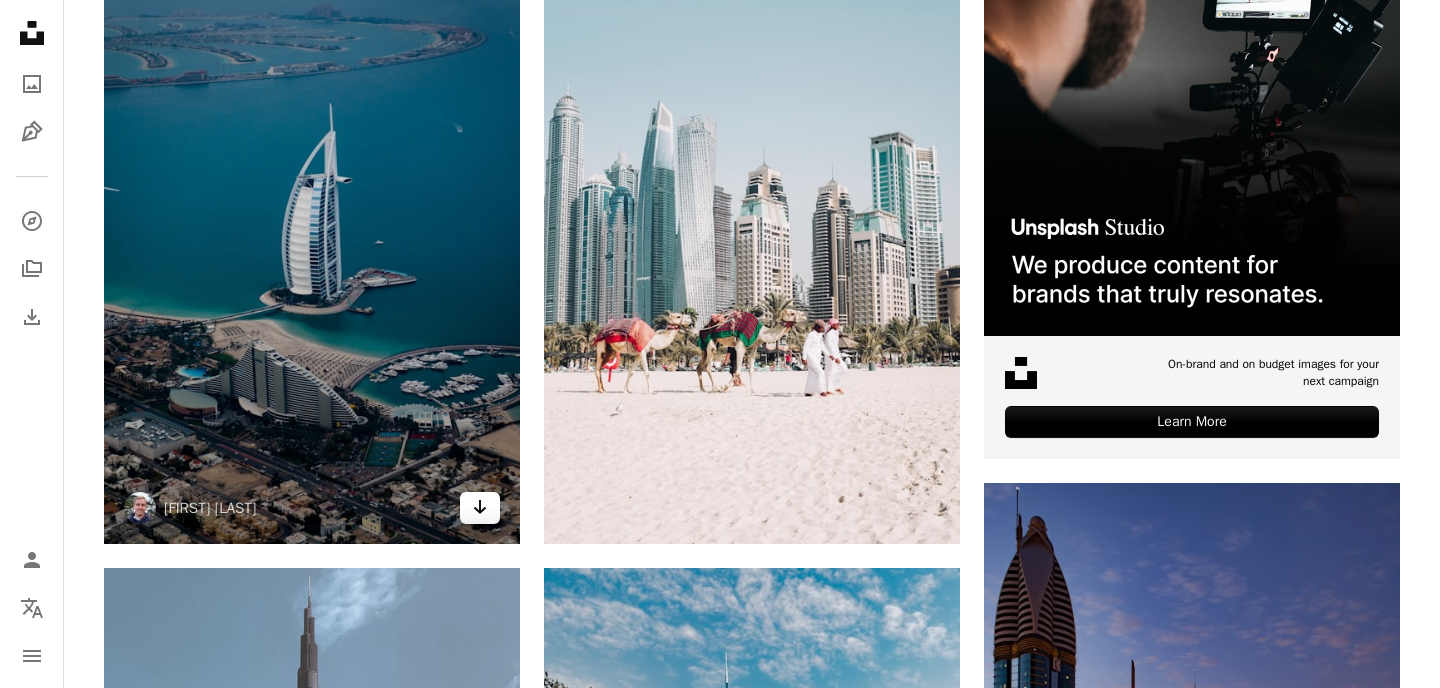 click on "Arrow pointing down" at bounding box center (480, 507) 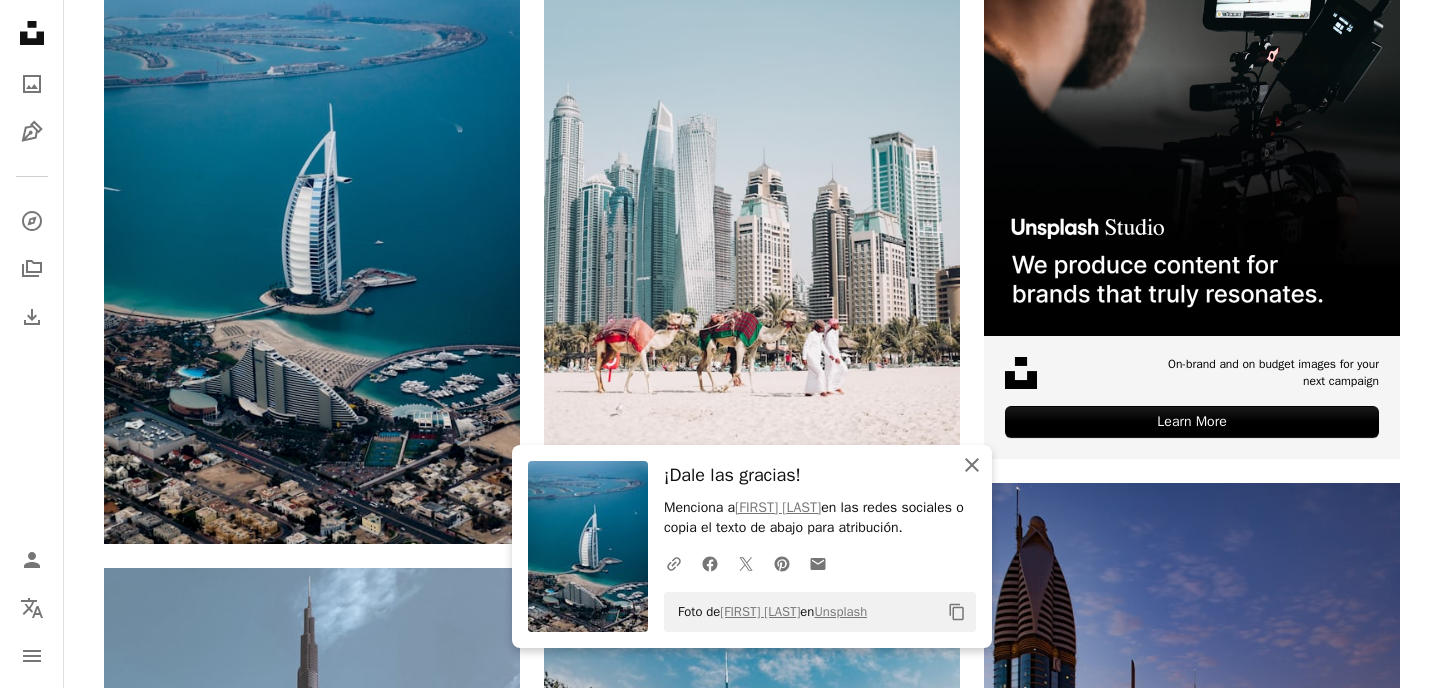 click at bounding box center (972, 465) 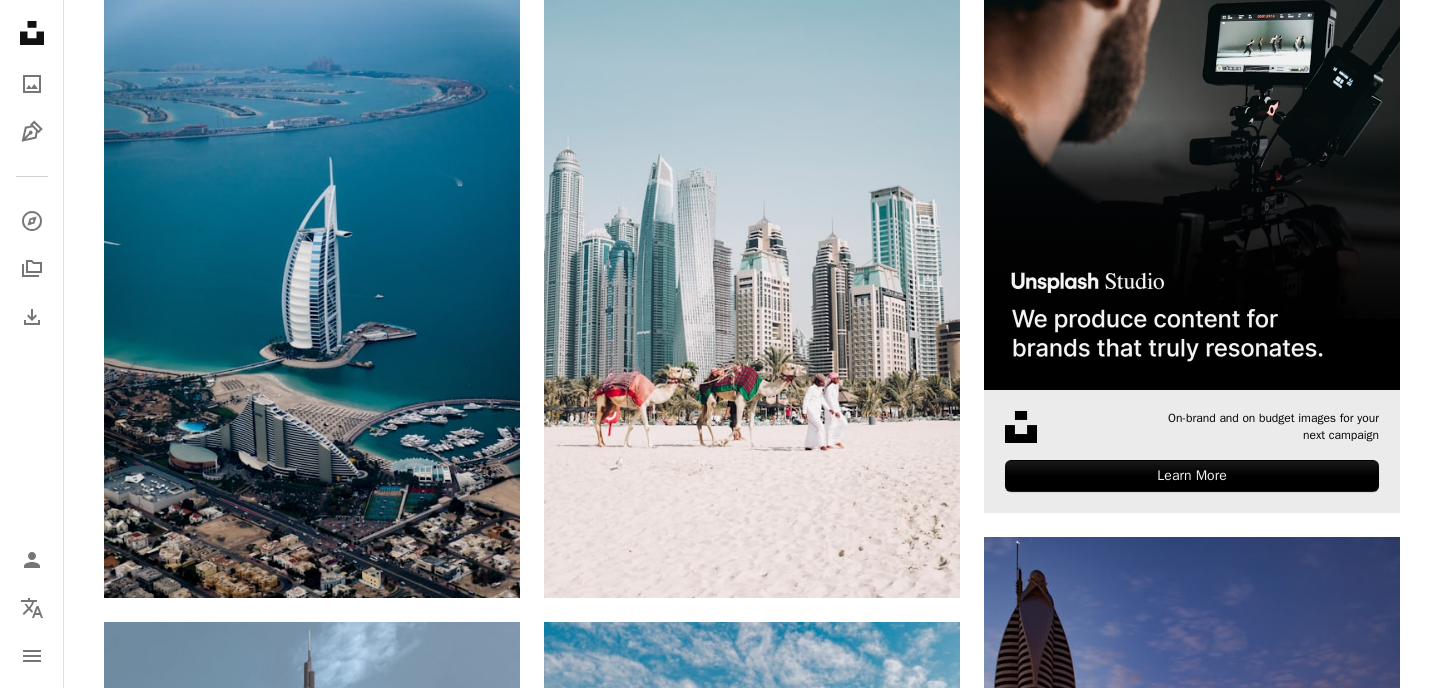 scroll, scrollTop: 0, scrollLeft: 0, axis: both 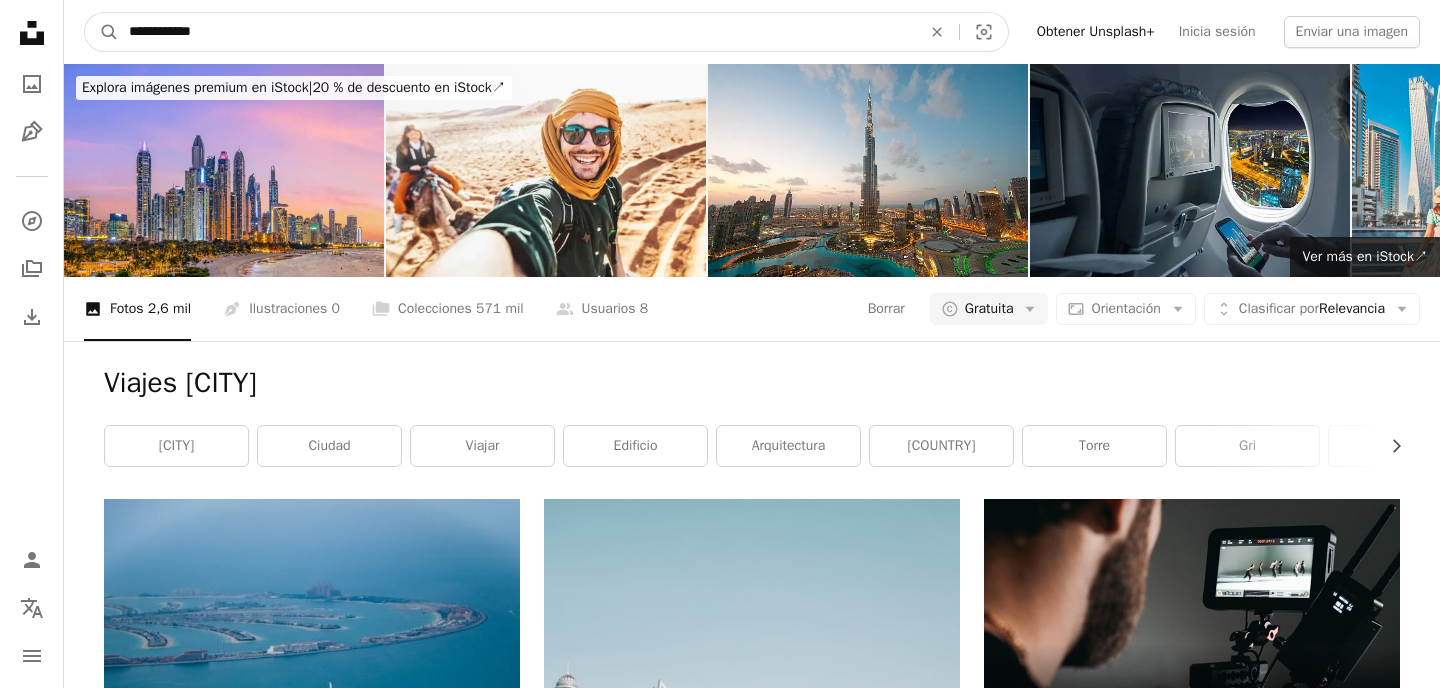 click on "**********" at bounding box center (517, 32) 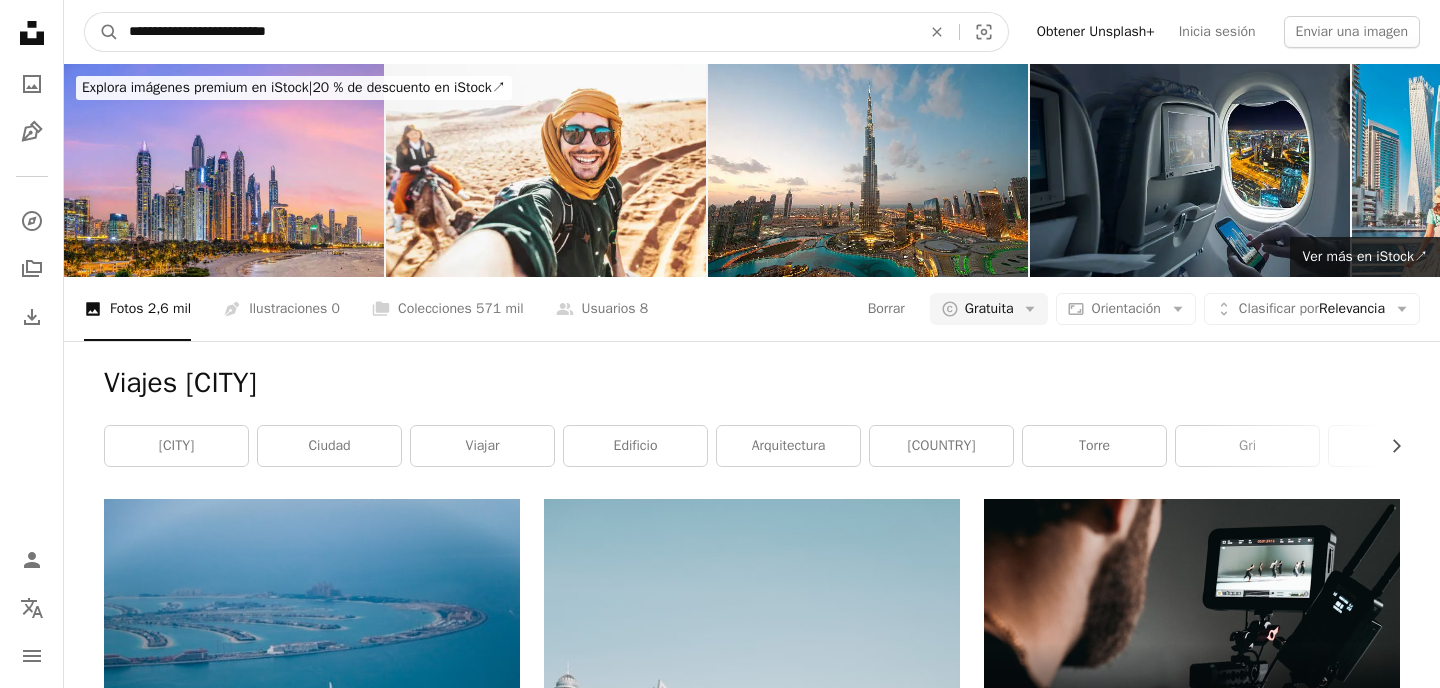 type on "**********" 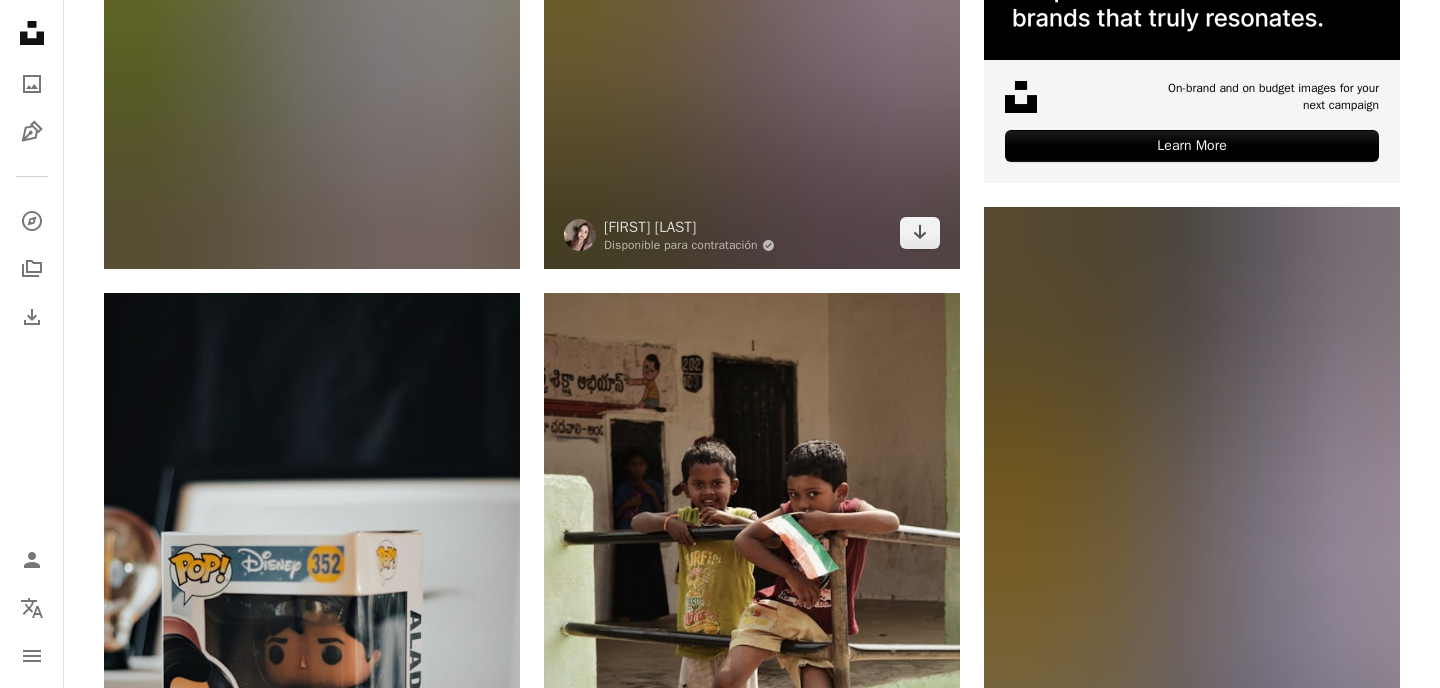 scroll, scrollTop: 0, scrollLeft: 0, axis: both 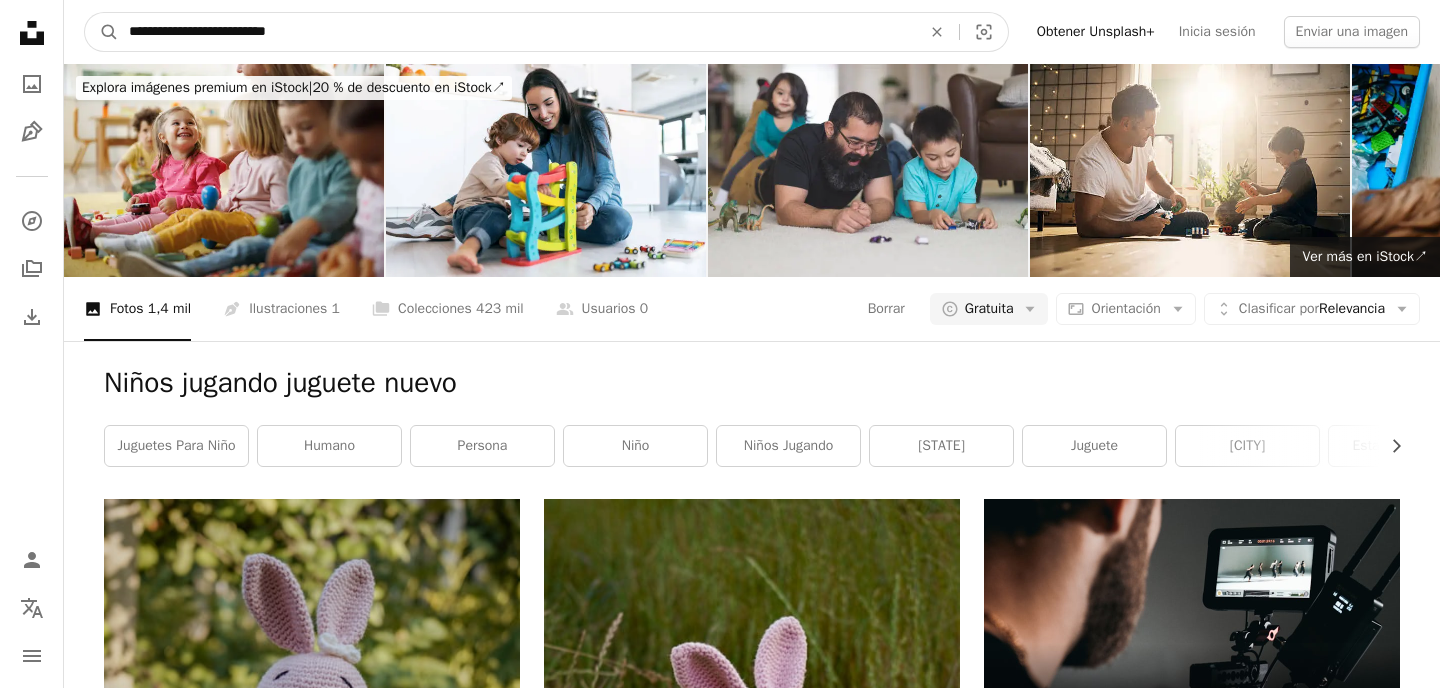click on "**********" at bounding box center [517, 32] 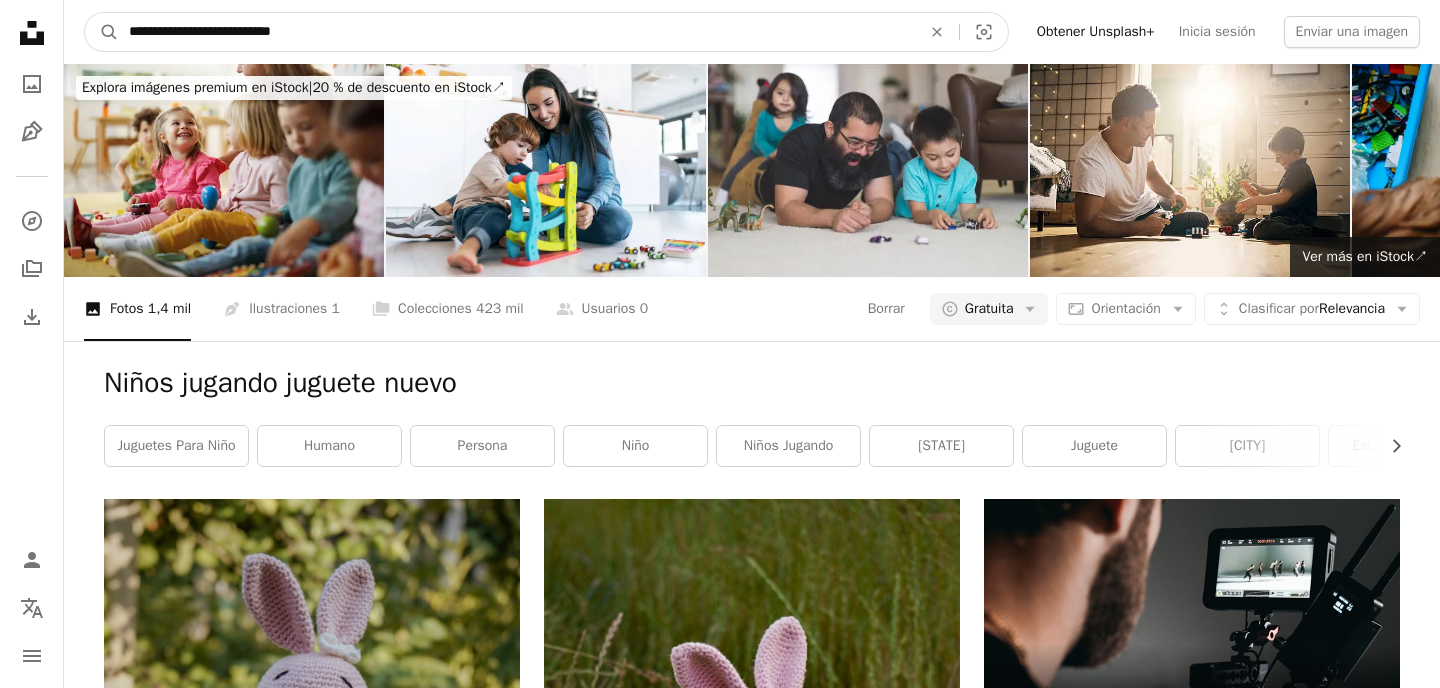 type on "**********" 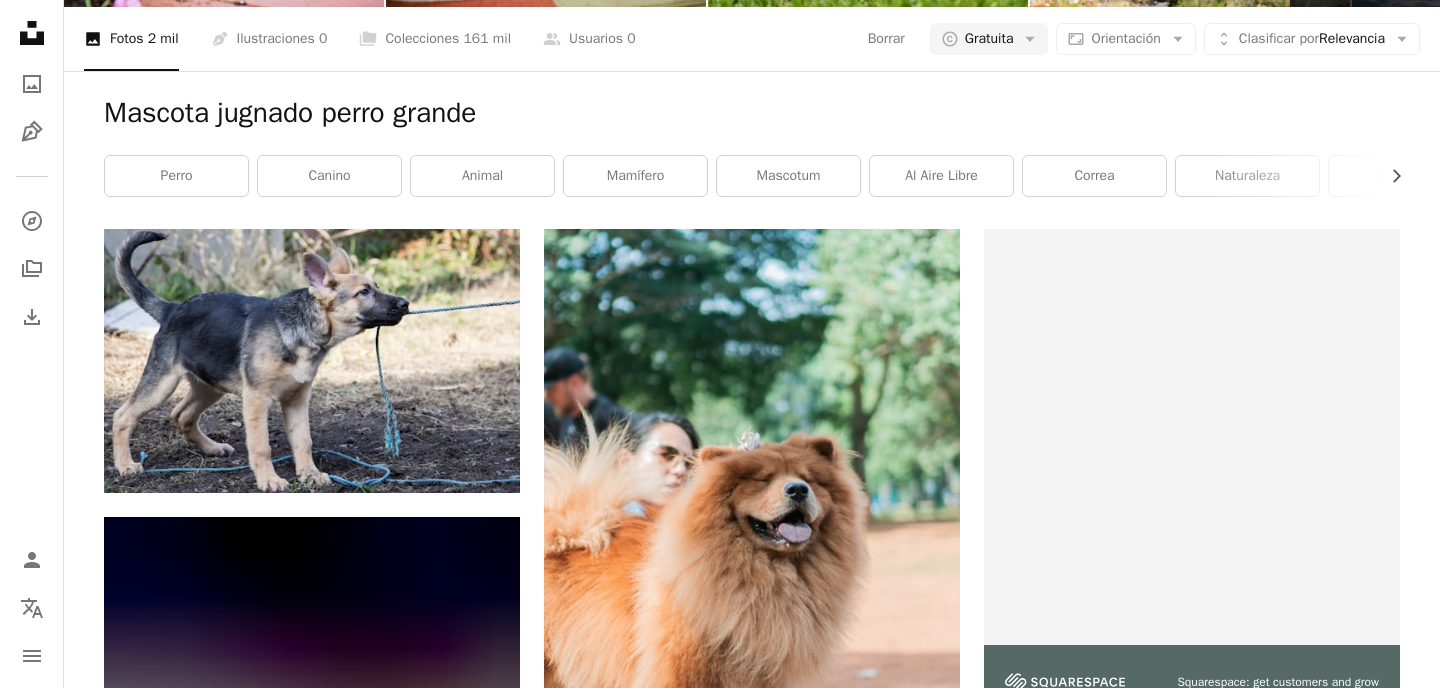 scroll, scrollTop: 0, scrollLeft: 0, axis: both 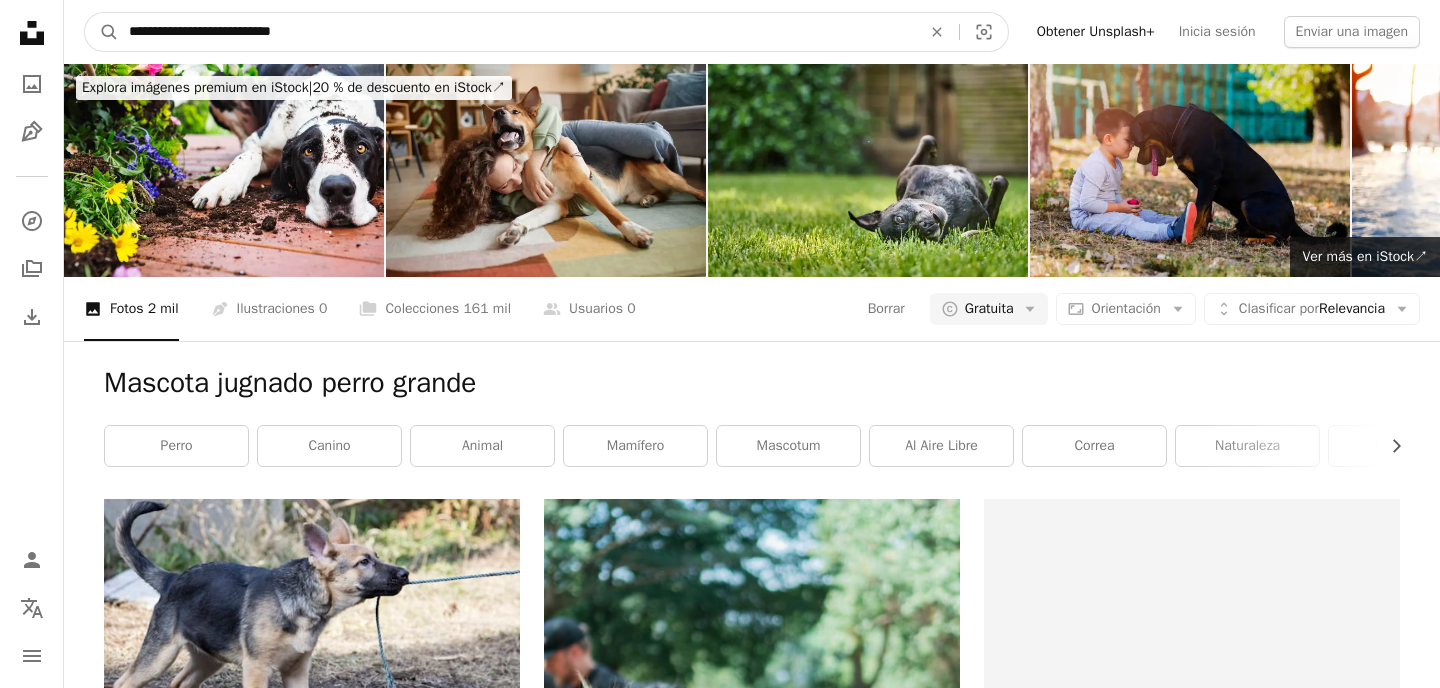 drag, startPoint x: 242, startPoint y: 29, endPoint x: 68, endPoint y: 5, distance: 175.64737 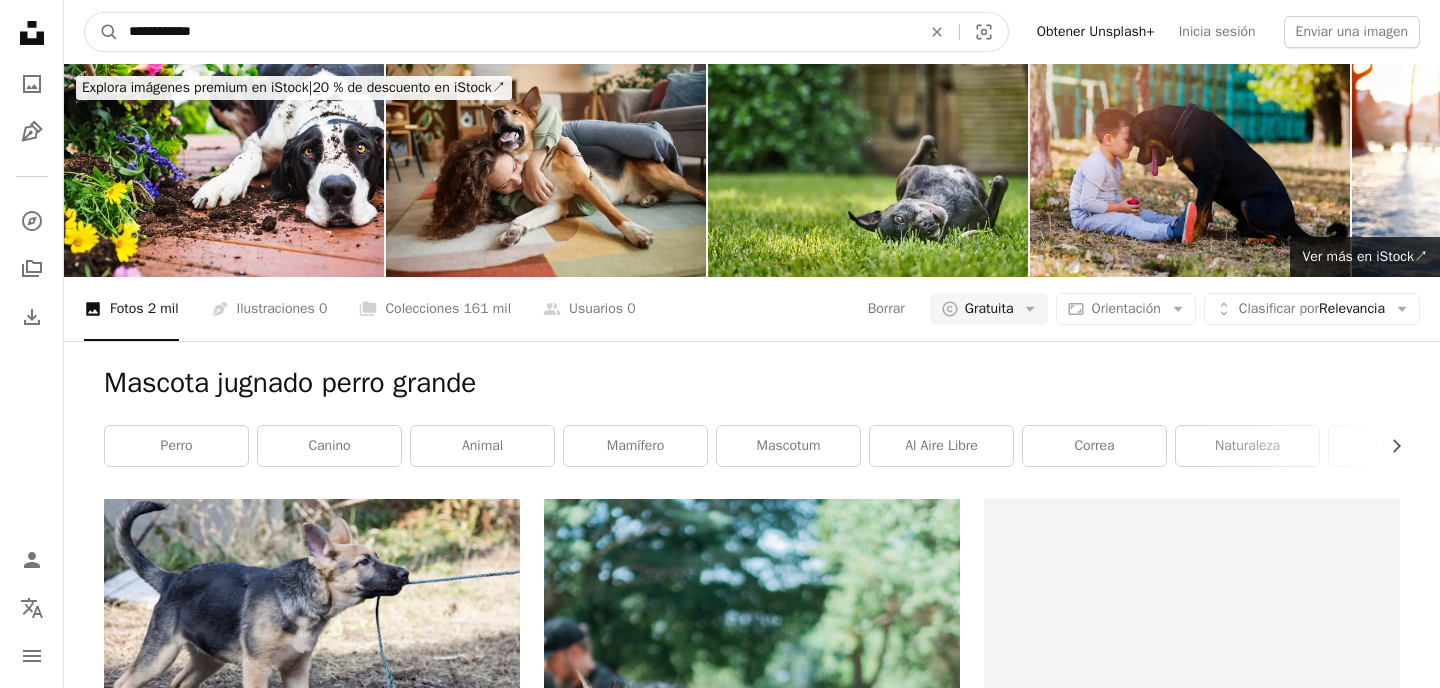 type on "**********" 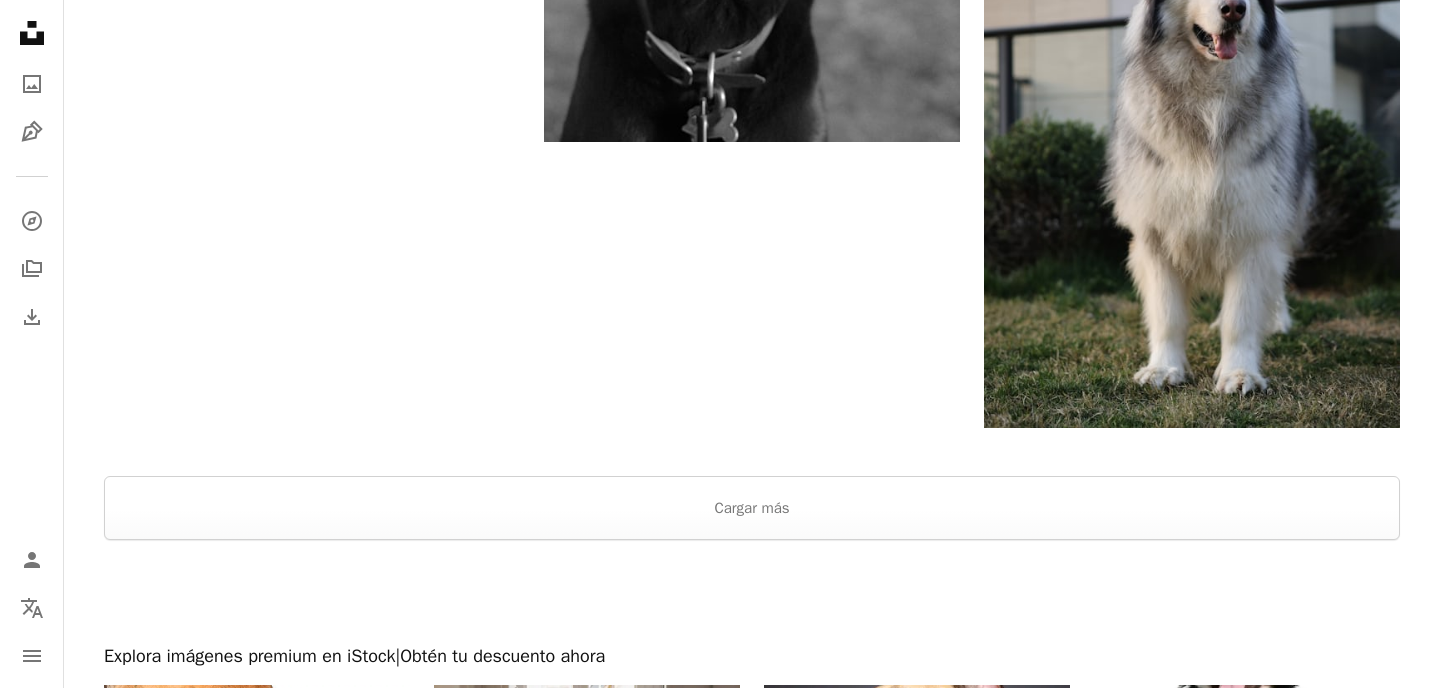 scroll, scrollTop: 3808, scrollLeft: 0, axis: vertical 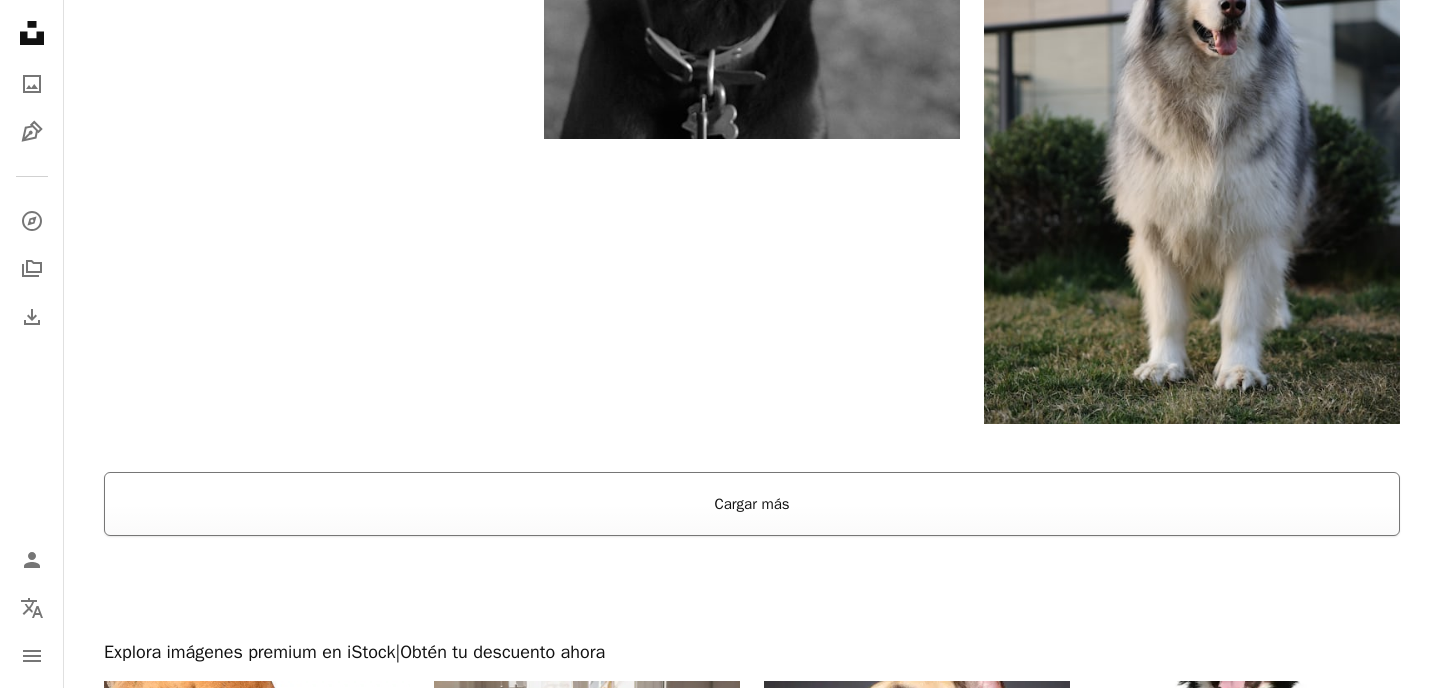 click on "Cargar más" at bounding box center [752, 504] 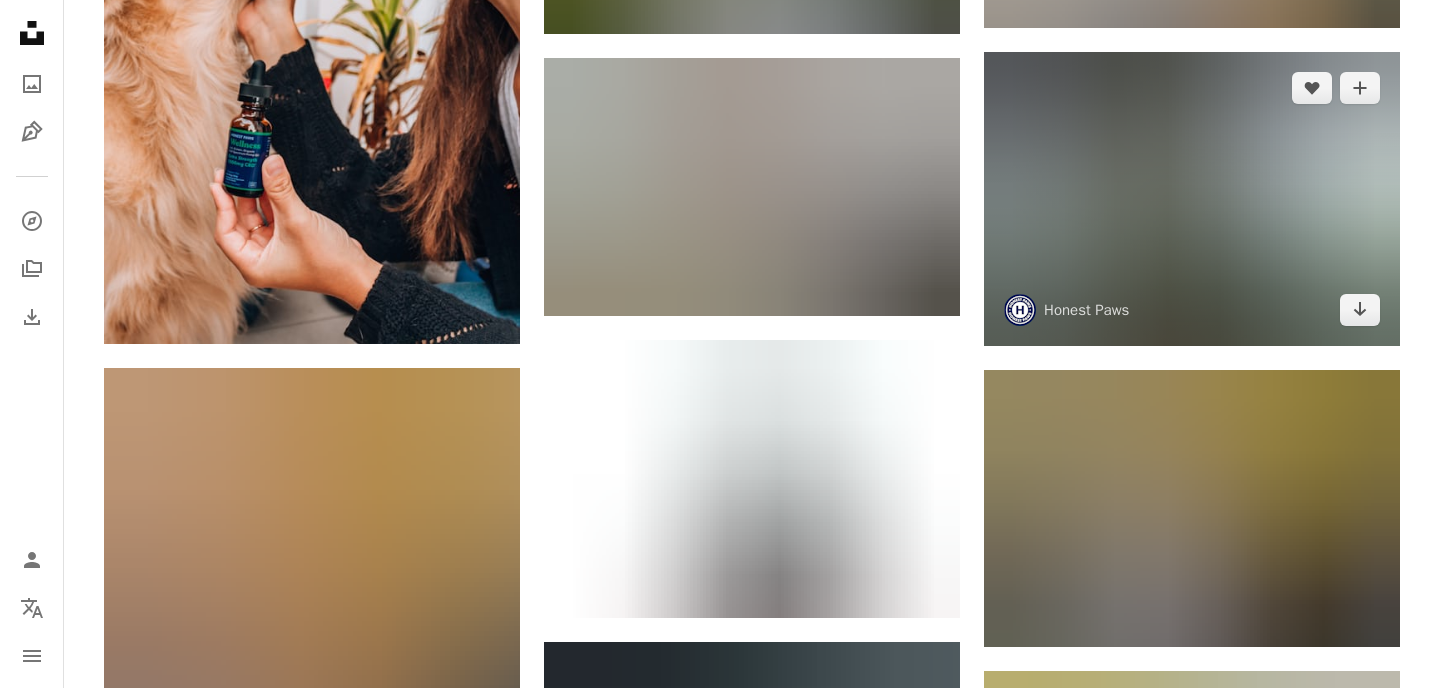 scroll, scrollTop: 16636, scrollLeft: 0, axis: vertical 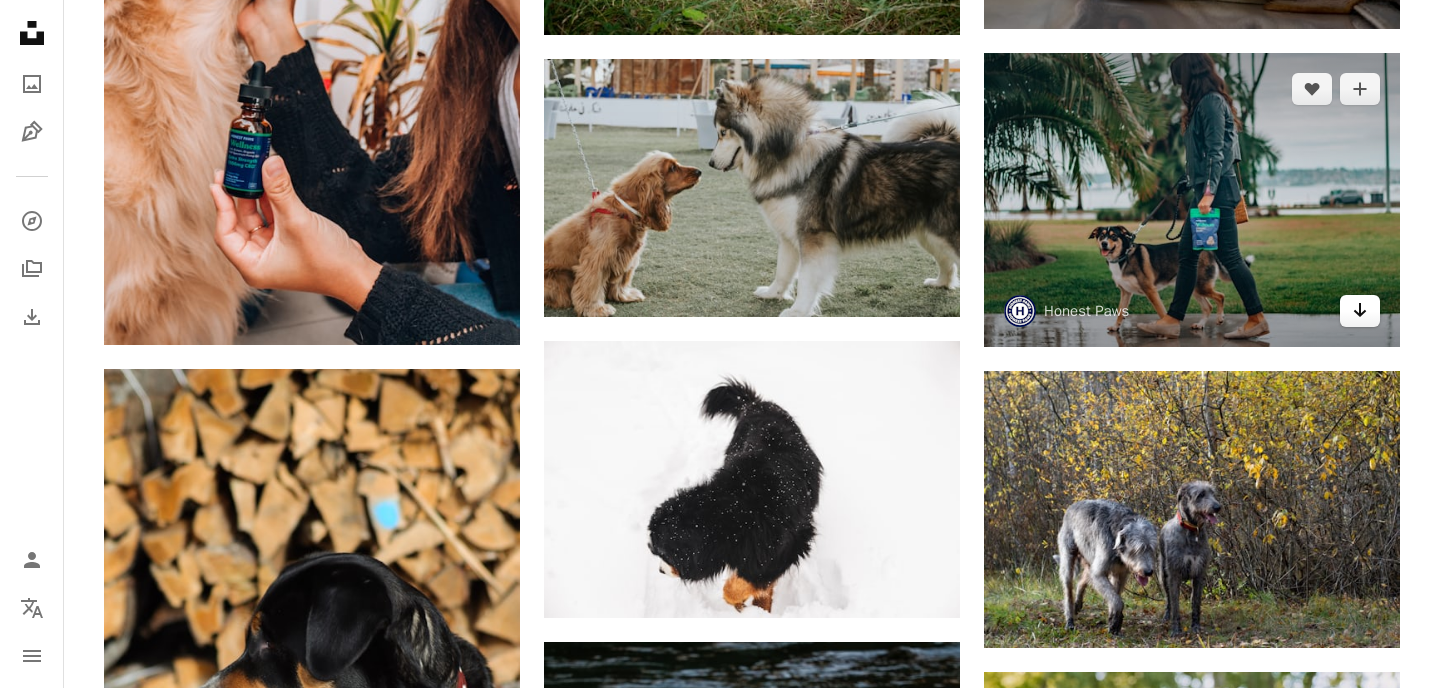 click on "Arrow pointing down" at bounding box center [1360, 310] 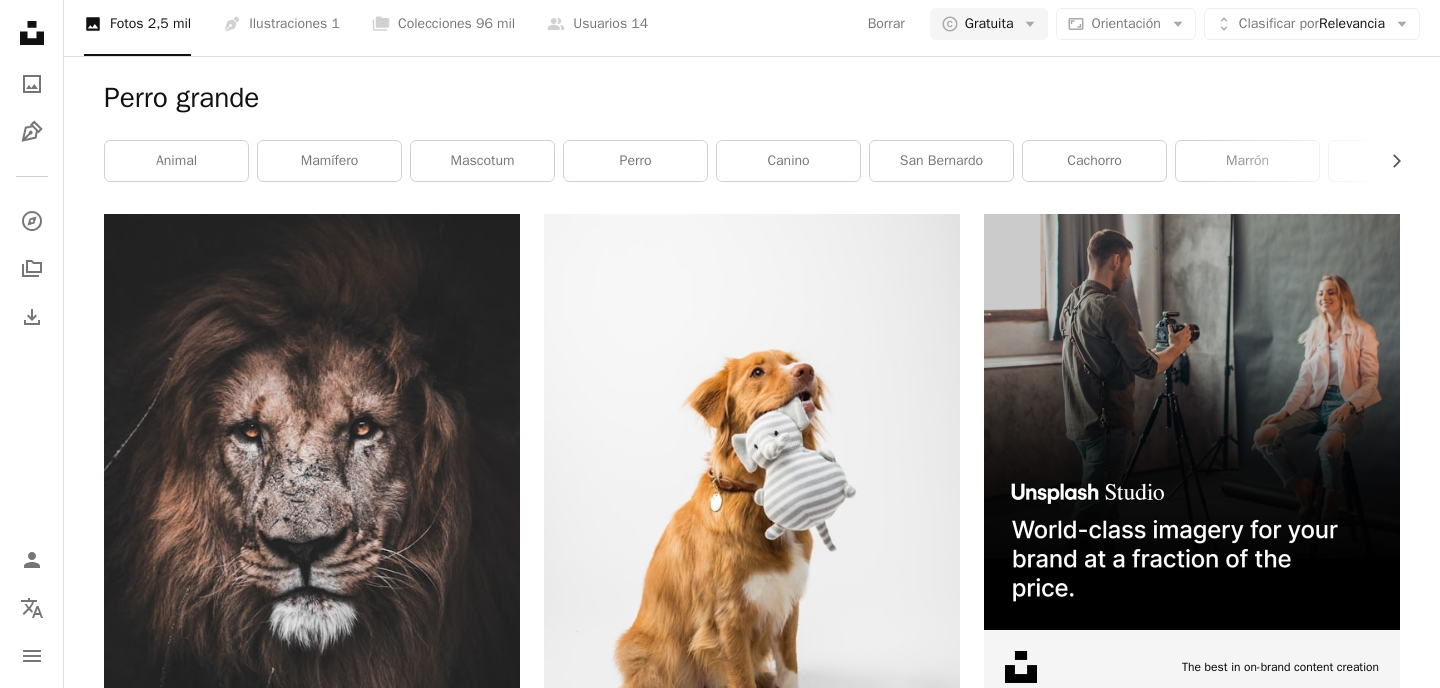 scroll, scrollTop: 0, scrollLeft: 0, axis: both 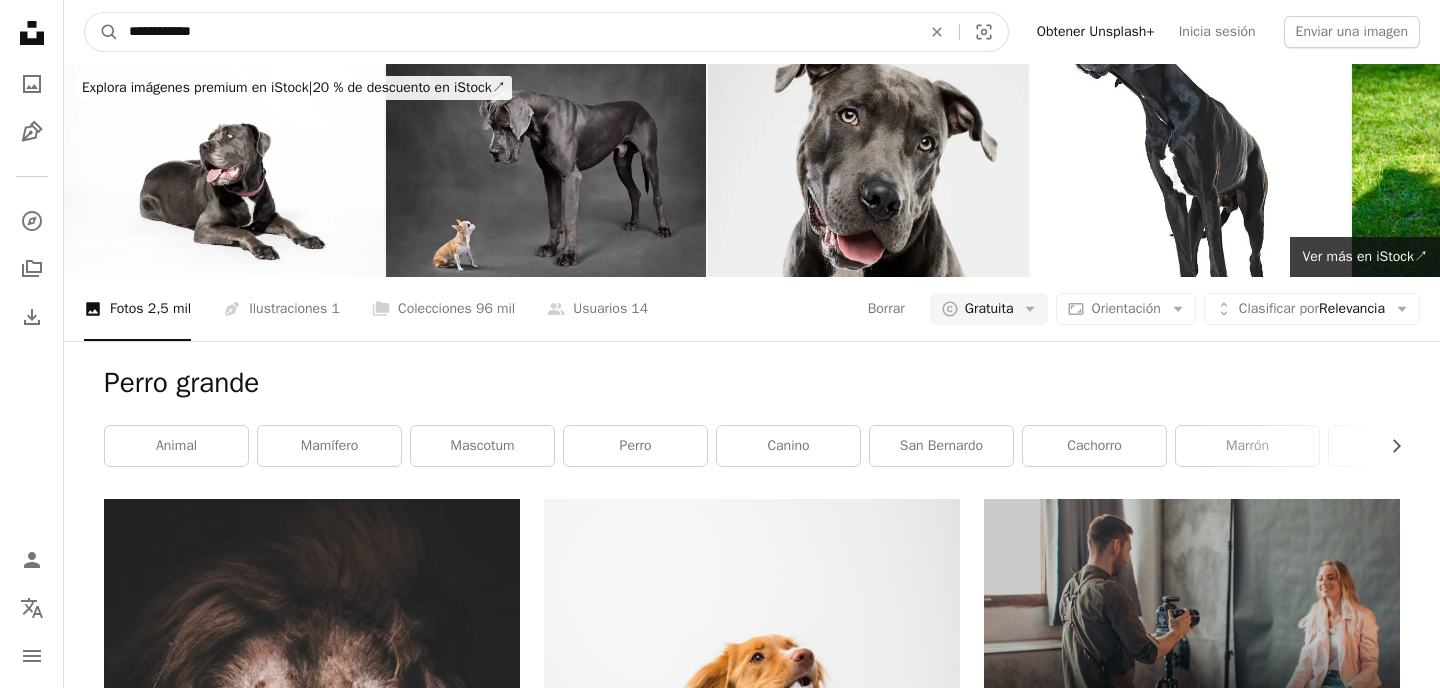 click on "**********" at bounding box center (517, 32) 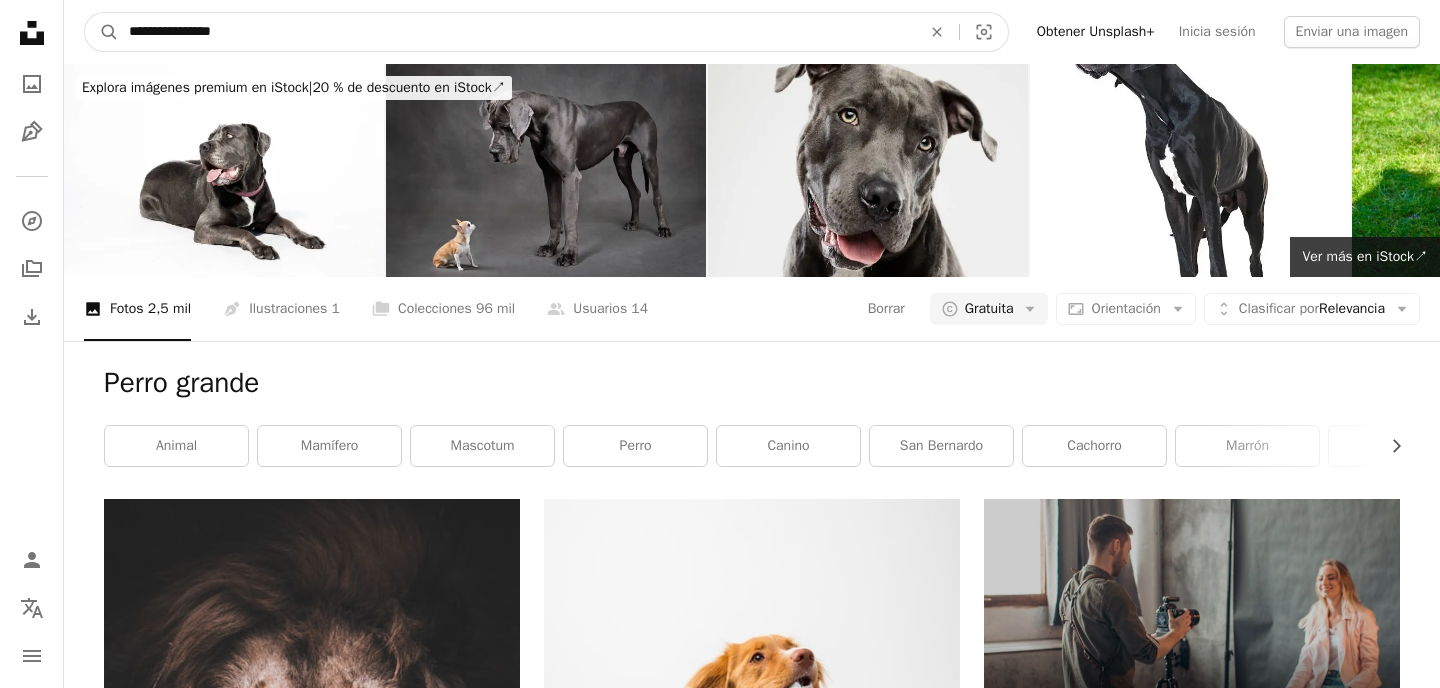 type on "**********" 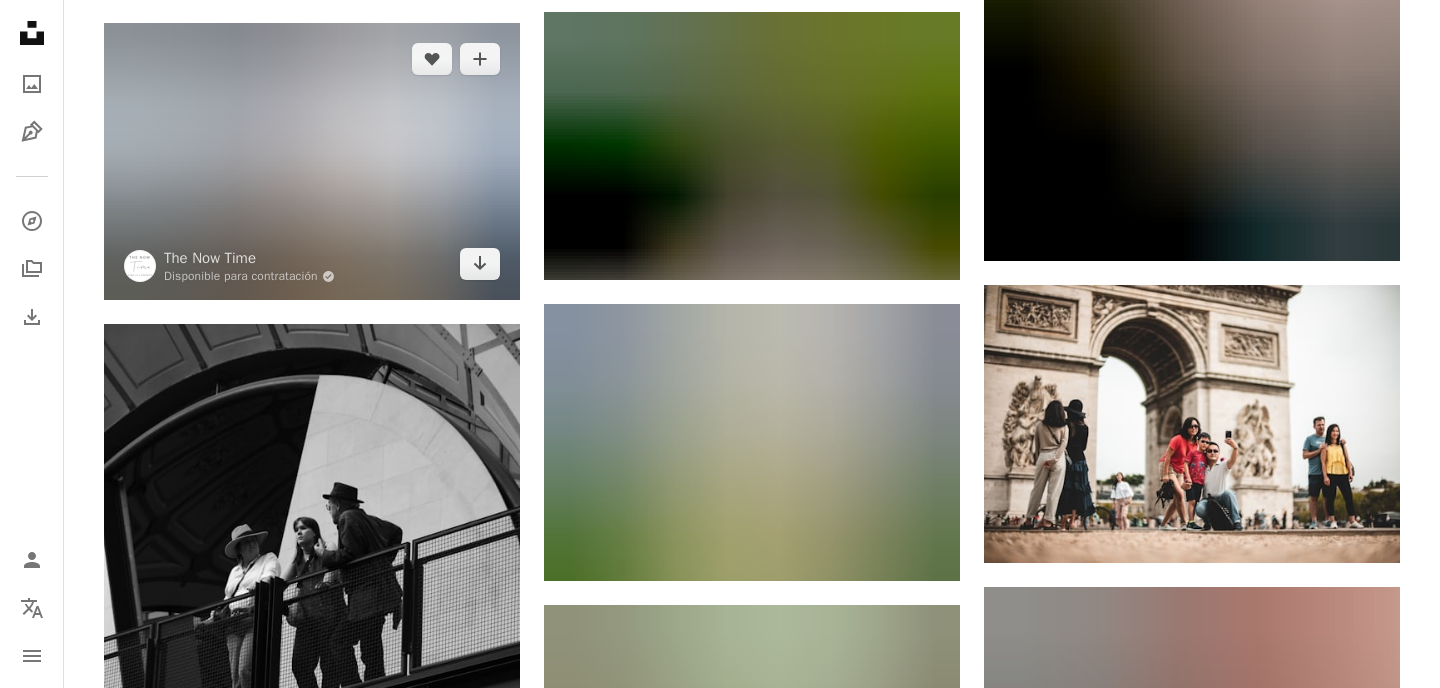 scroll, scrollTop: 0, scrollLeft: 0, axis: both 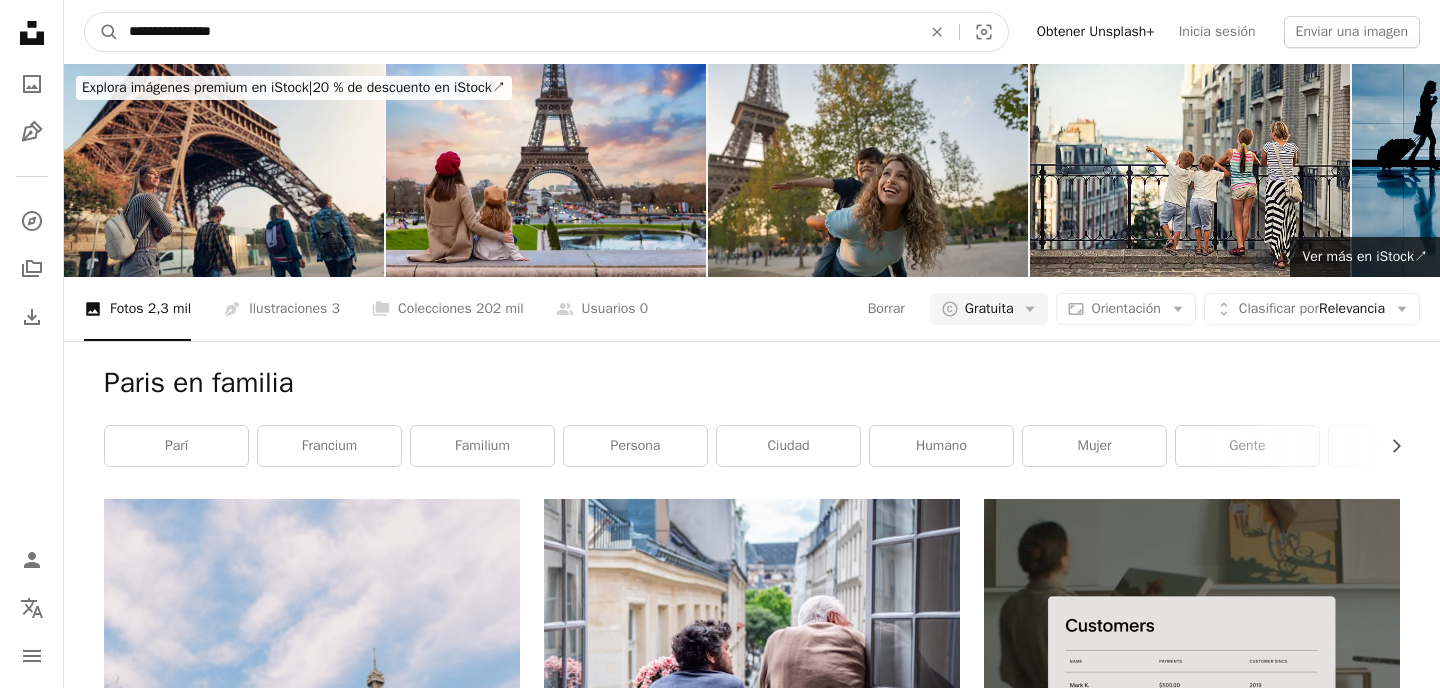 click on "**********" at bounding box center [517, 32] 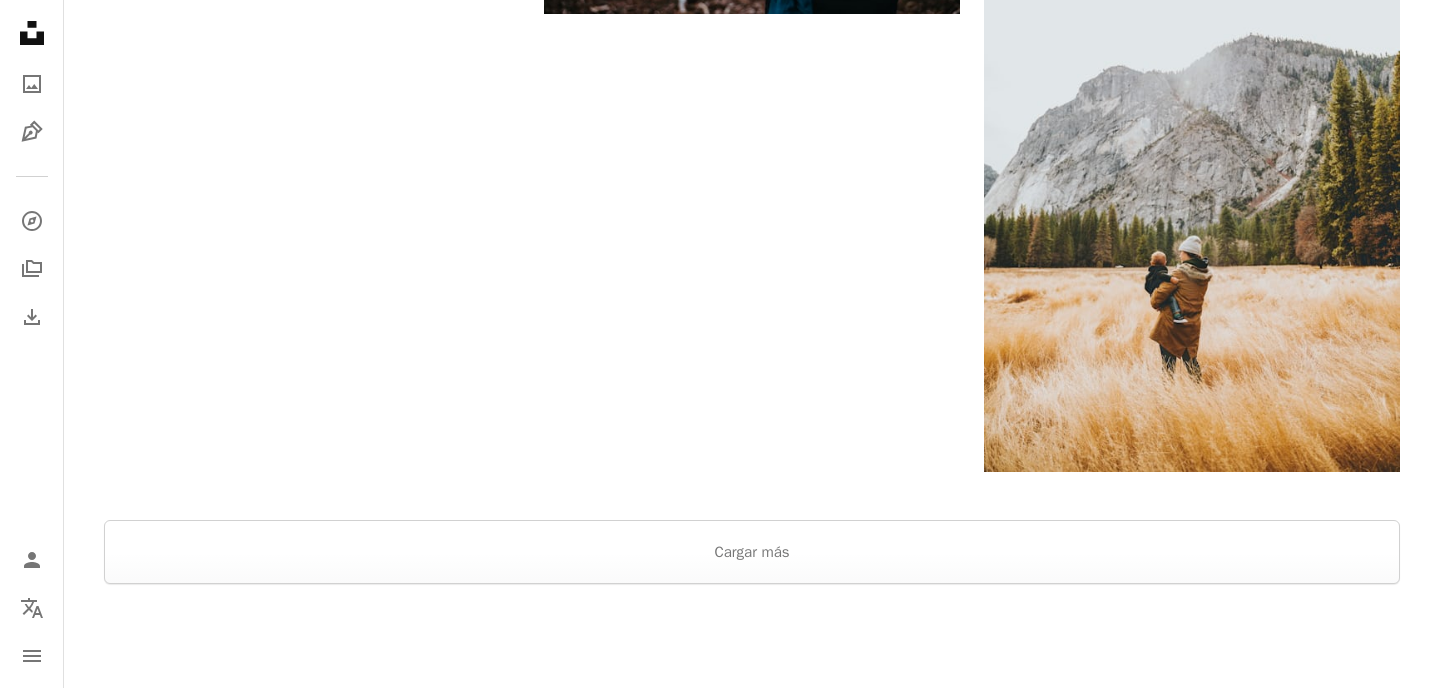 scroll, scrollTop: 3369, scrollLeft: 0, axis: vertical 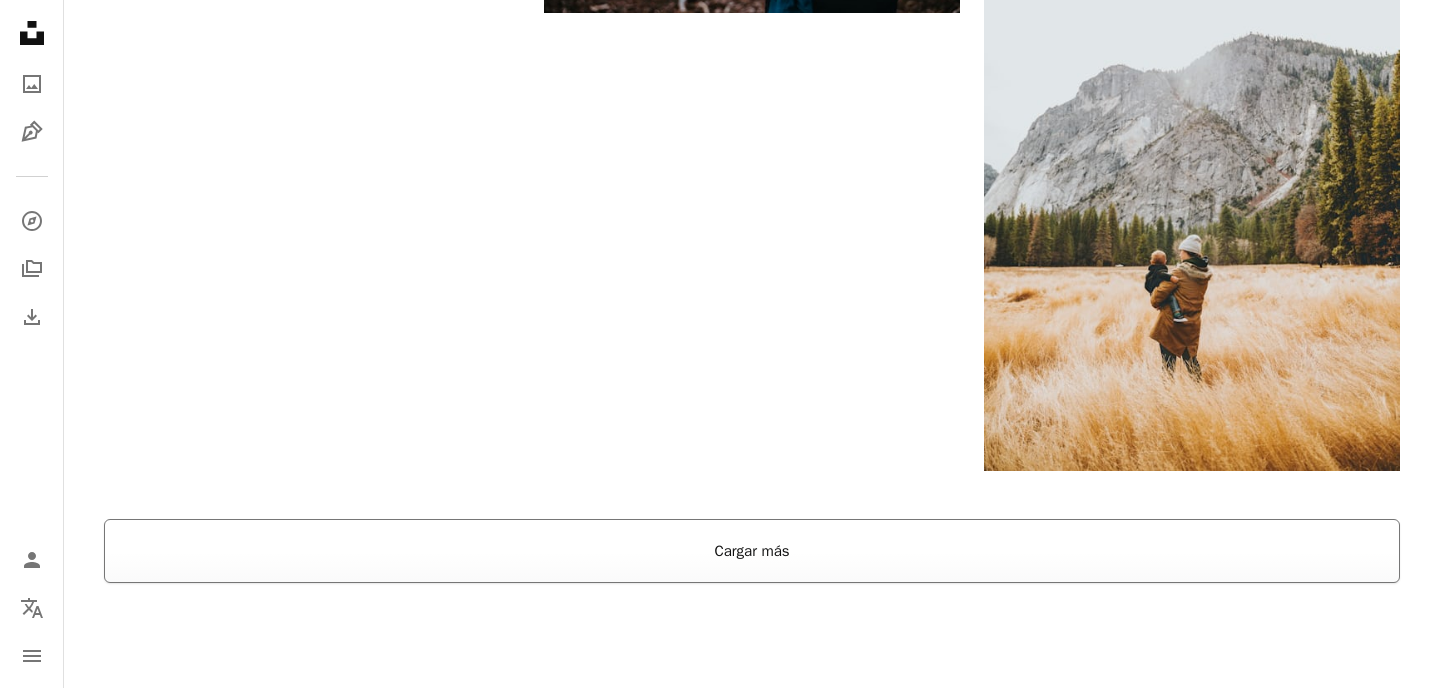click on "Cargar más" at bounding box center (752, 551) 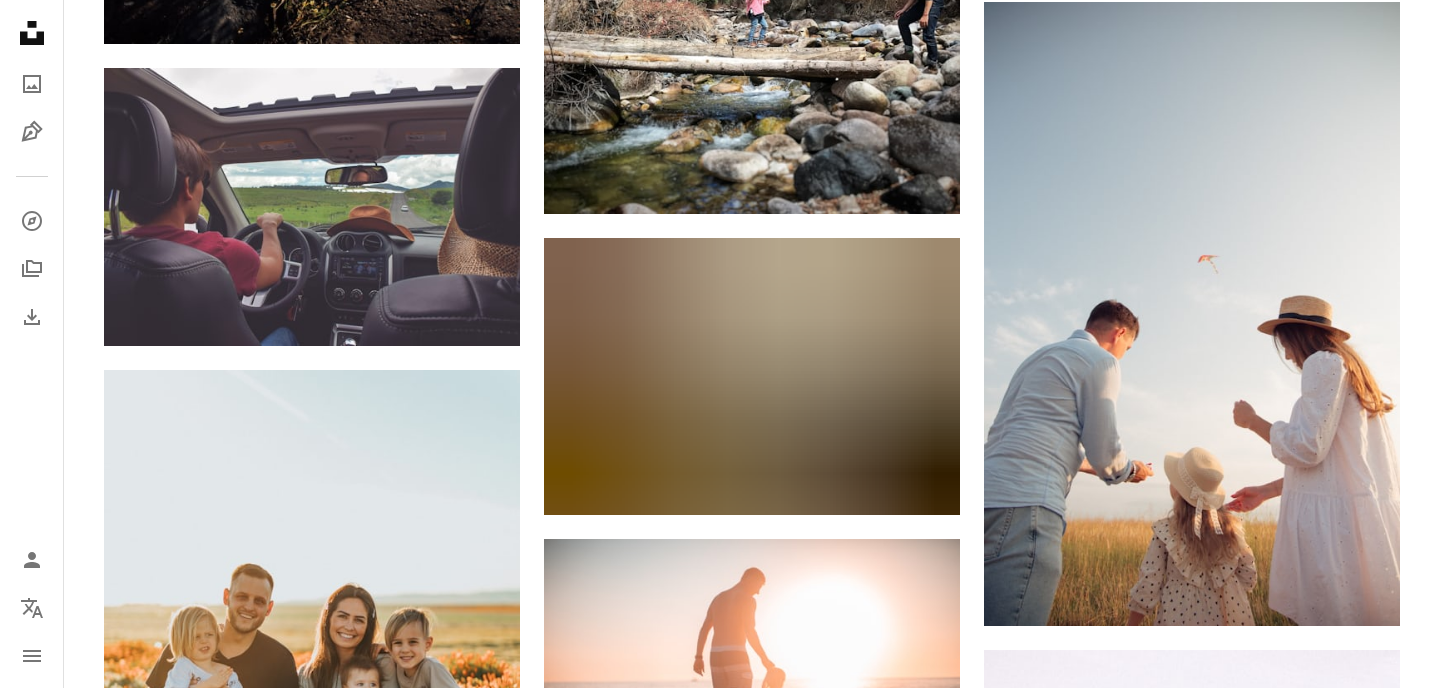 scroll, scrollTop: 2262, scrollLeft: 0, axis: vertical 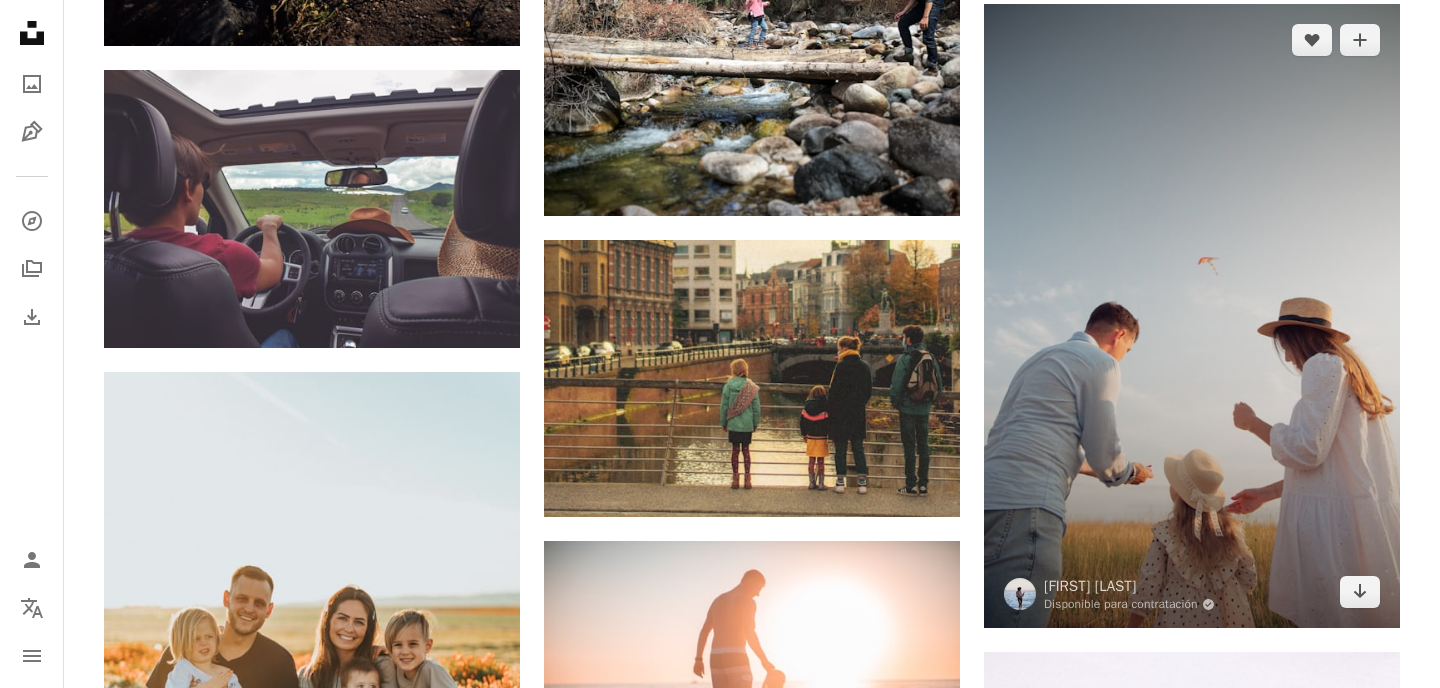 click at bounding box center (1192, 316) 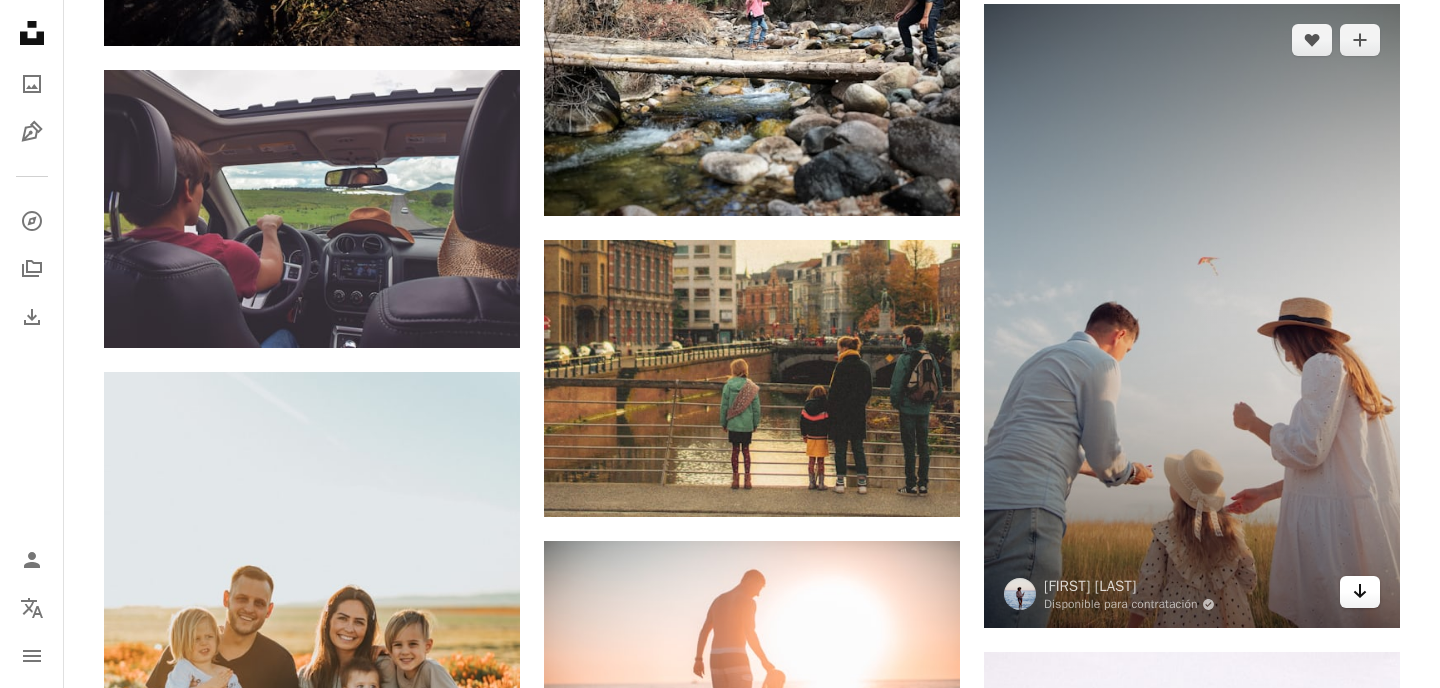 click on "Arrow pointing down" at bounding box center (1360, 592) 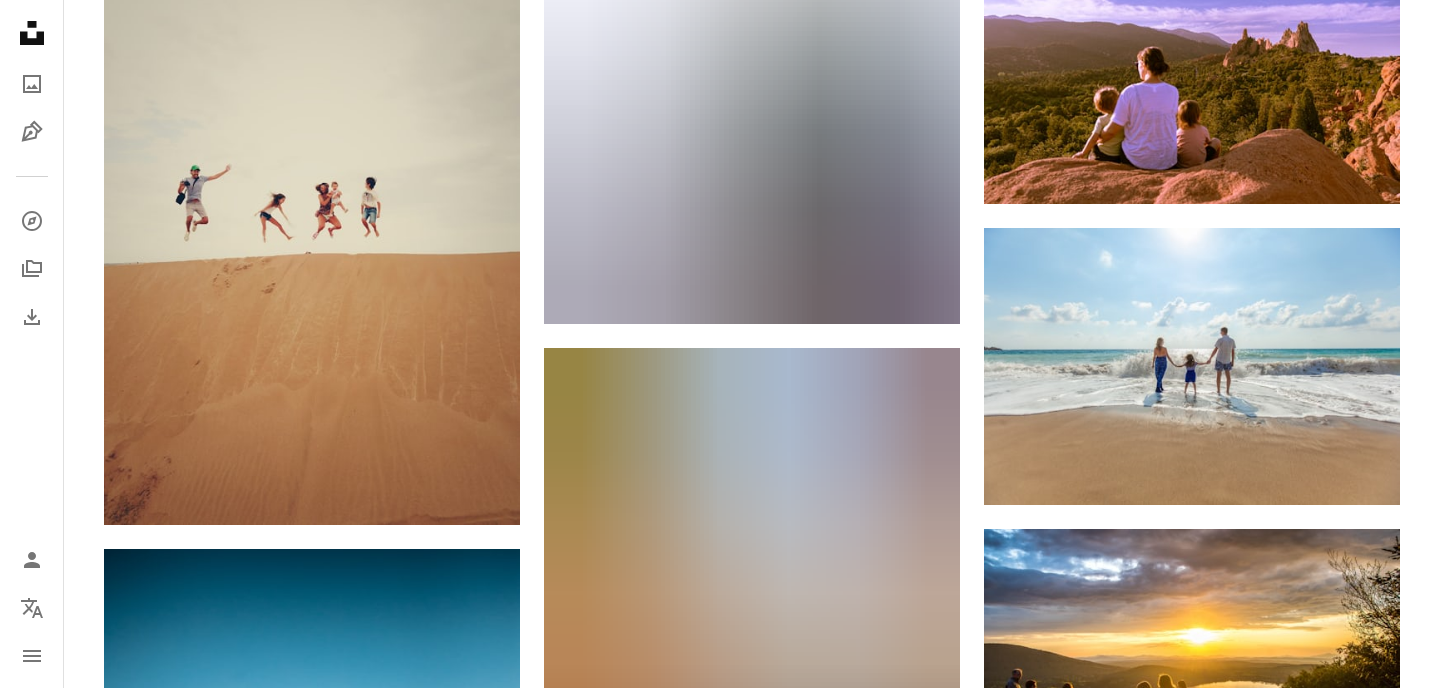 scroll, scrollTop: 0, scrollLeft: 0, axis: both 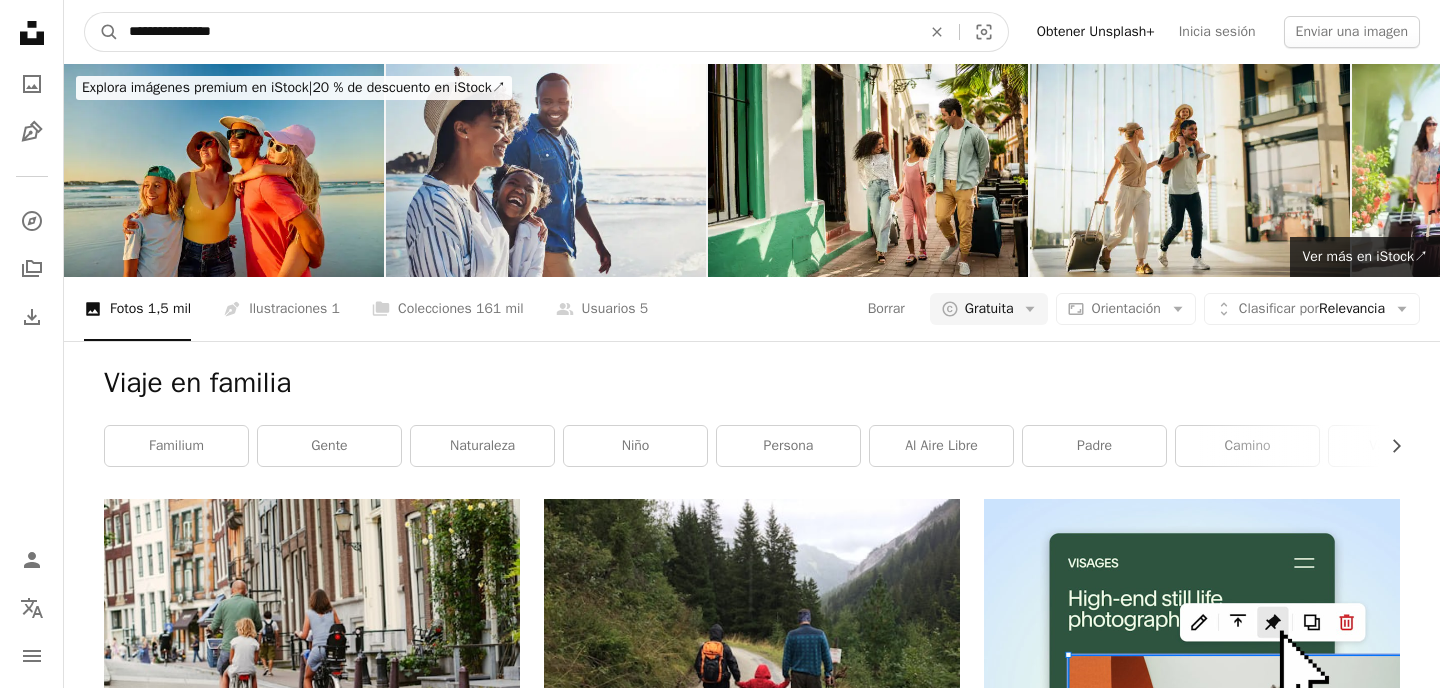 click on "**********" at bounding box center [517, 32] 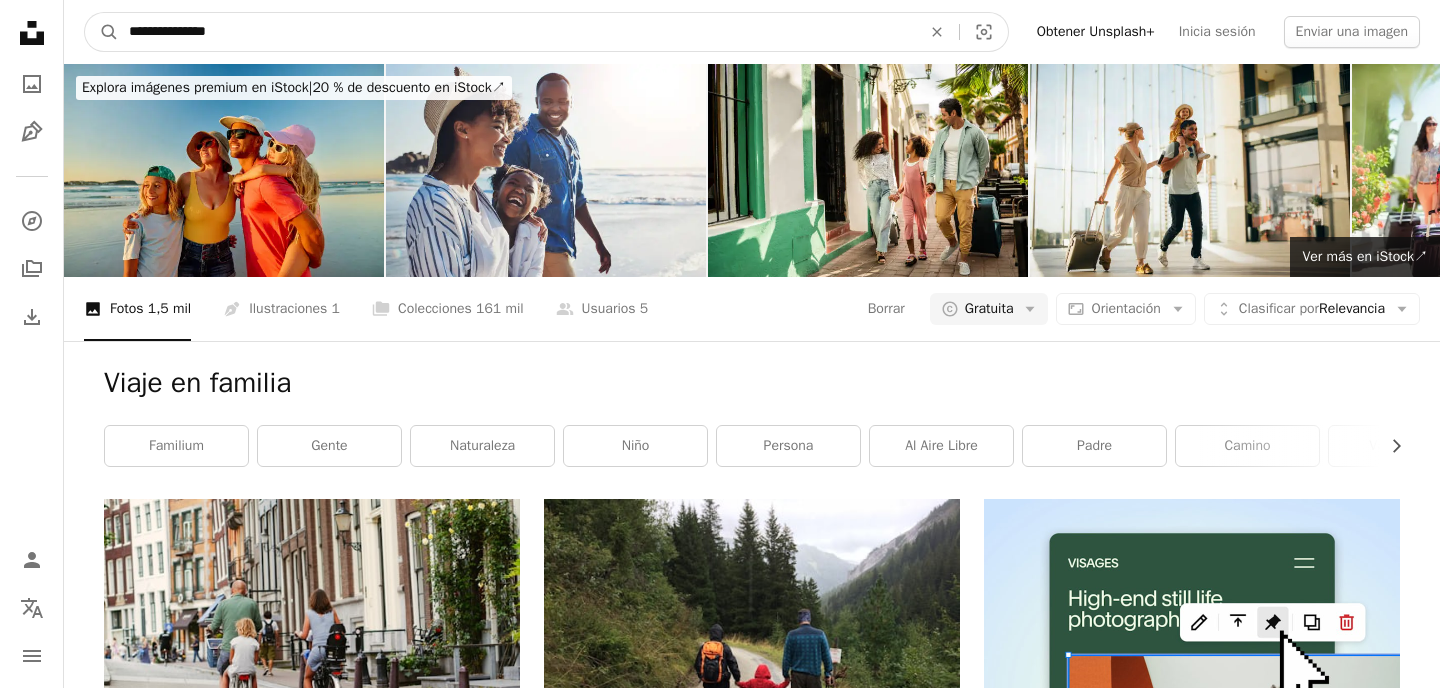 type on "**********" 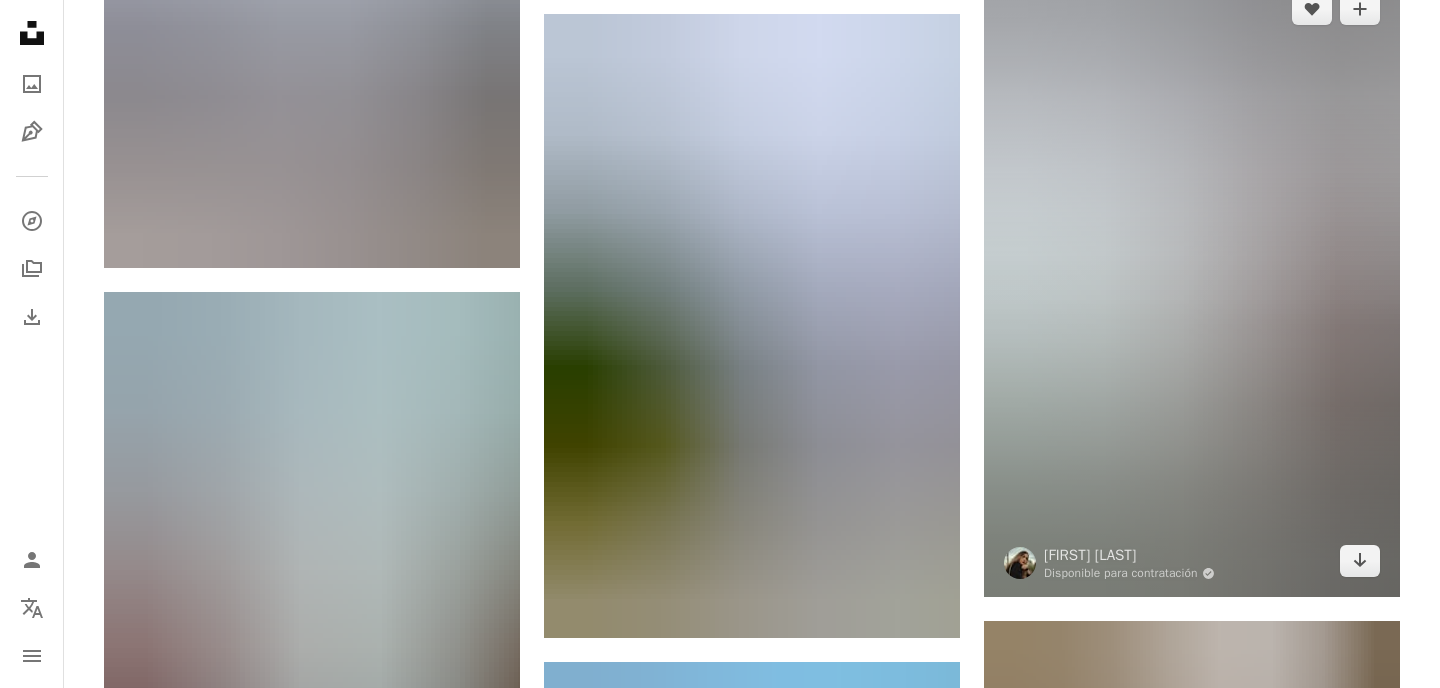 scroll, scrollTop: 1828, scrollLeft: 0, axis: vertical 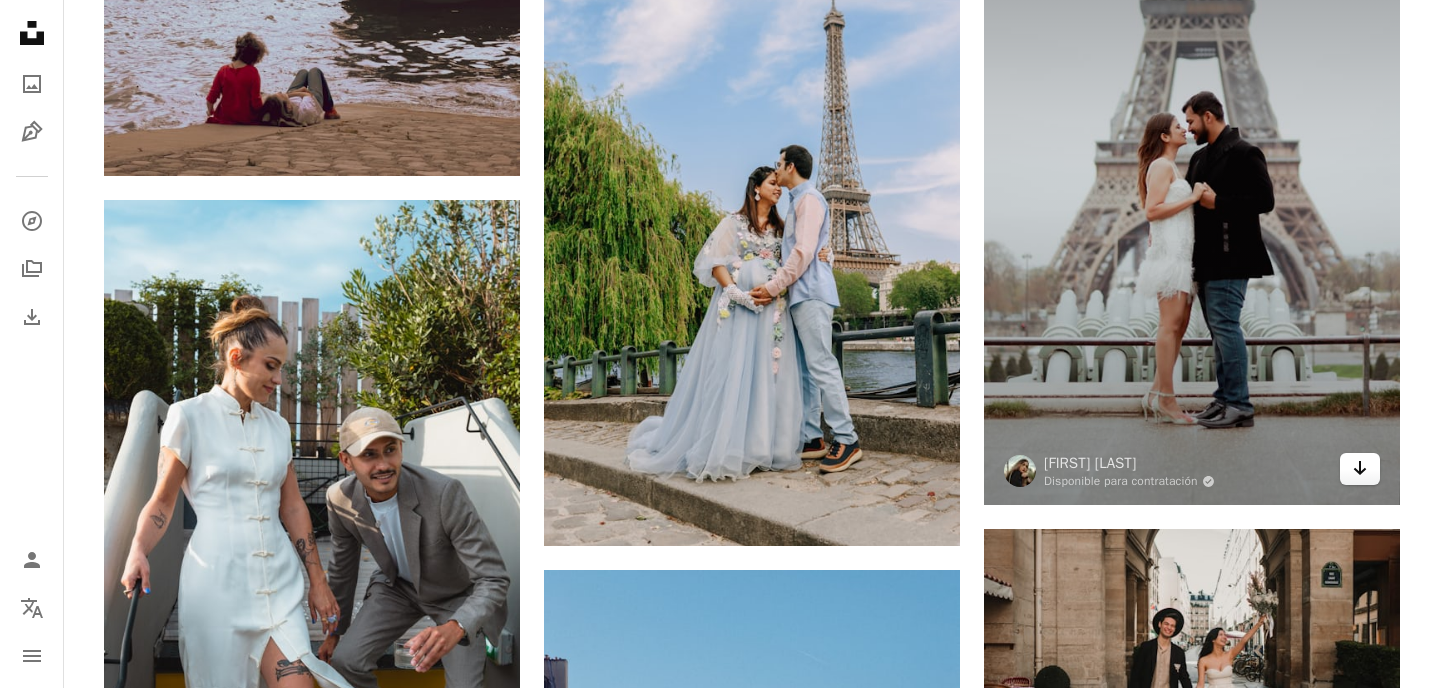 click on "Arrow pointing down" at bounding box center (1360, 469) 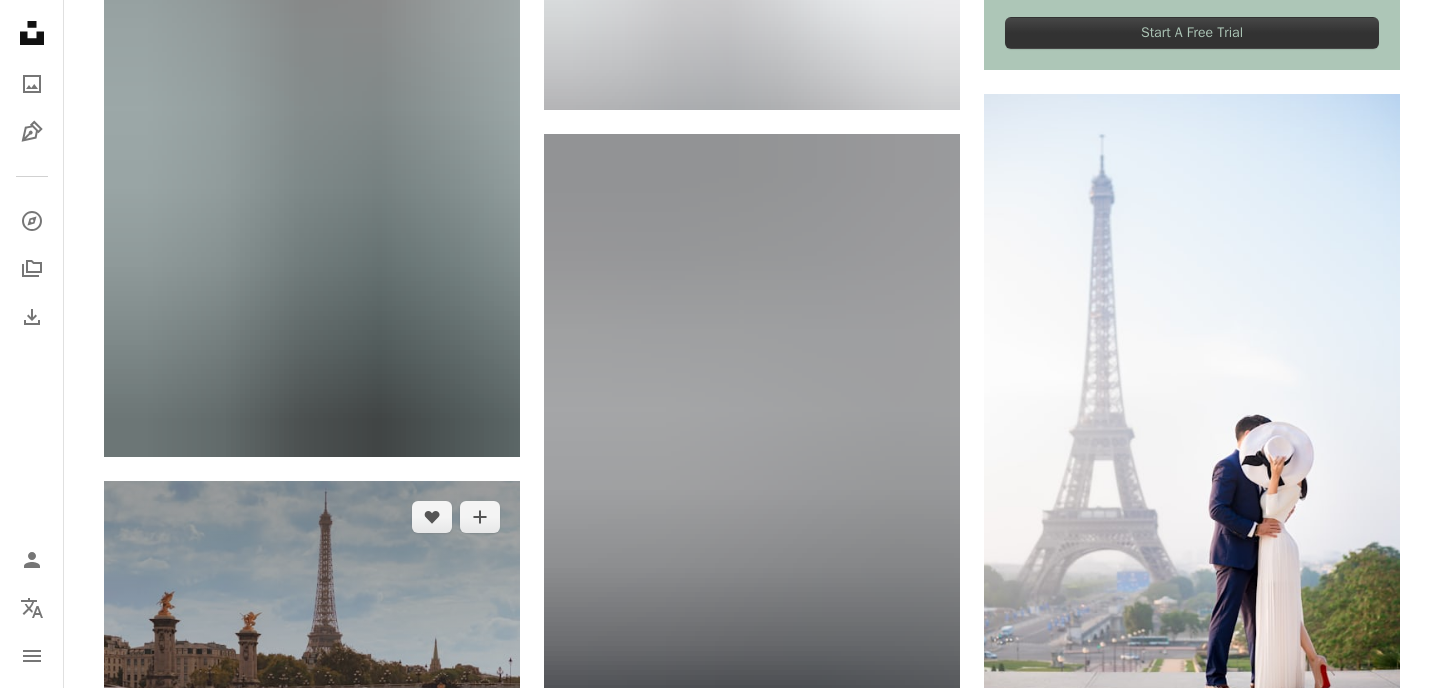 scroll, scrollTop: 0, scrollLeft: 0, axis: both 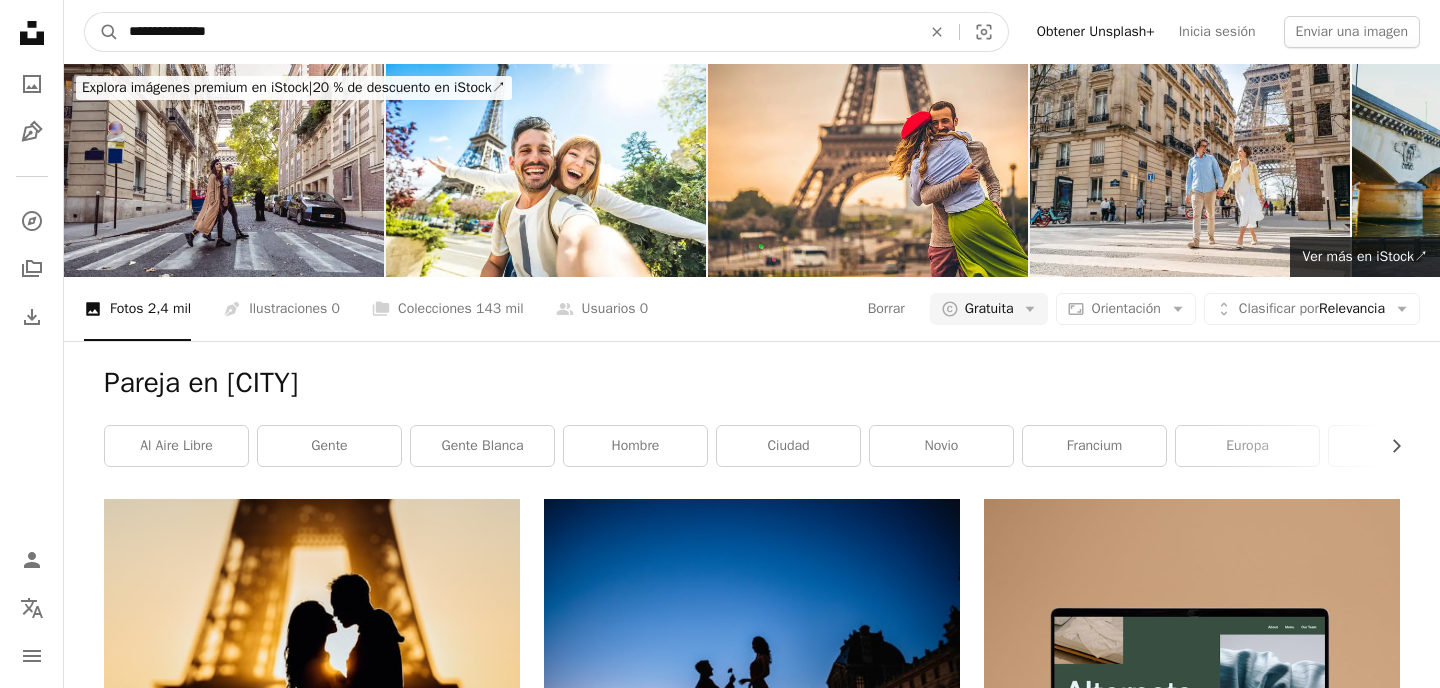 drag, startPoint x: 211, startPoint y: 38, endPoint x: 37, endPoint y: 32, distance: 174.10342 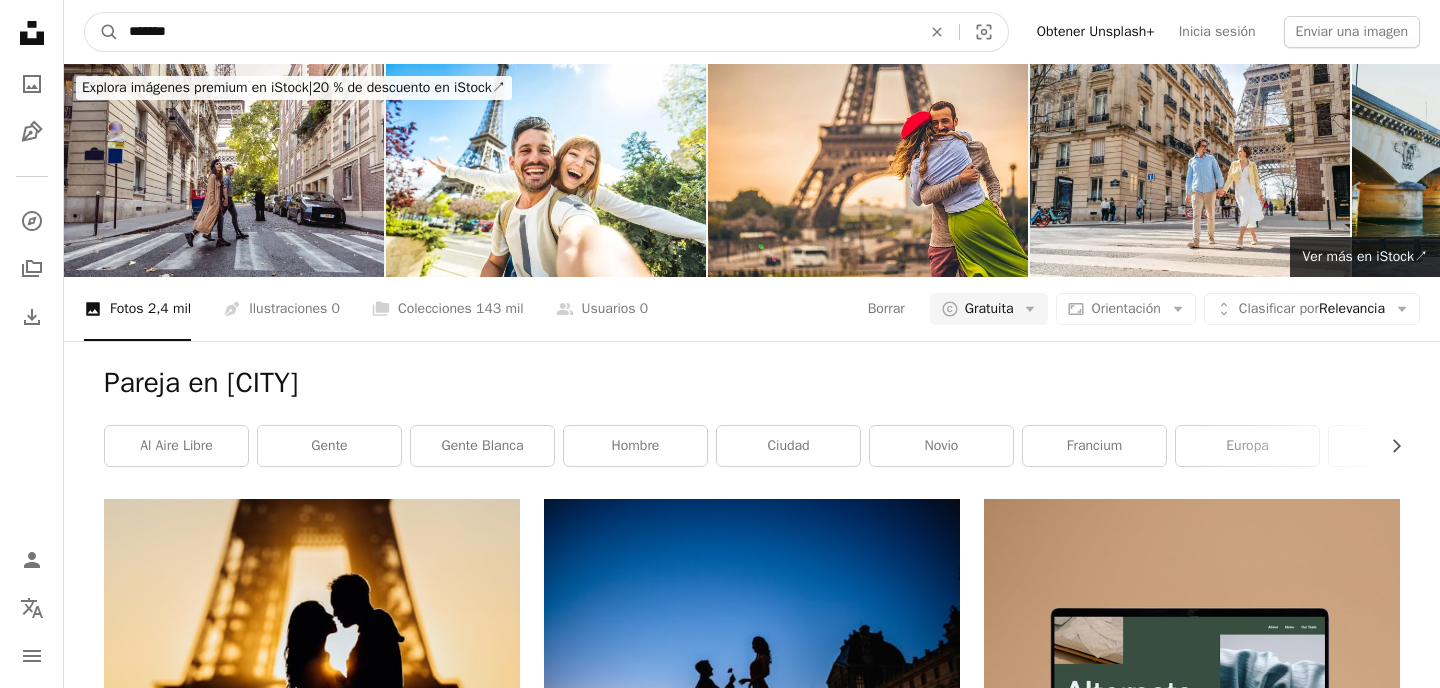 type on "*******" 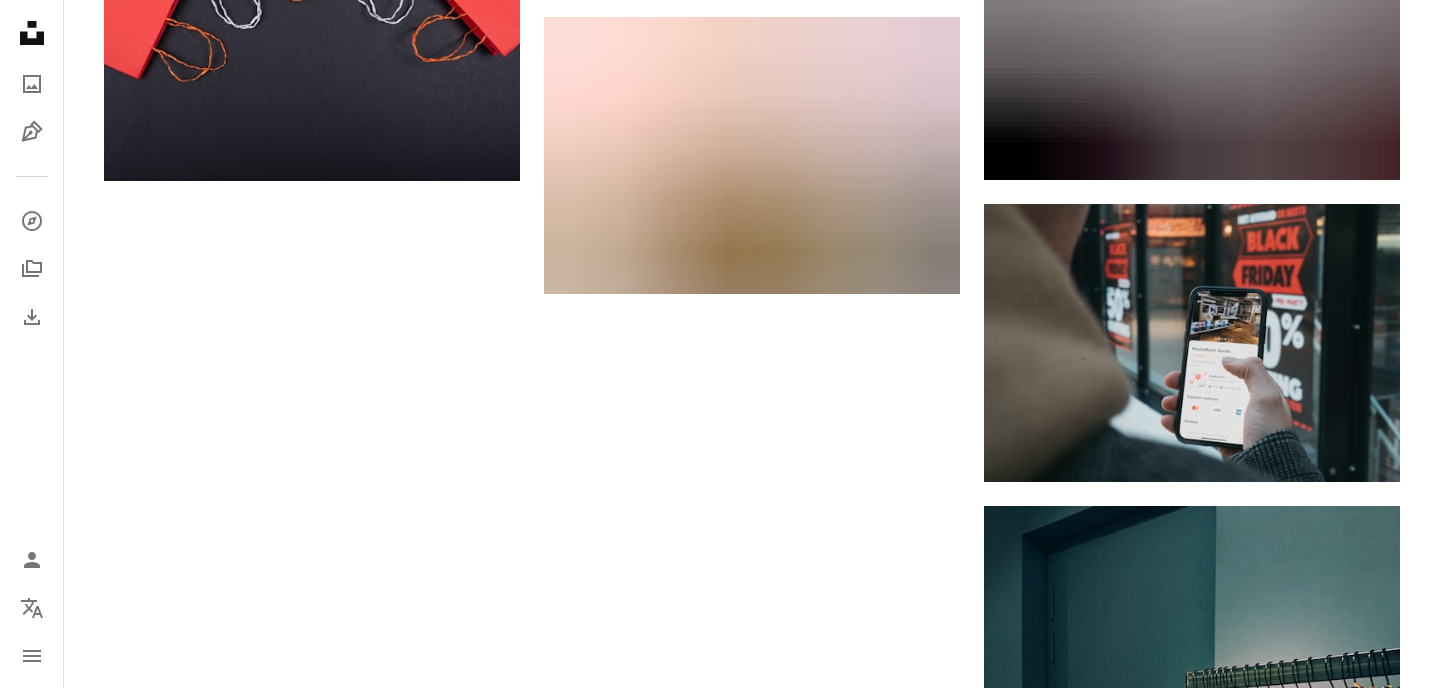 scroll, scrollTop: 2463, scrollLeft: 0, axis: vertical 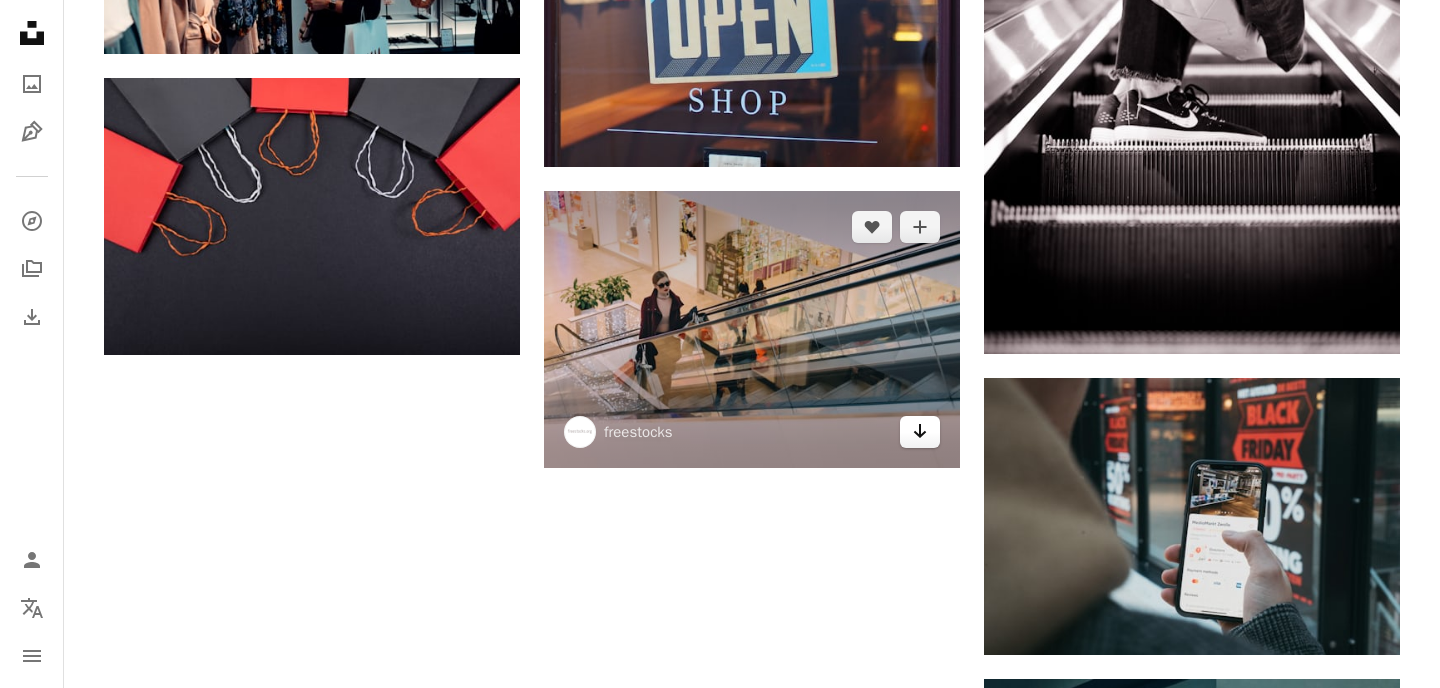 click on "Arrow pointing down" at bounding box center [920, 431] 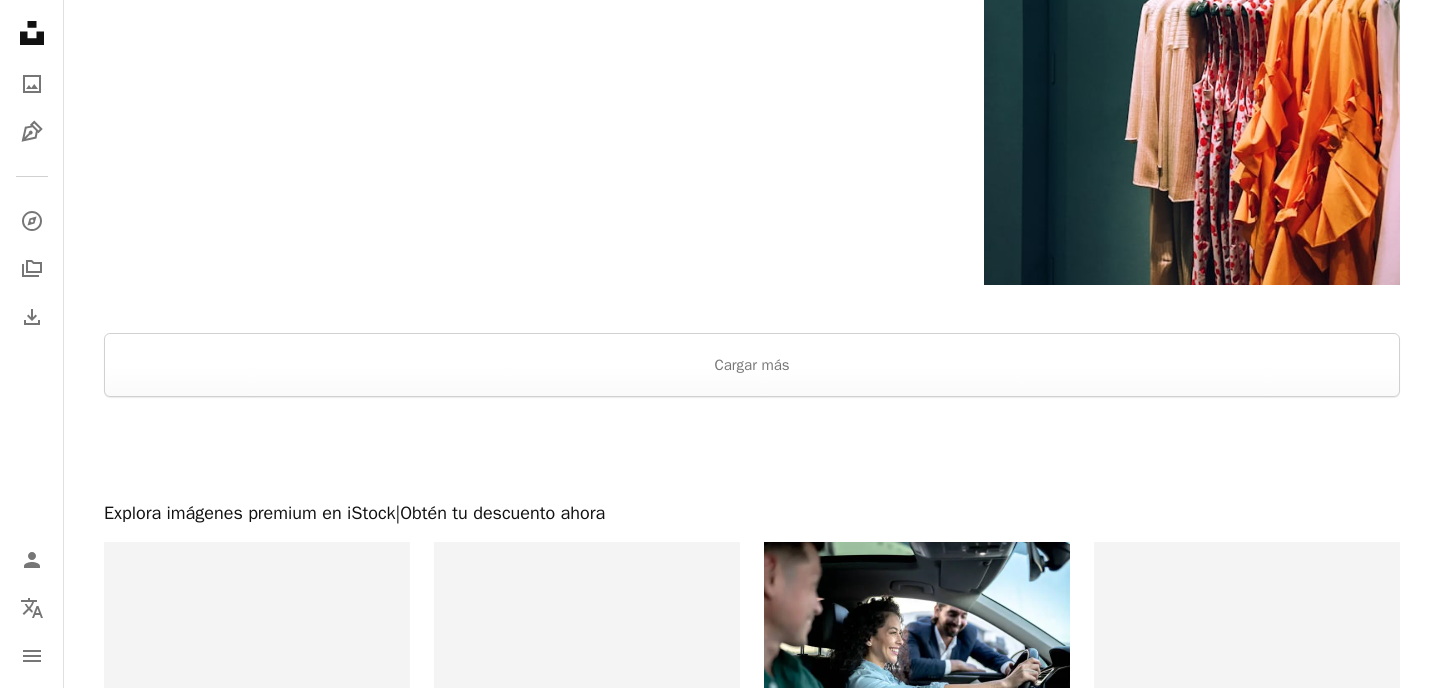 scroll, scrollTop: 3342, scrollLeft: 0, axis: vertical 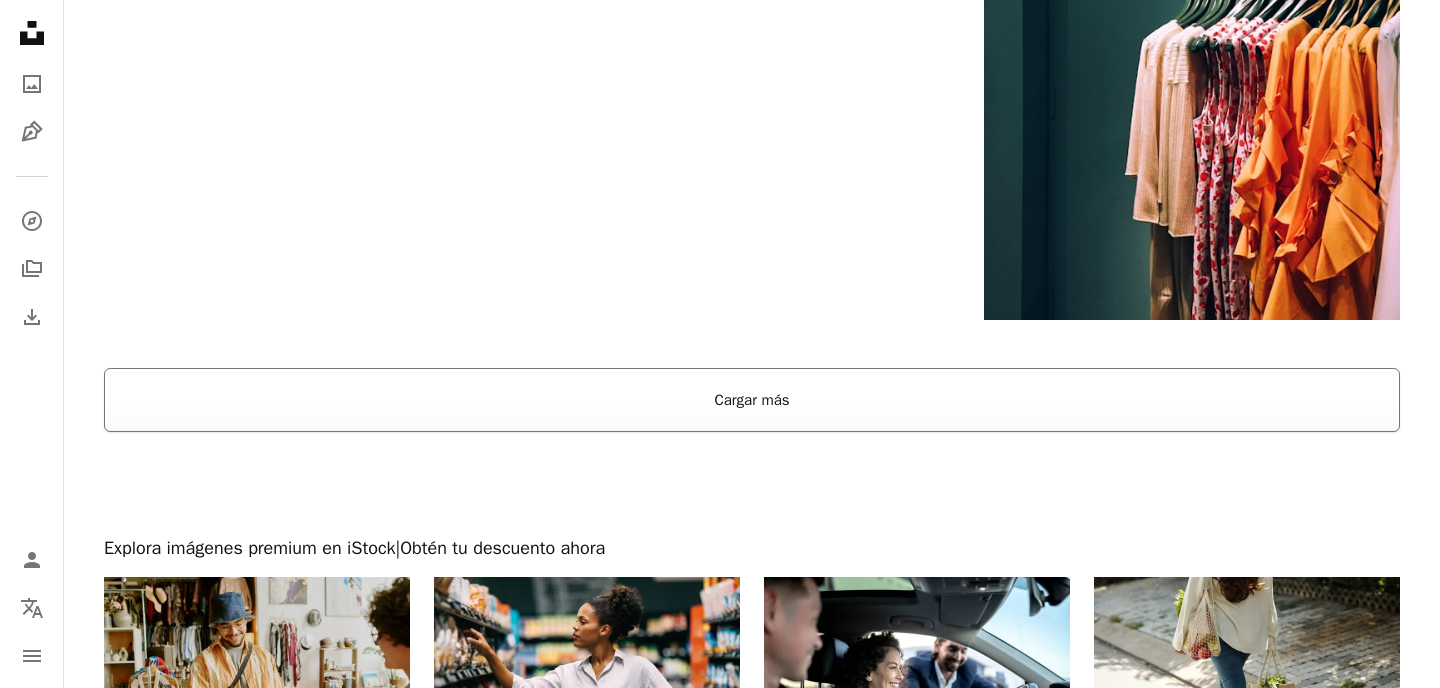 click on "Cargar más" at bounding box center [752, 400] 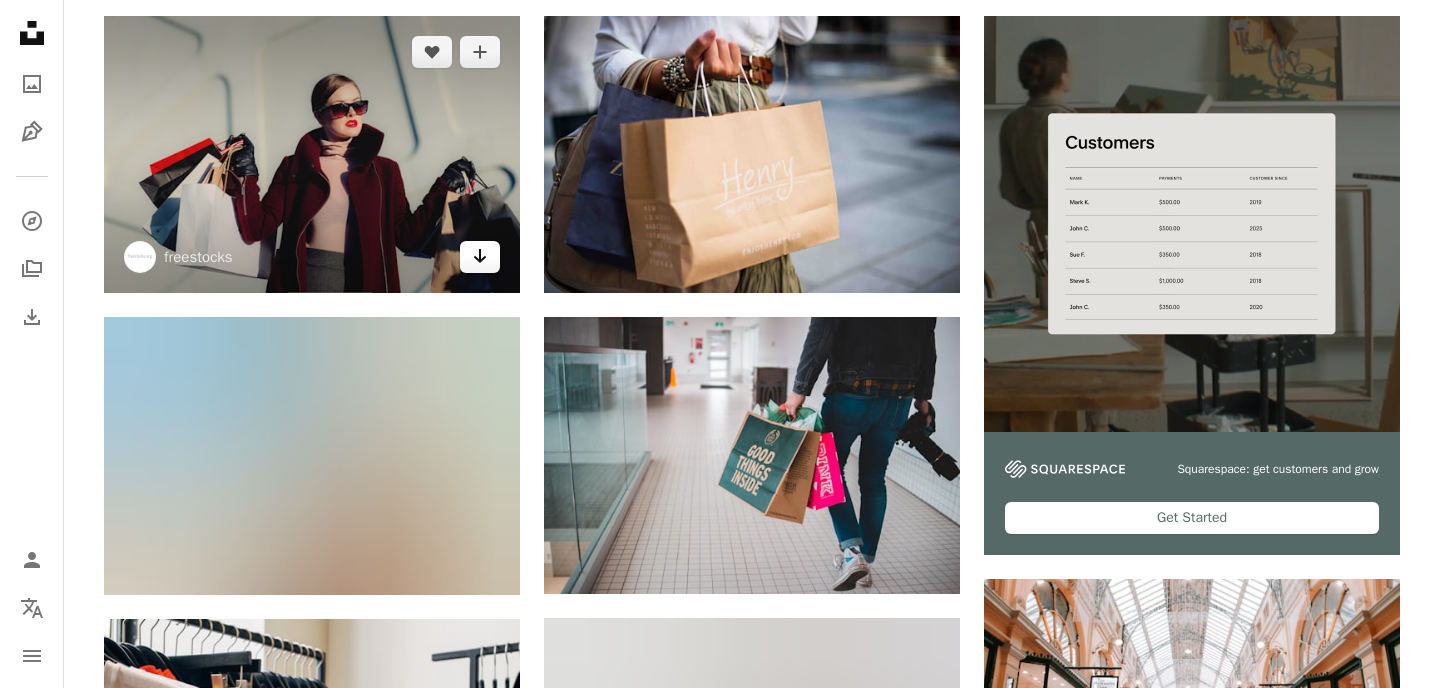 scroll, scrollTop: 490, scrollLeft: 0, axis: vertical 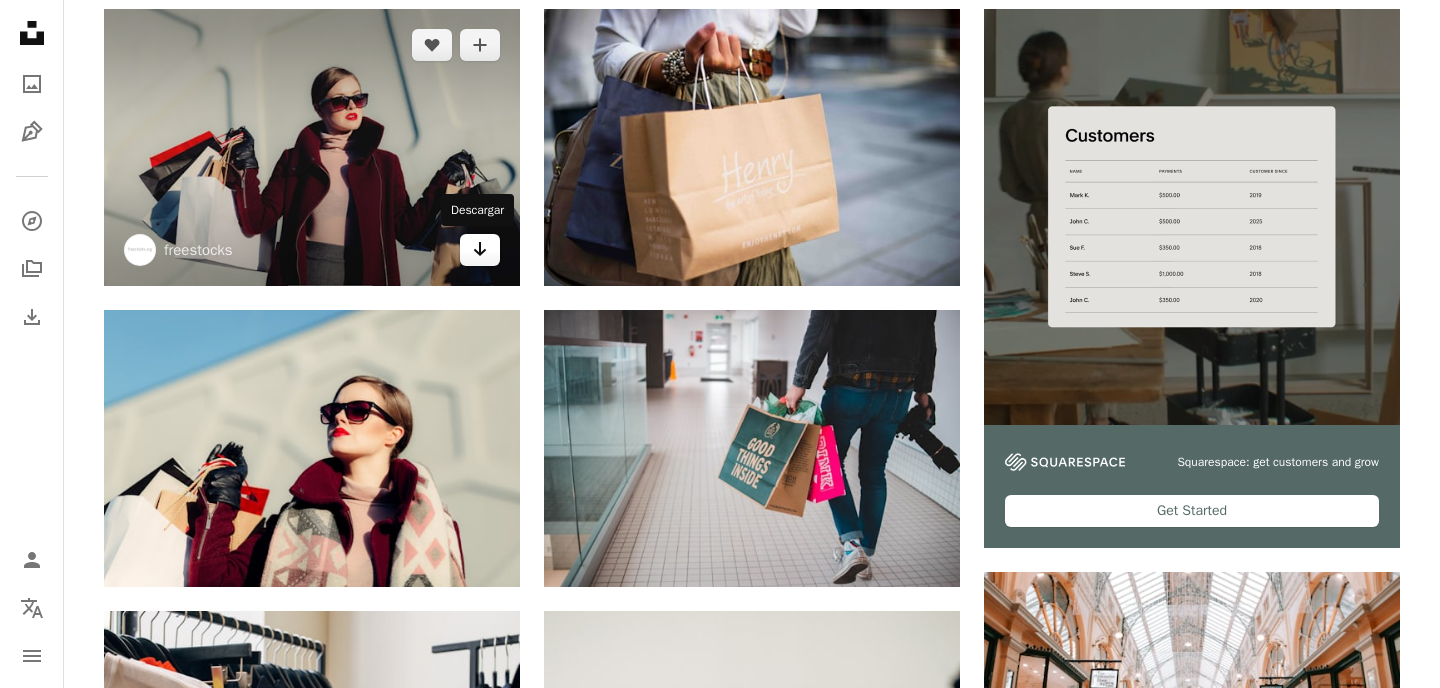 click on "Arrow pointing down" at bounding box center [480, 249] 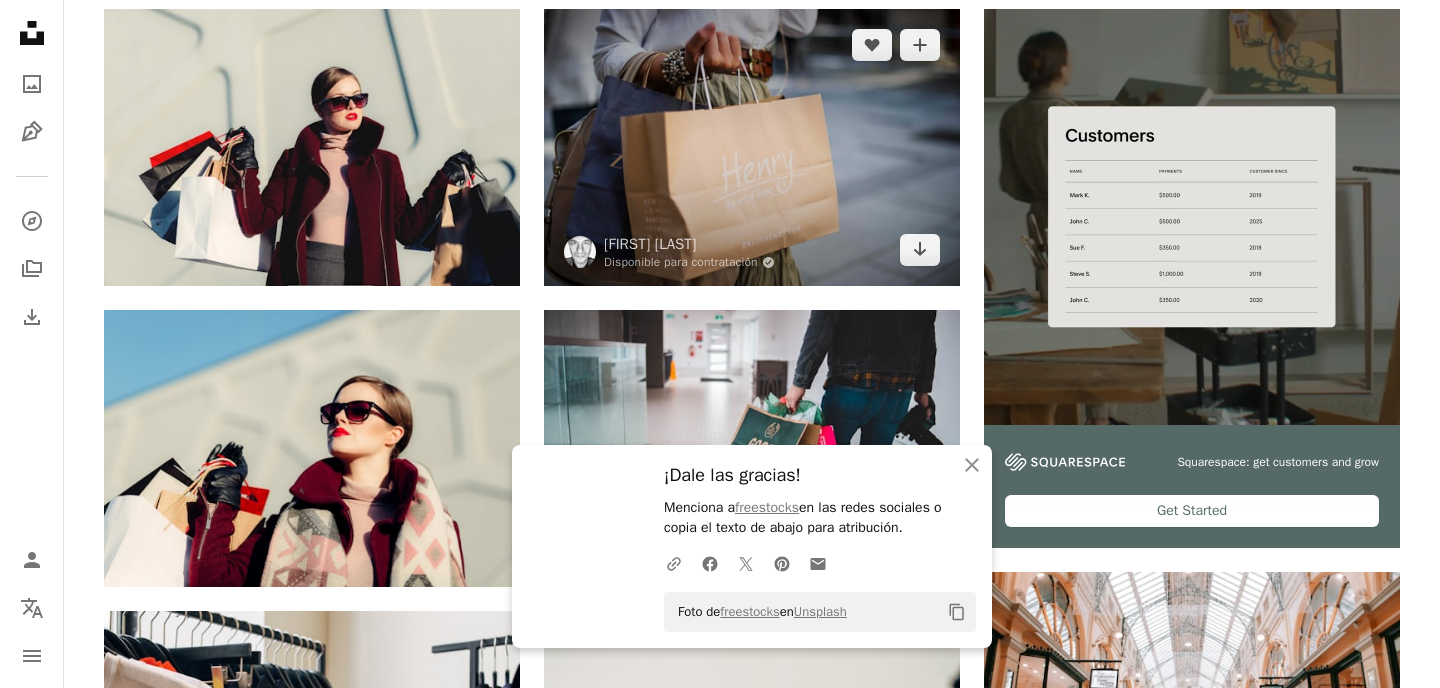 scroll, scrollTop: 0, scrollLeft: 0, axis: both 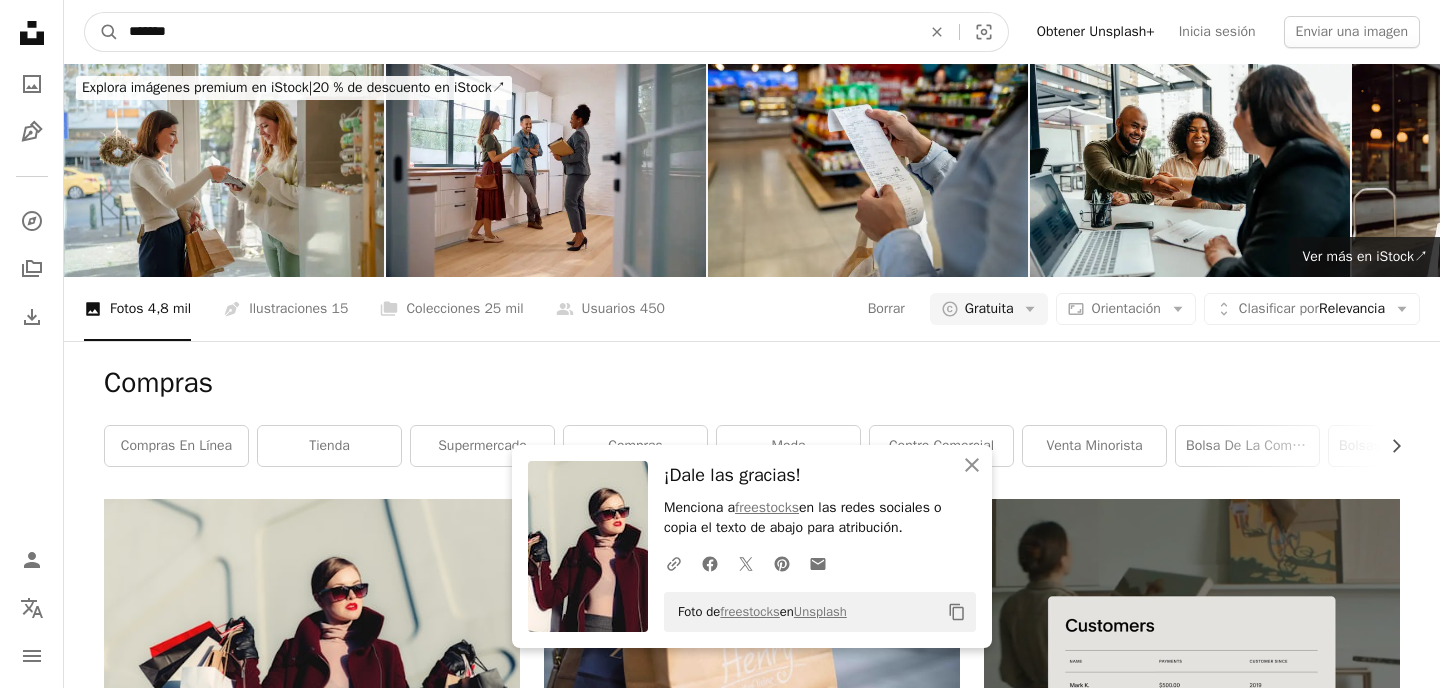 click on "*******" at bounding box center (517, 32) 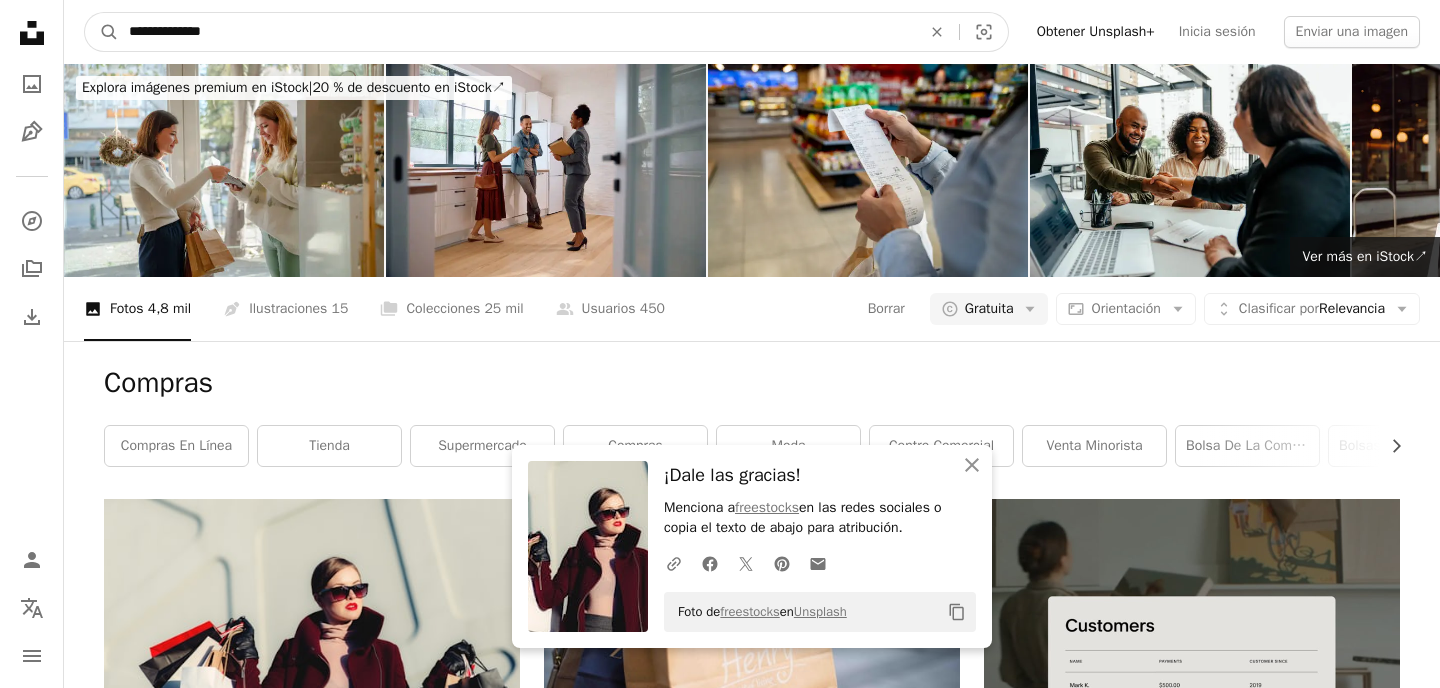 type on "**********" 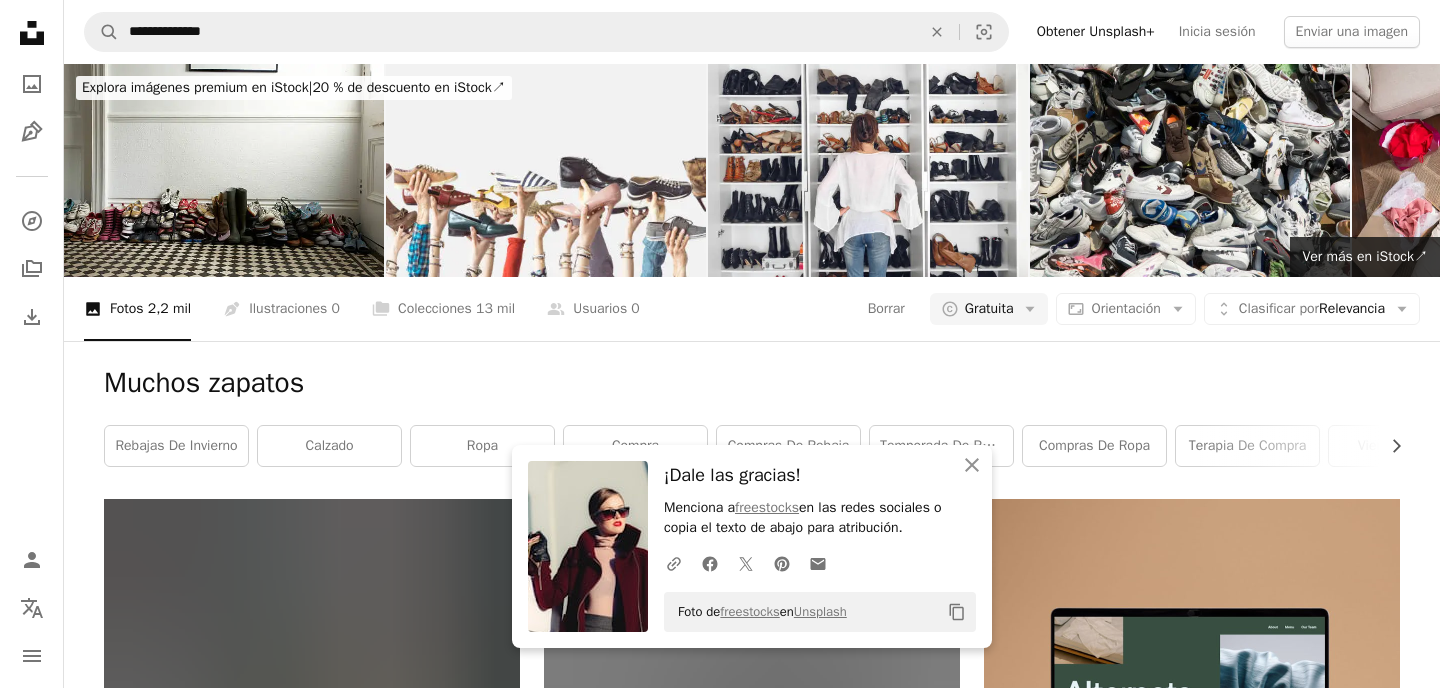 scroll, scrollTop: 241, scrollLeft: 0, axis: vertical 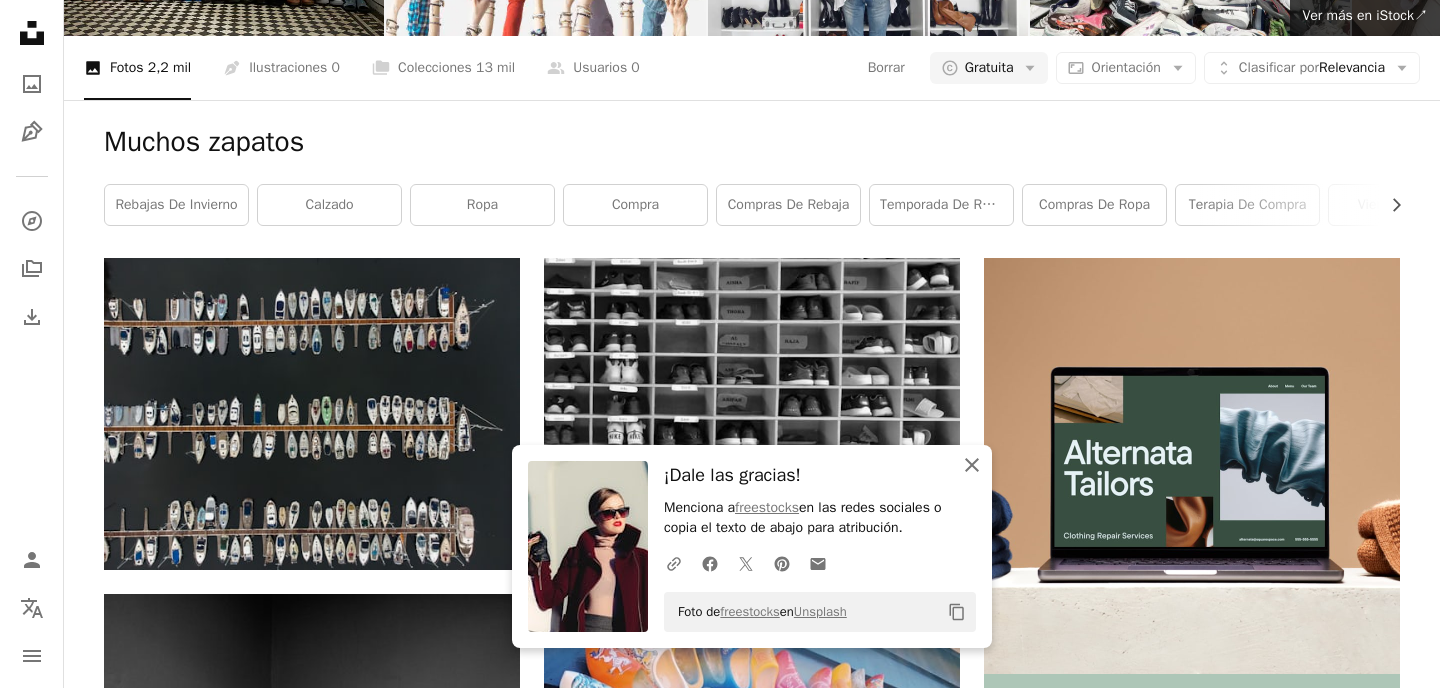 click at bounding box center (972, 465) 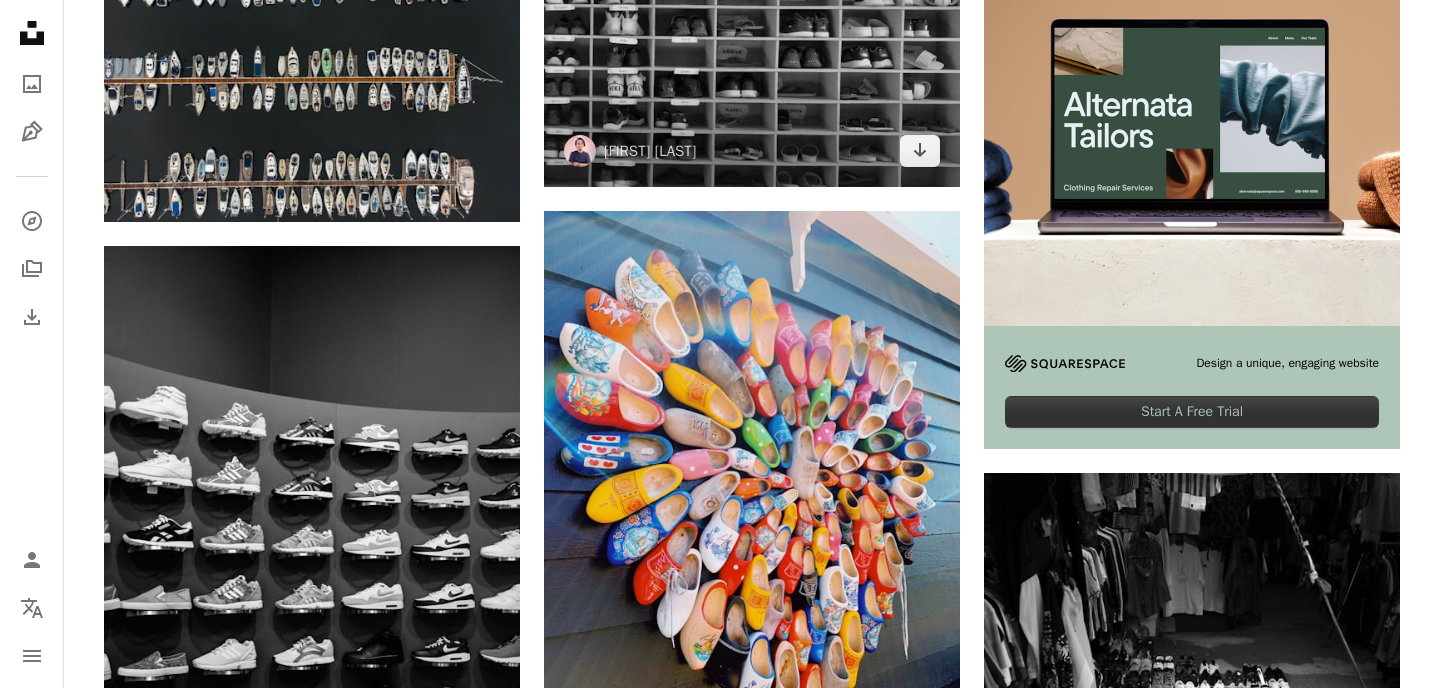 scroll, scrollTop: 0, scrollLeft: 0, axis: both 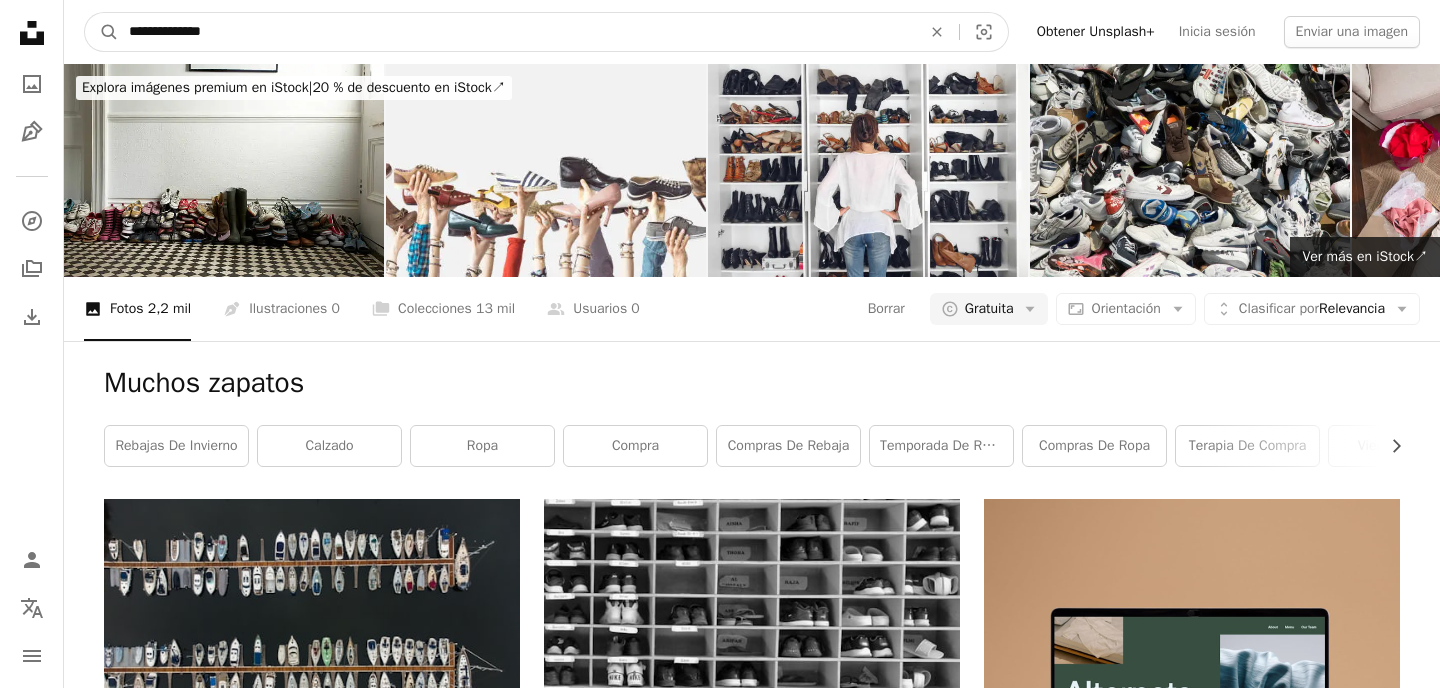 click on "**********" at bounding box center [517, 32] 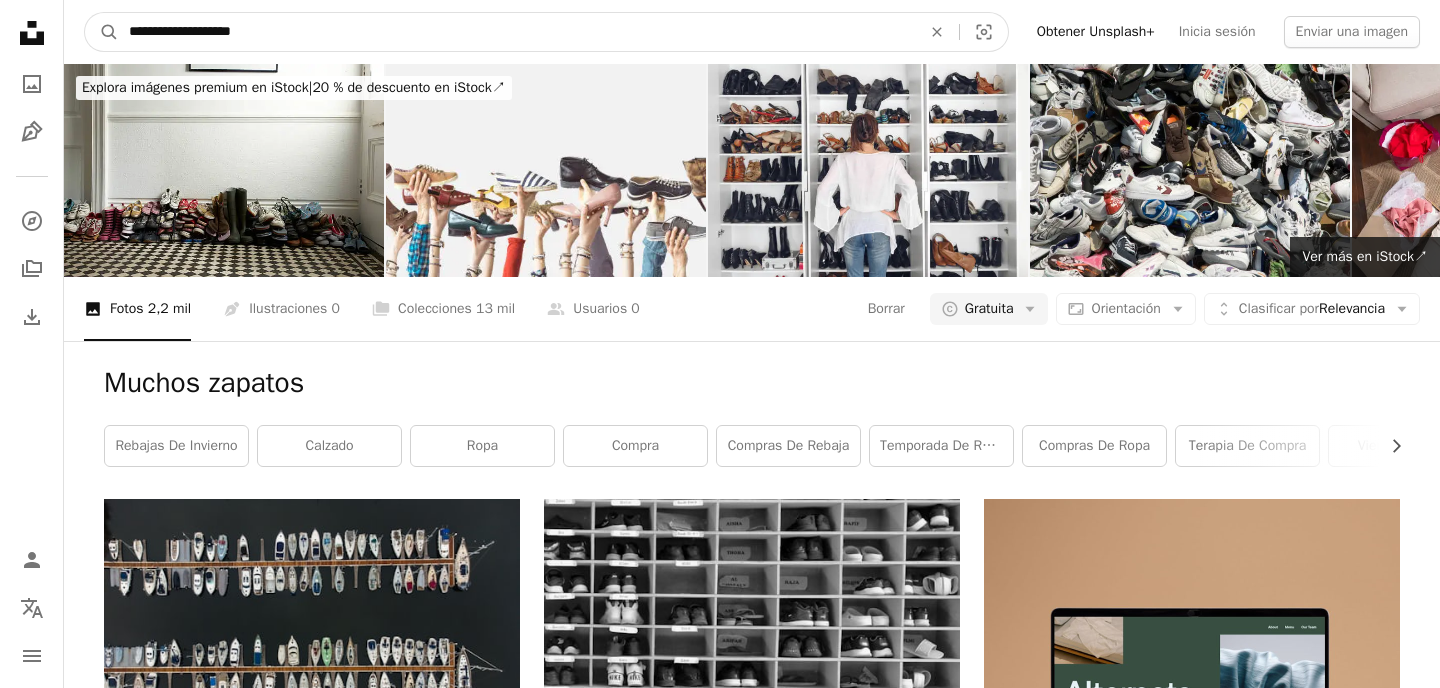 type on "**********" 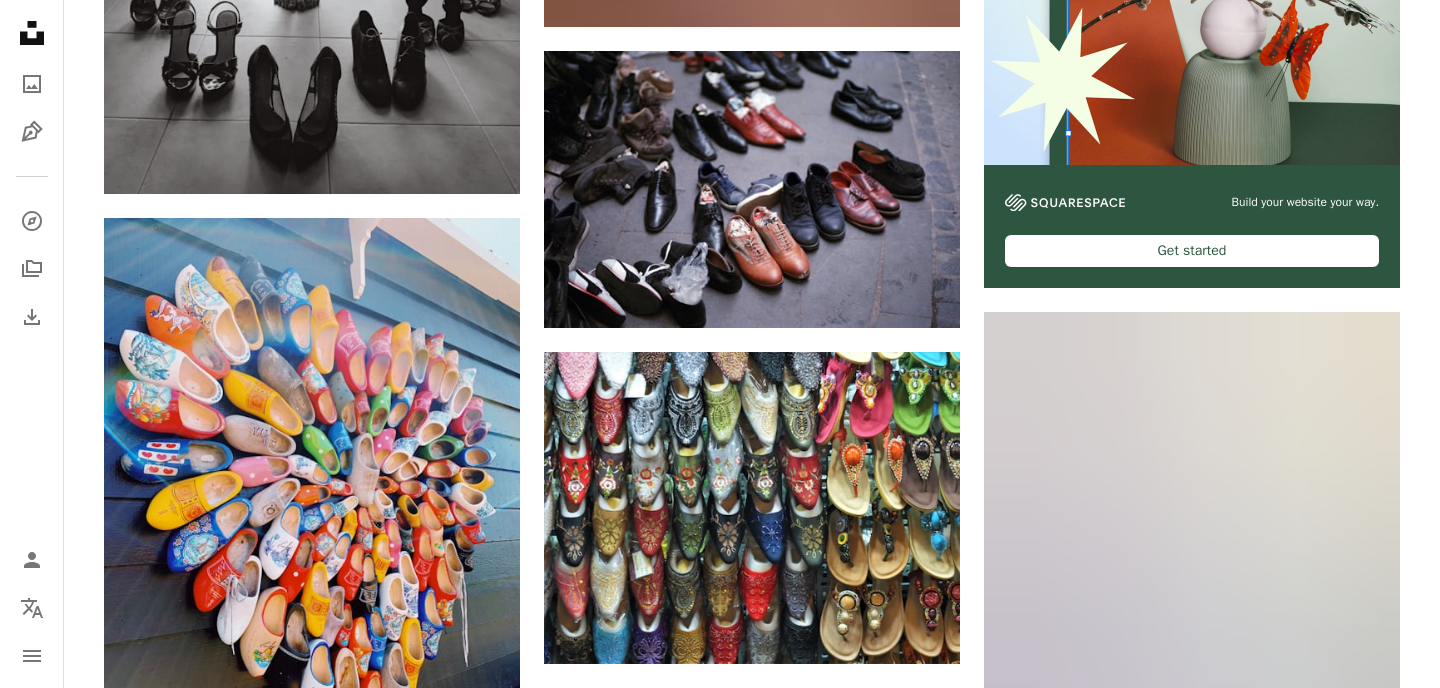 scroll, scrollTop: 0, scrollLeft: 0, axis: both 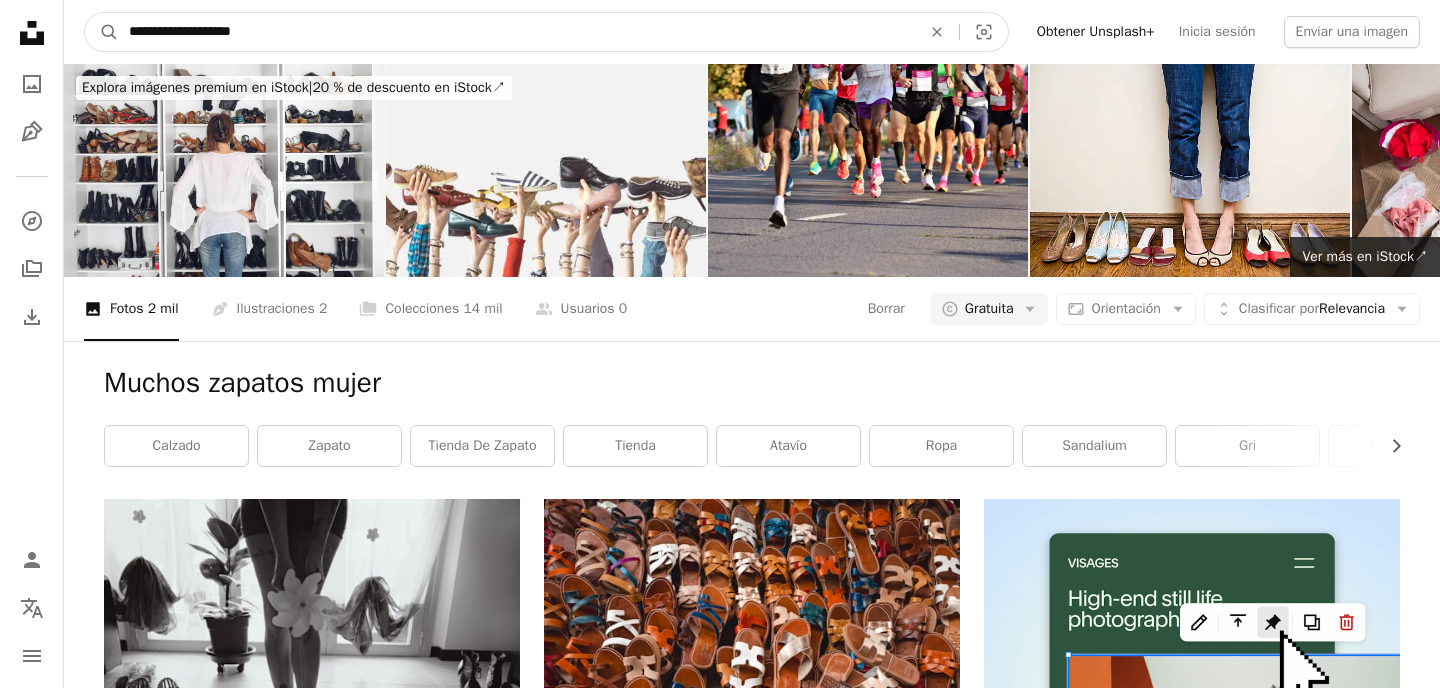 drag, startPoint x: 134, startPoint y: 30, endPoint x: 439, endPoint y: 13, distance: 305.4734 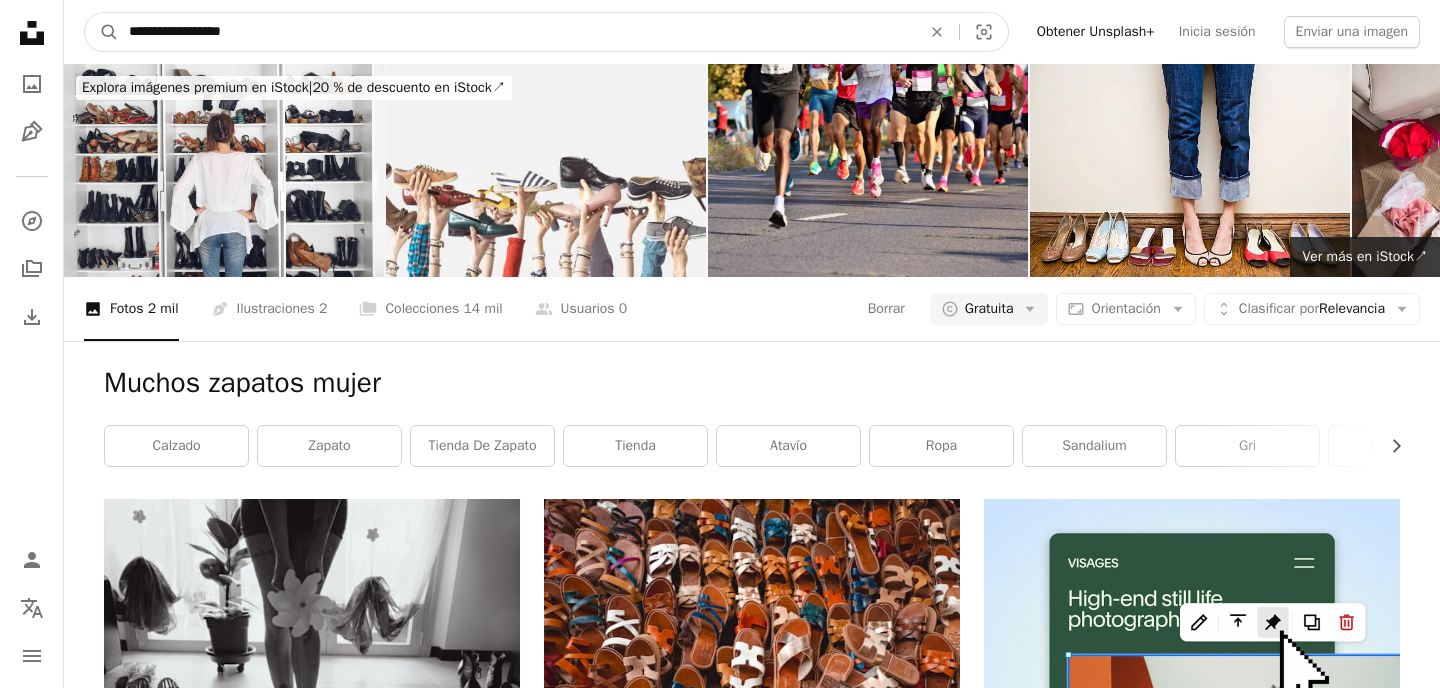 type on "**********" 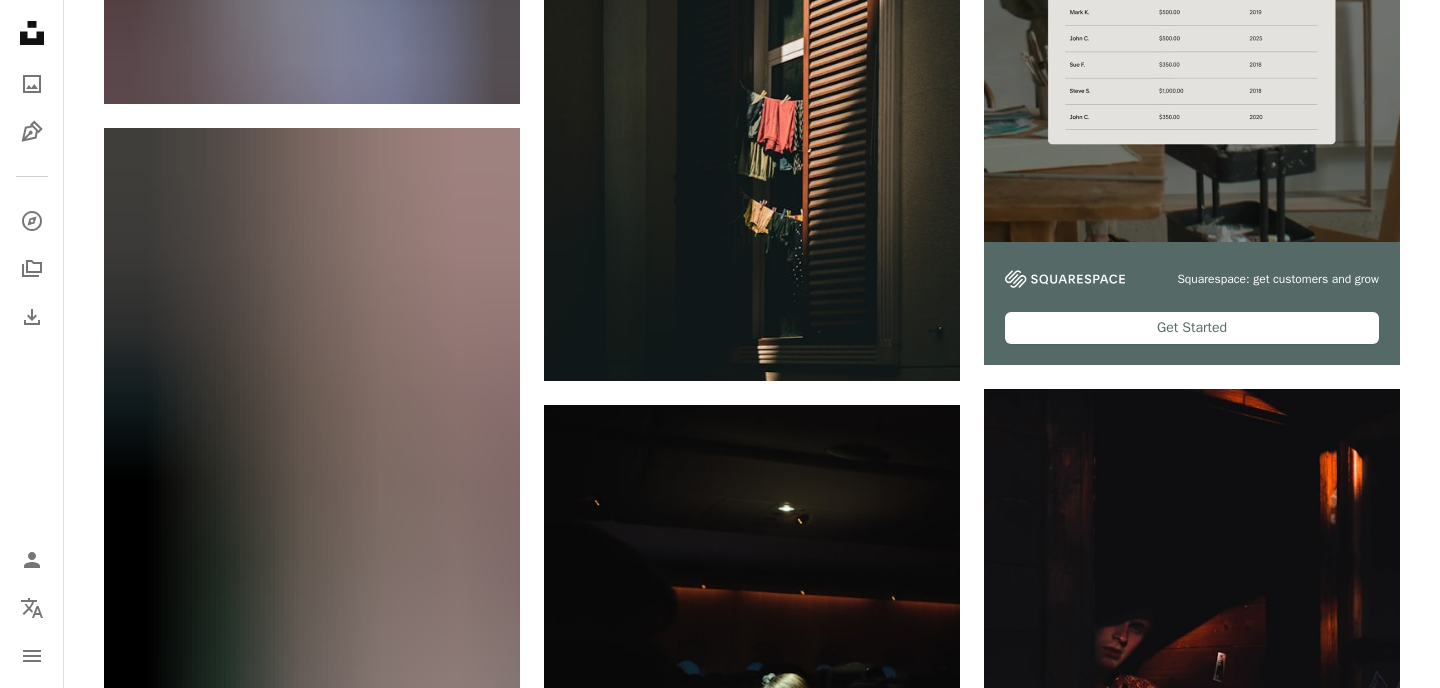 scroll, scrollTop: 0, scrollLeft: 0, axis: both 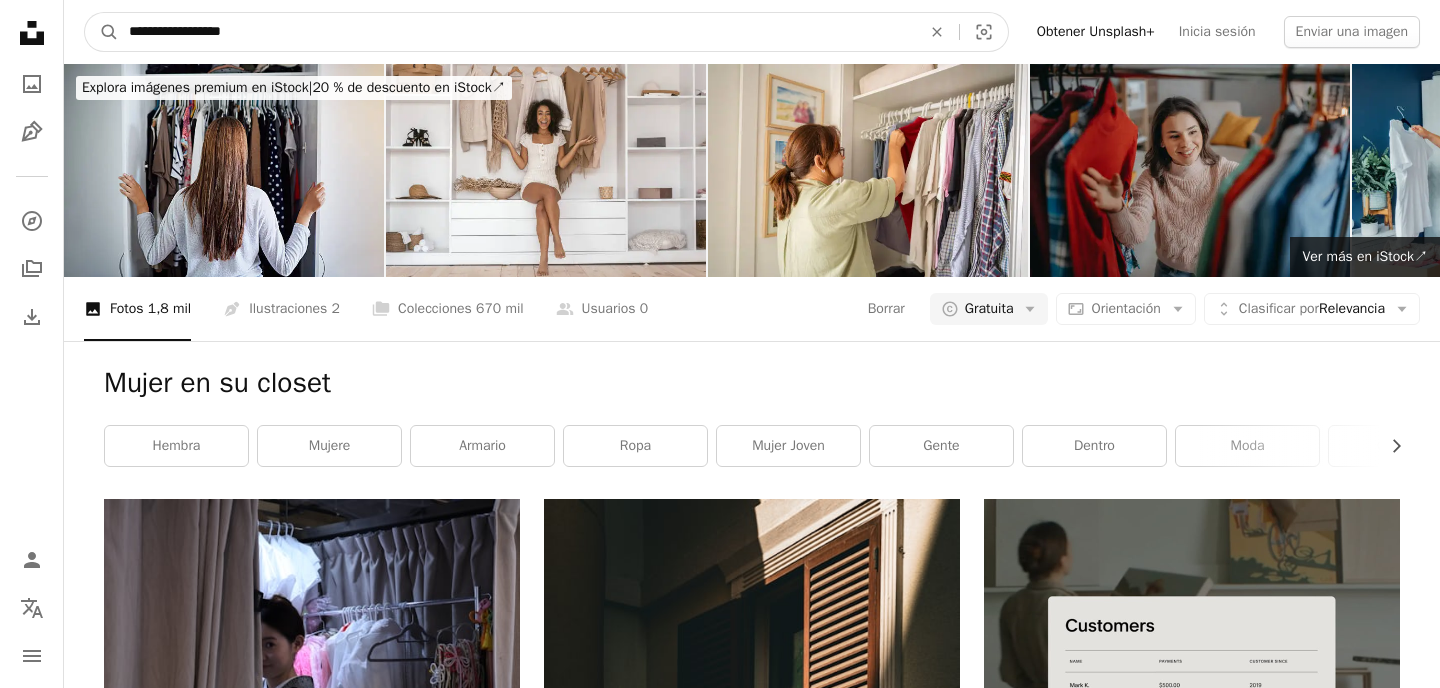 click on "**********" at bounding box center (517, 32) 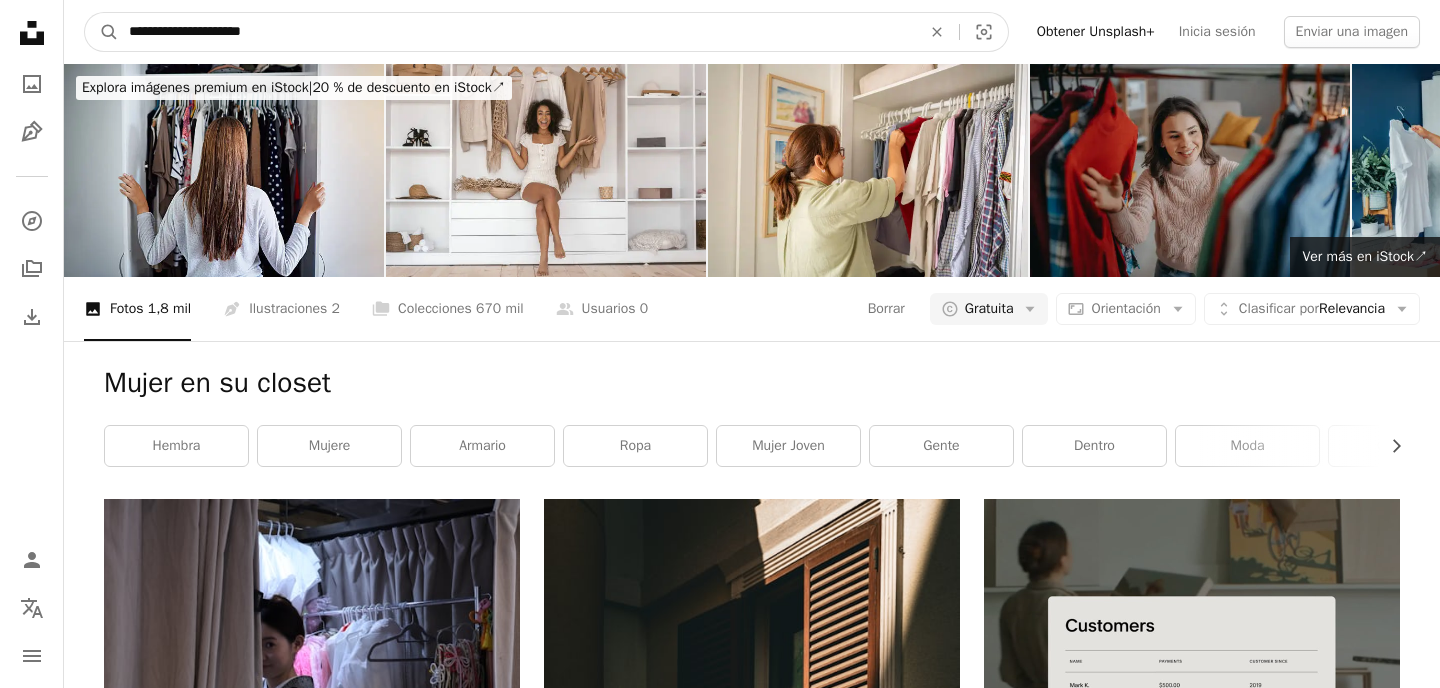 type on "**********" 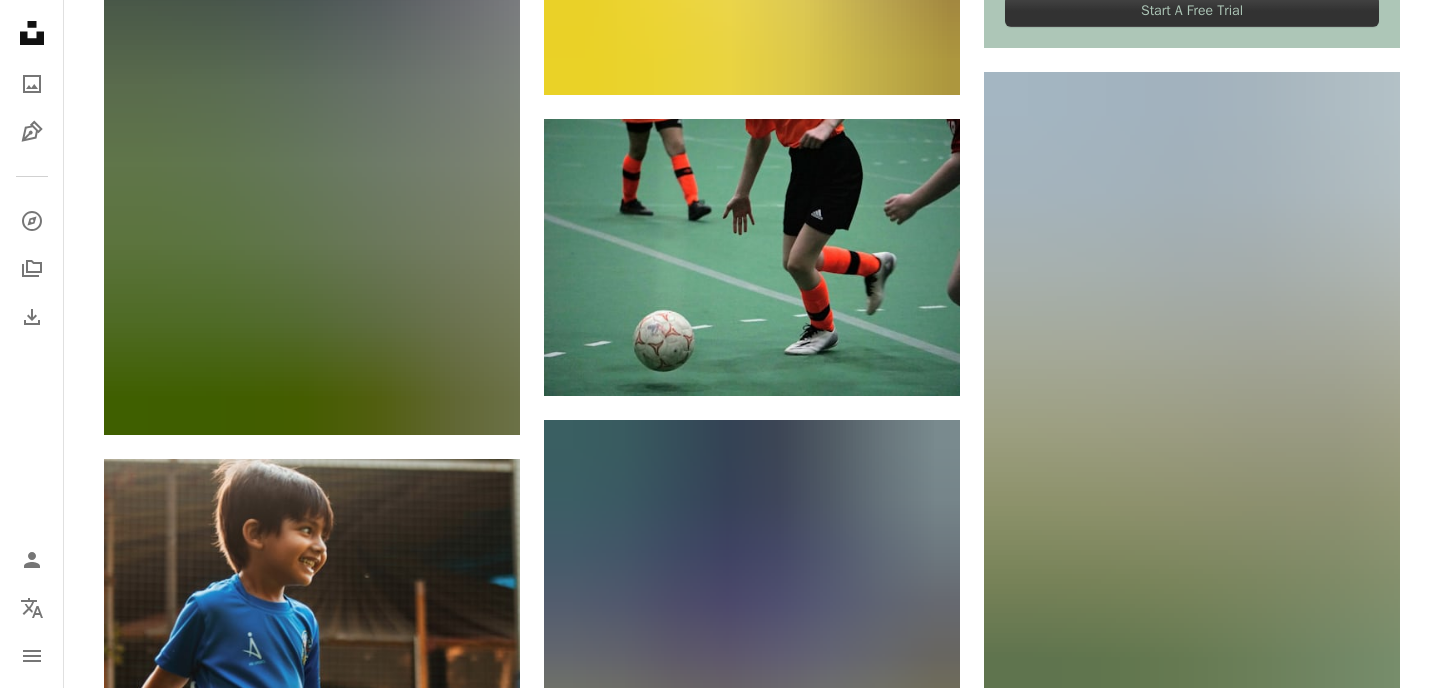 scroll, scrollTop: 0, scrollLeft: 0, axis: both 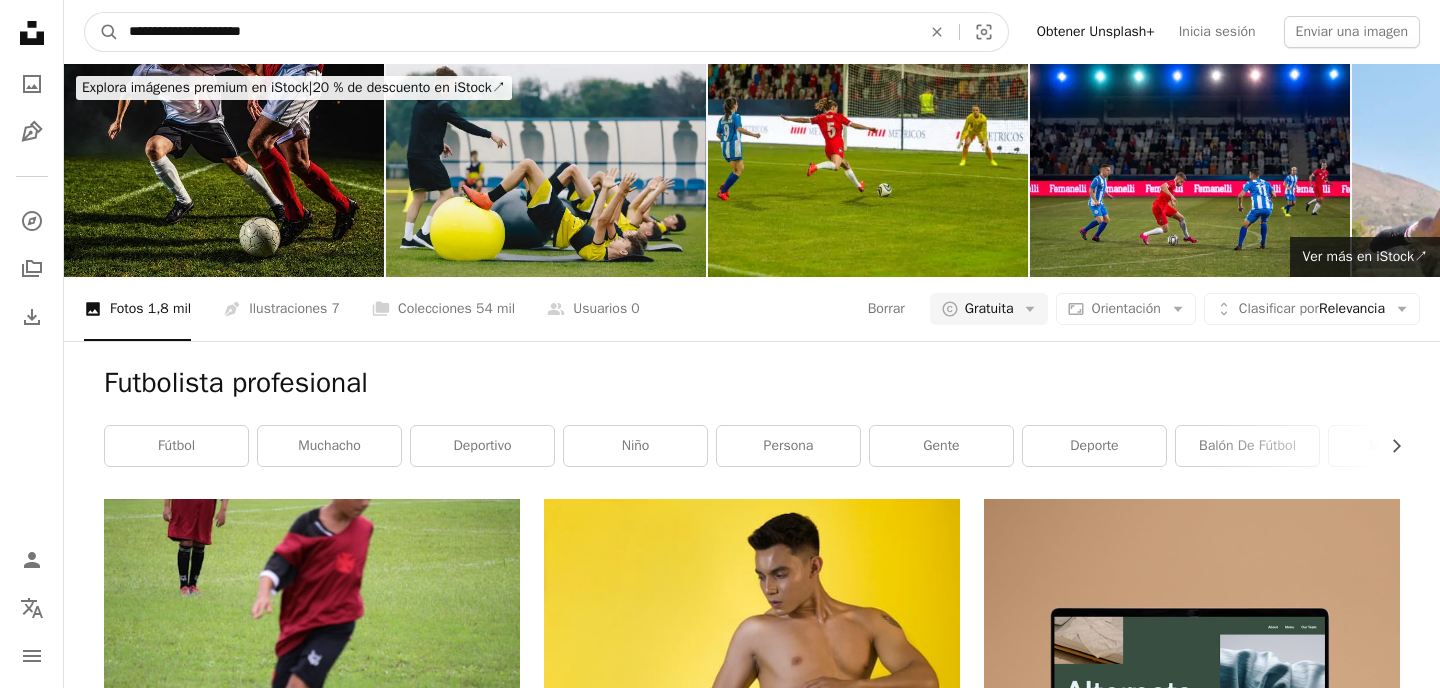 click on "**********" at bounding box center [517, 32] 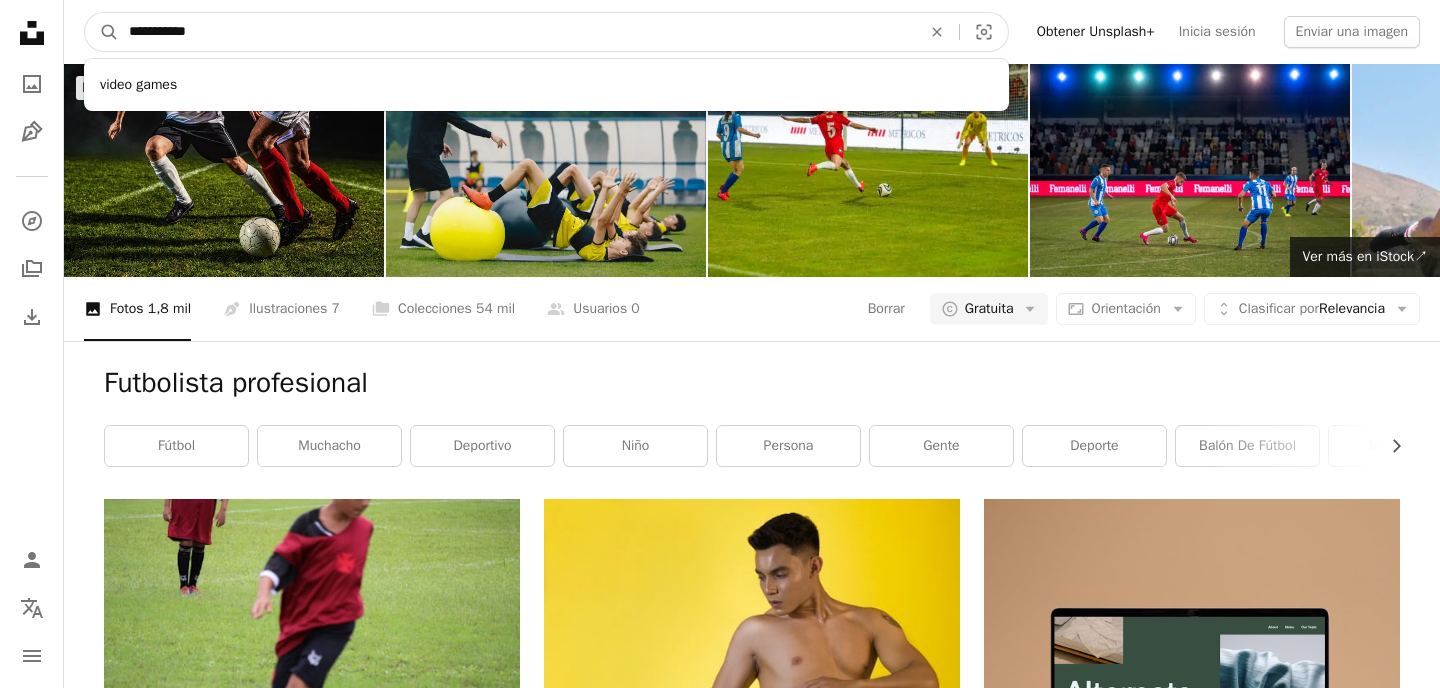 type on "**********" 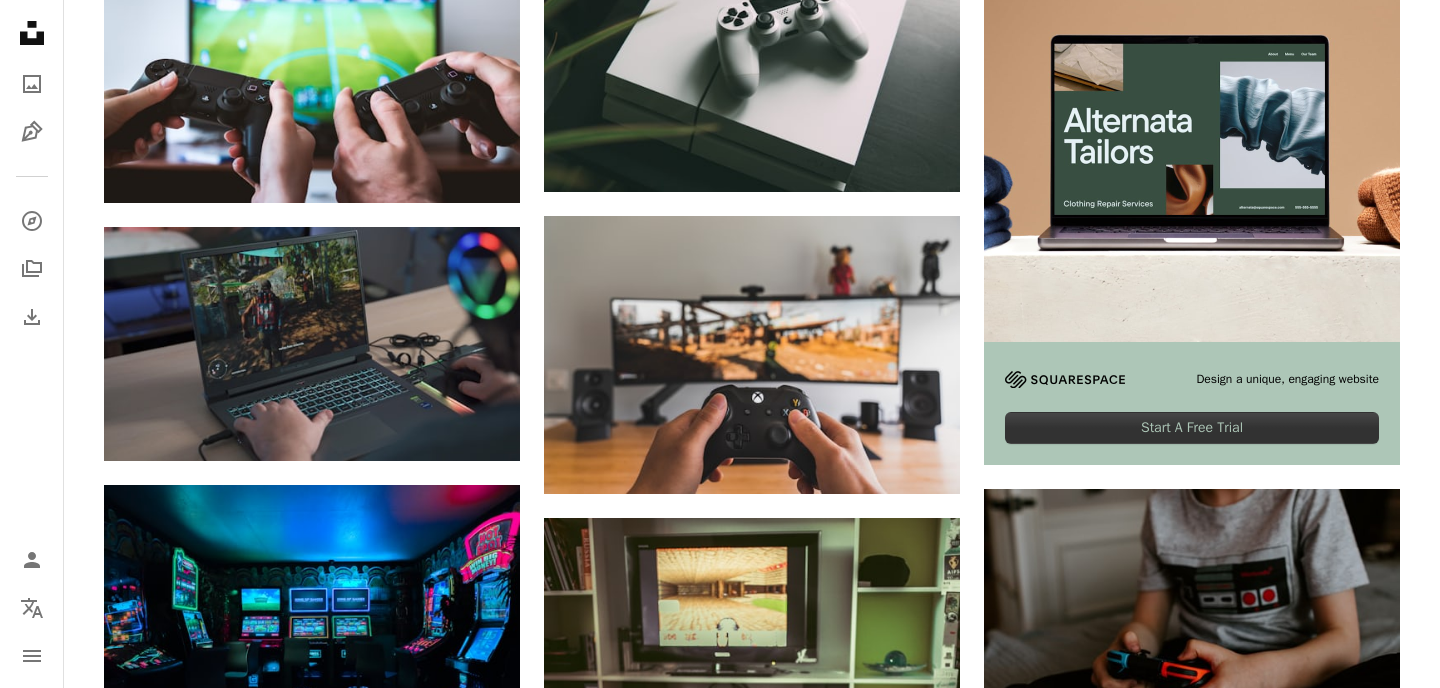scroll, scrollTop: 579, scrollLeft: 0, axis: vertical 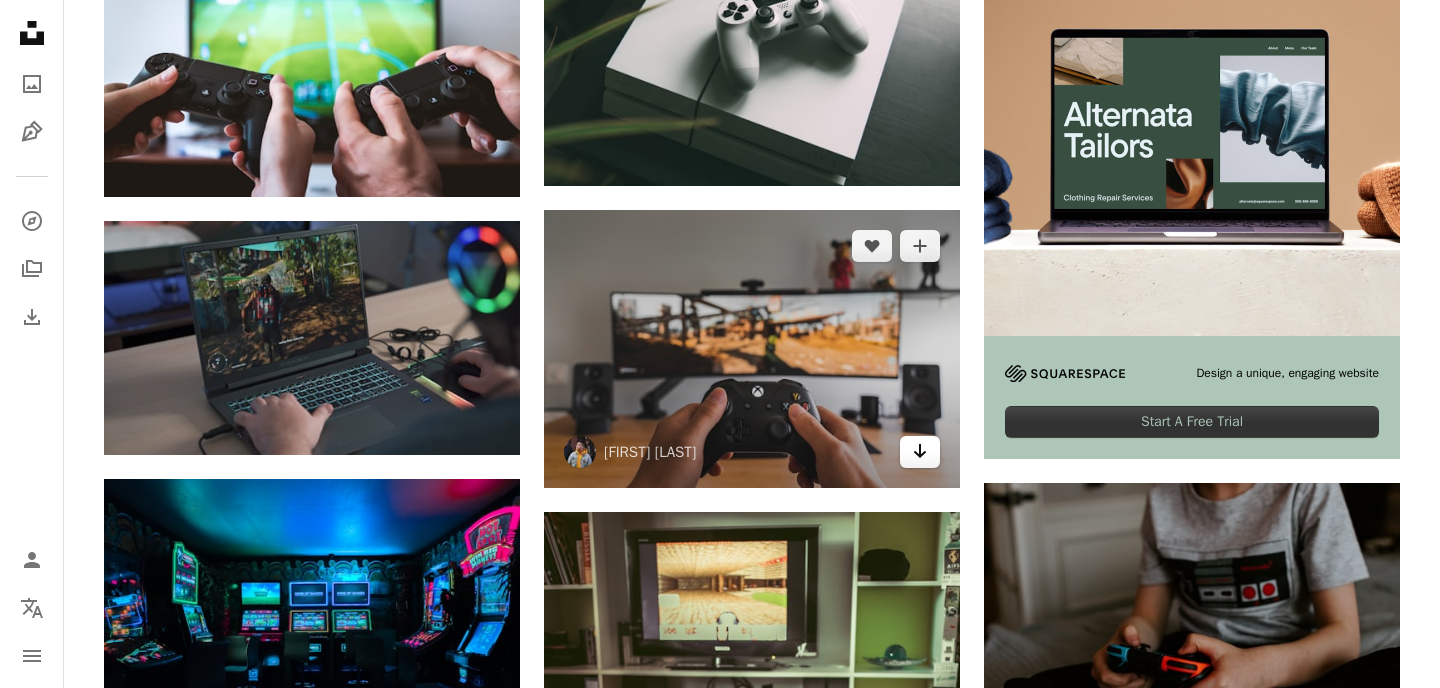 click on "Arrow pointing down" at bounding box center (920, 451) 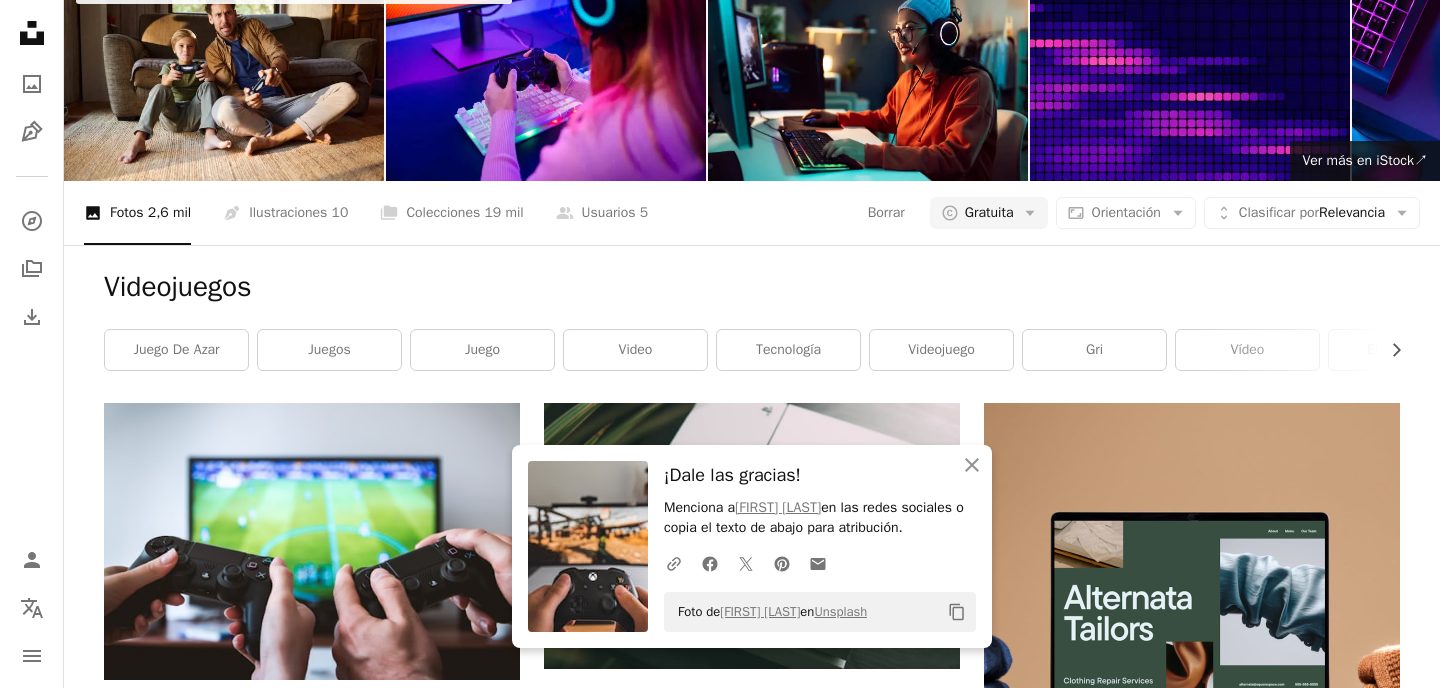scroll, scrollTop: 0, scrollLeft: 0, axis: both 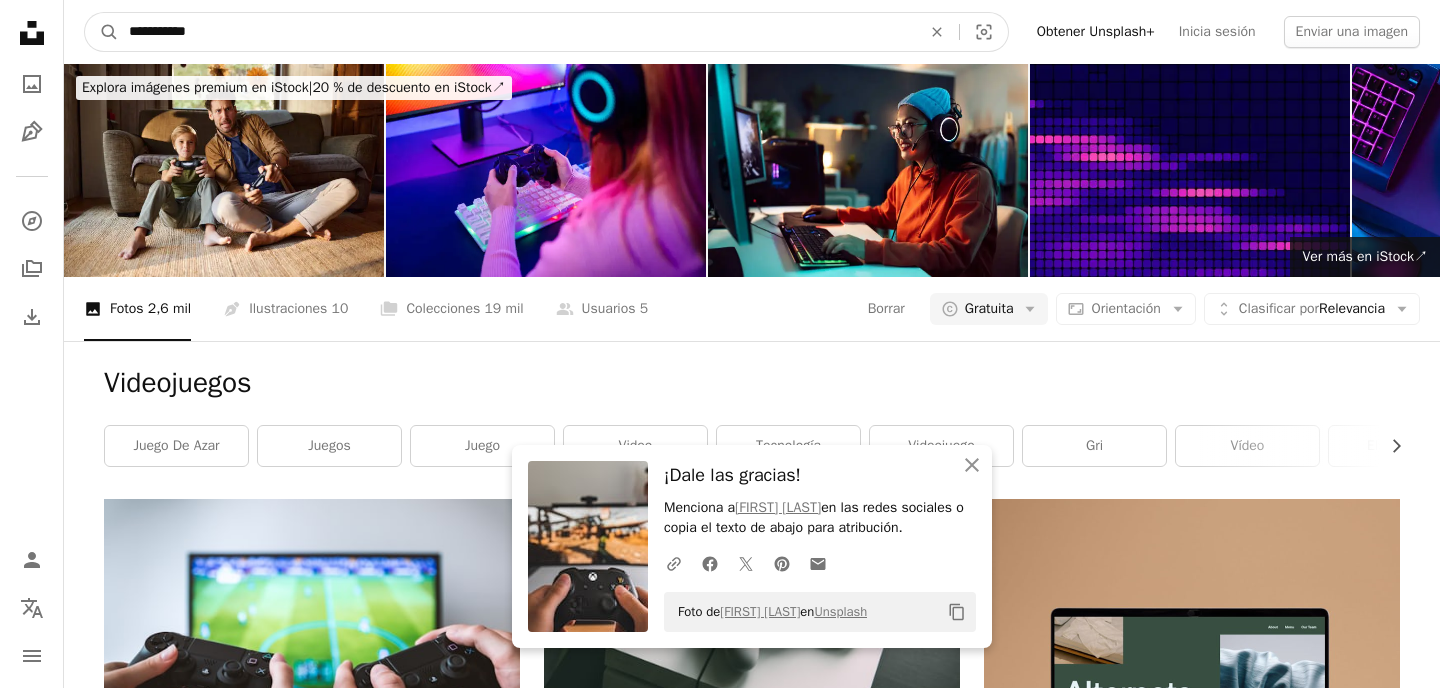 click on "**********" at bounding box center [517, 32] 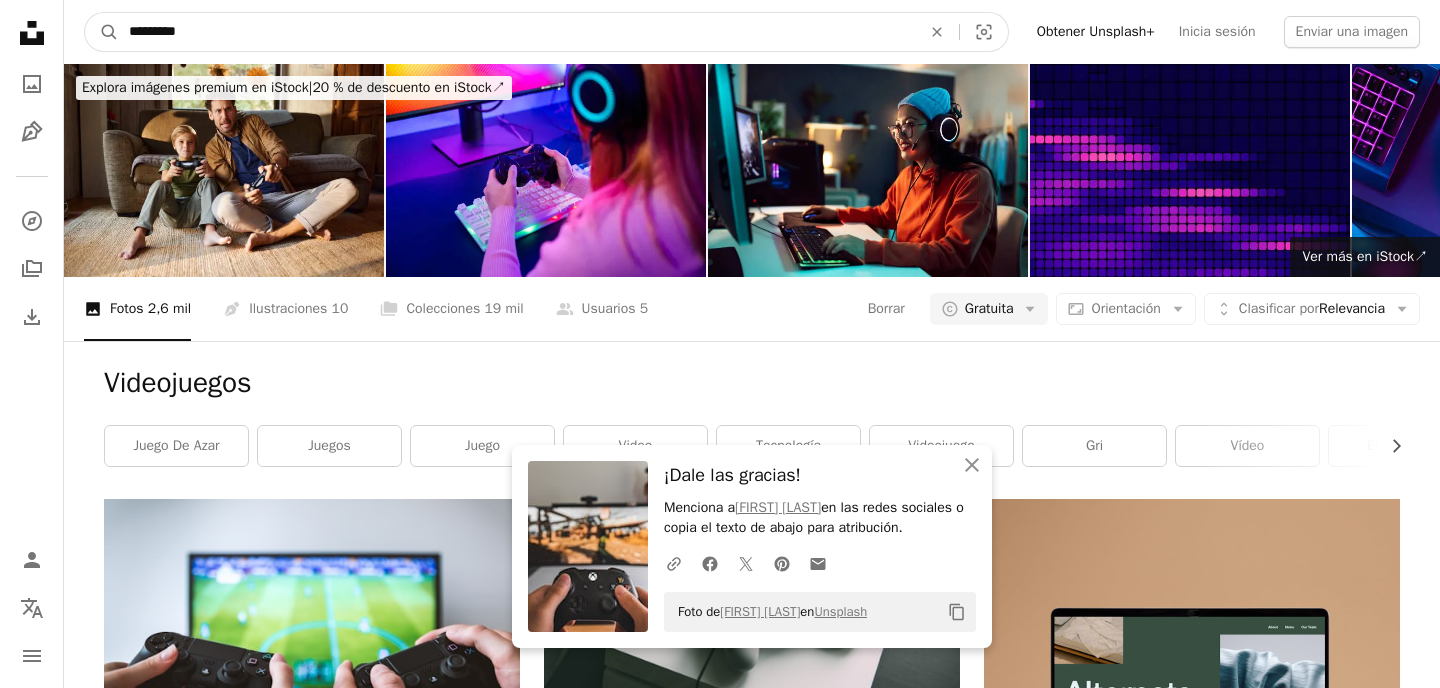 type on "*********" 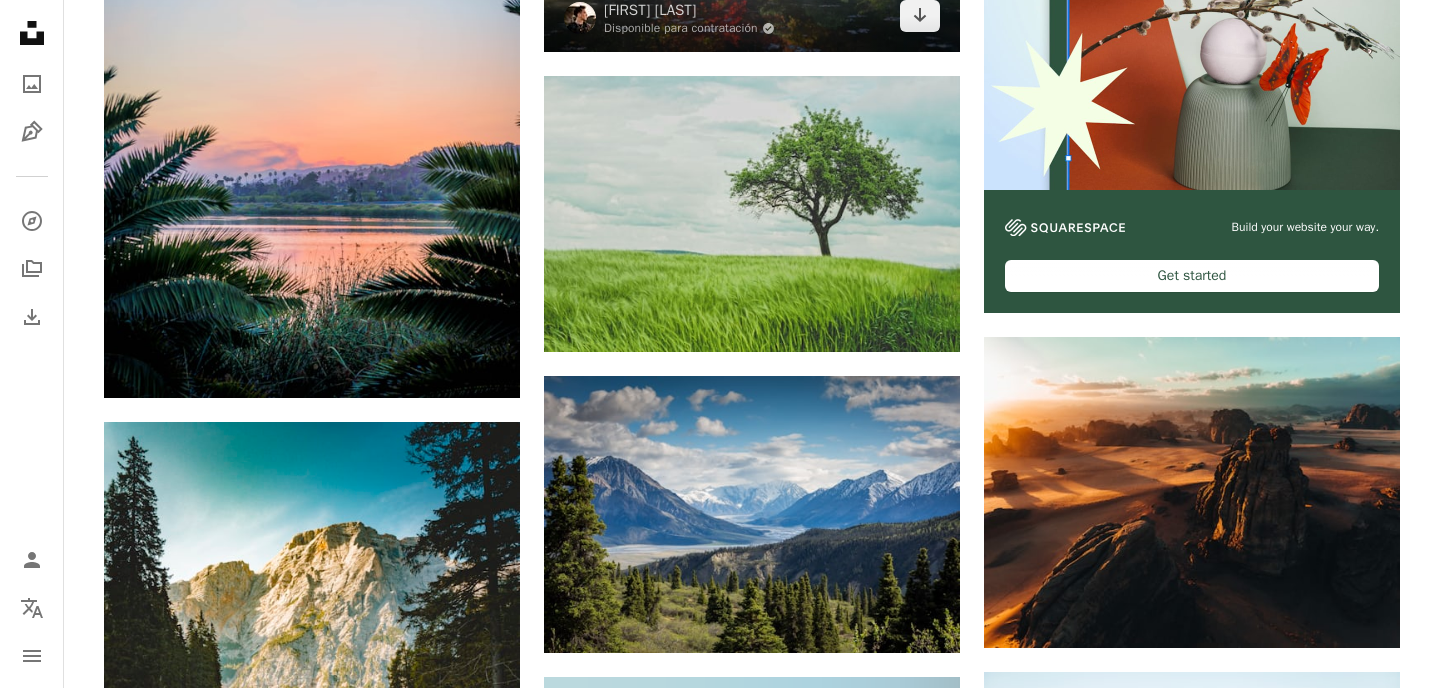 scroll, scrollTop: 0, scrollLeft: 0, axis: both 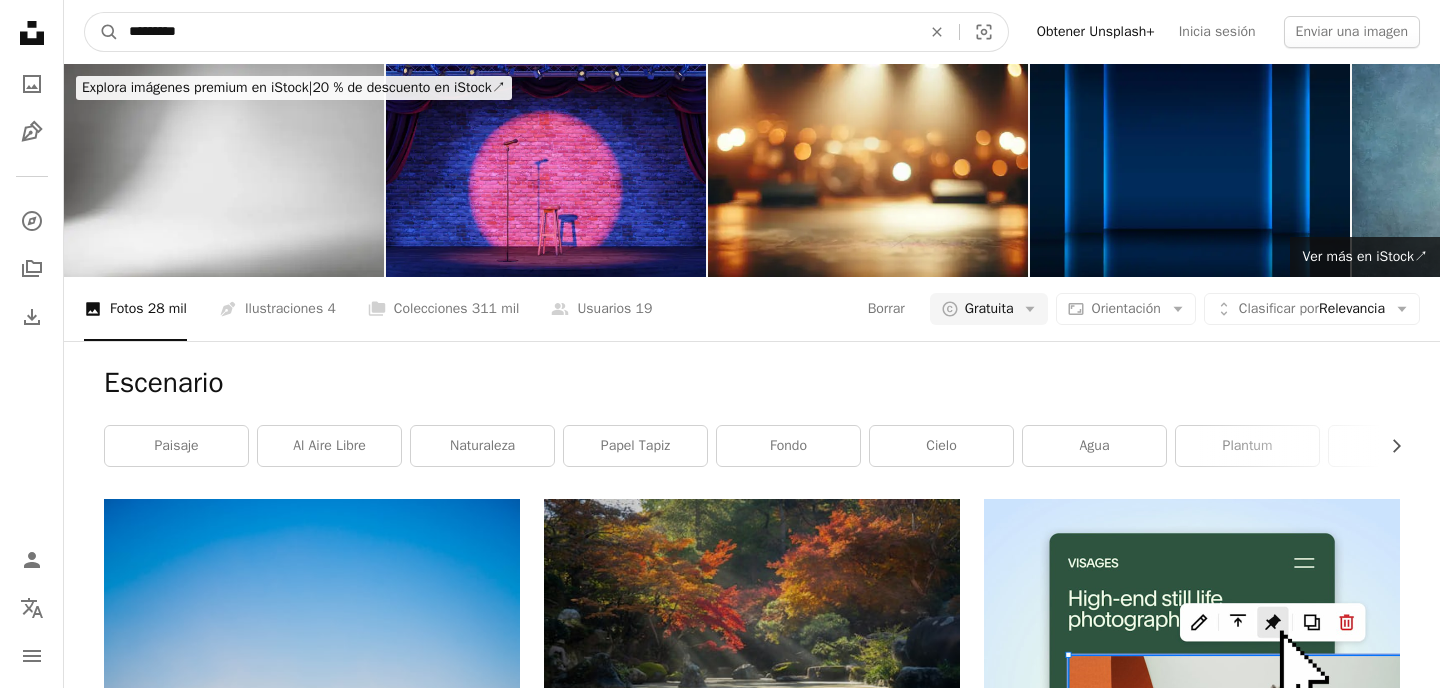 click on "*********" at bounding box center (517, 32) 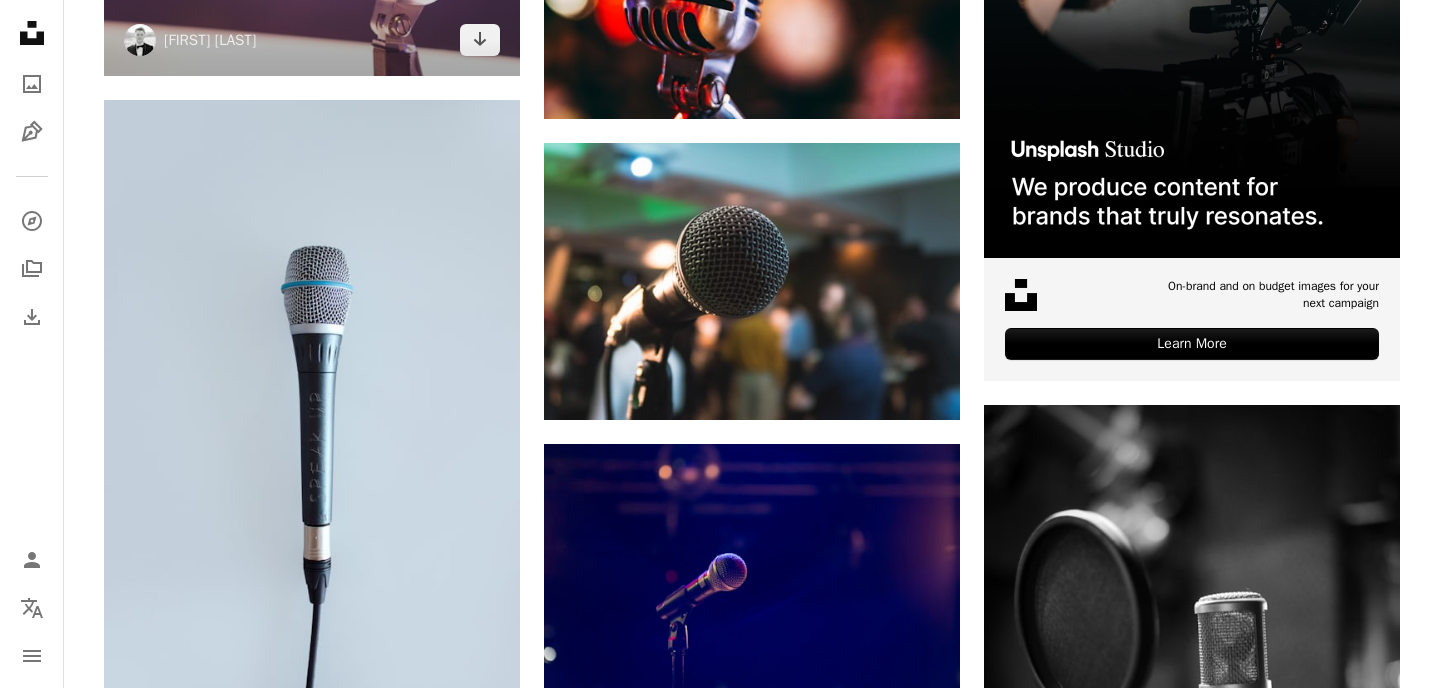 scroll, scrollTop: 0, scrollLeft: 0, axis: both 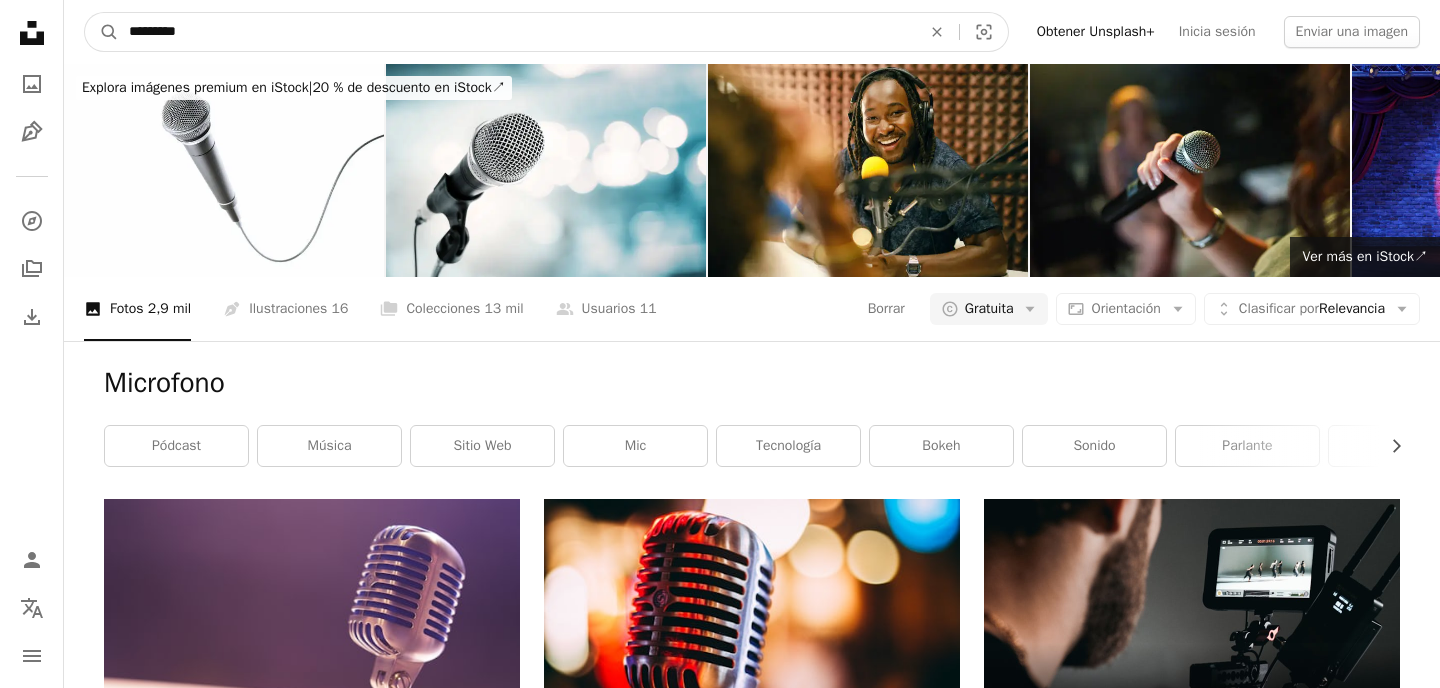 click on "*********" at bounding box center (517, 32) 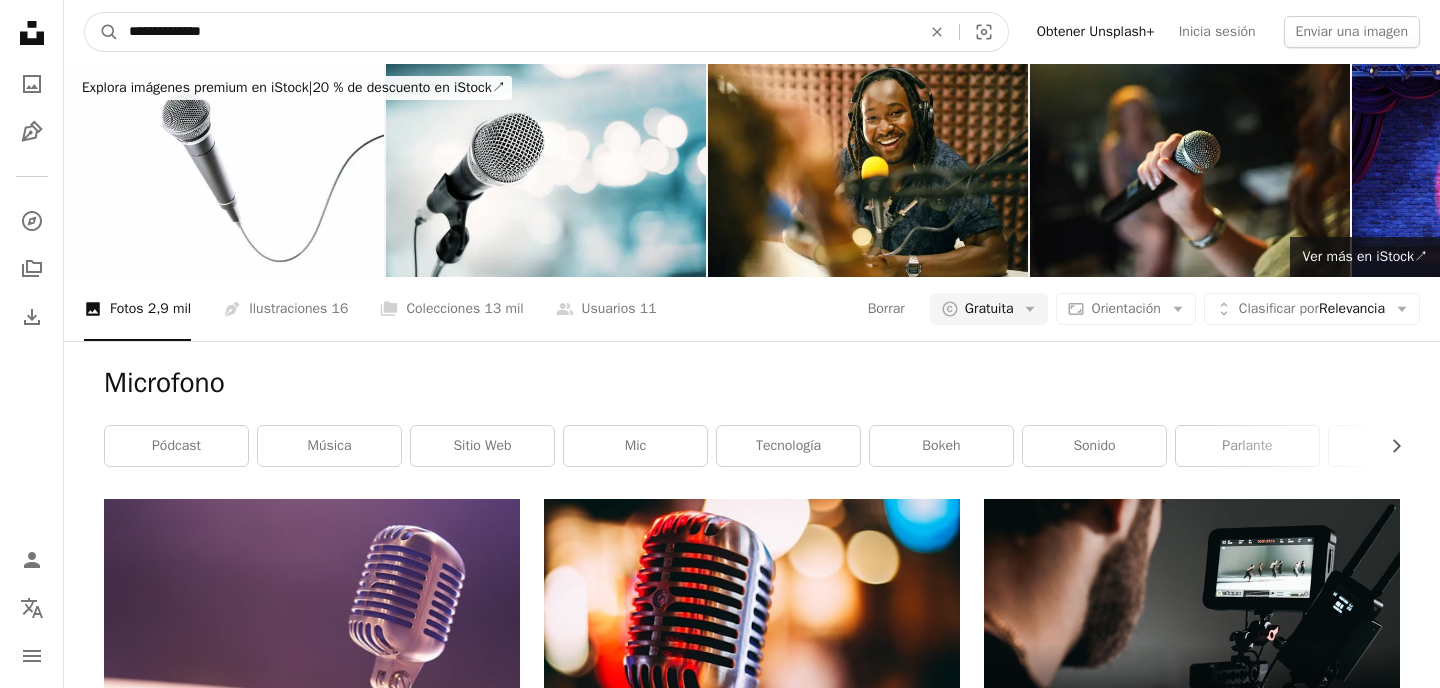 type on "**********" 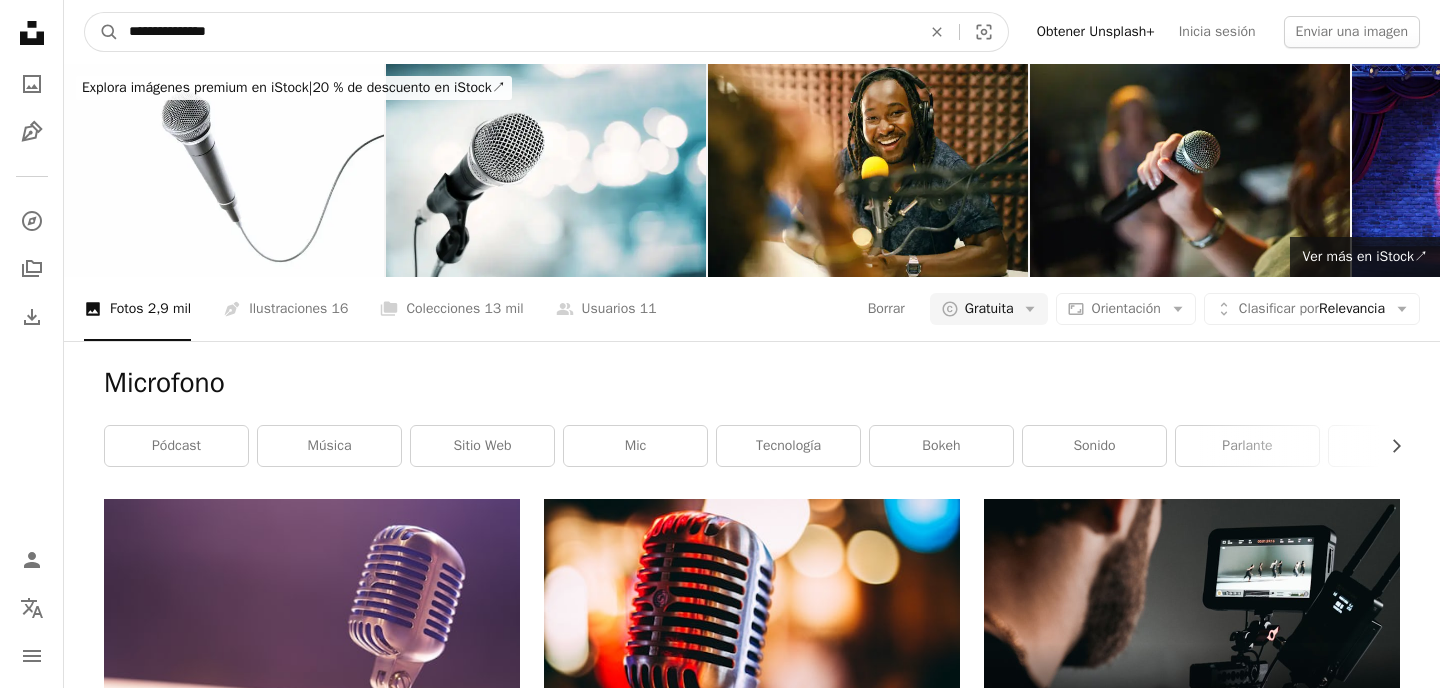 click on "A magnifying glass" at bounding box center [102, 32] 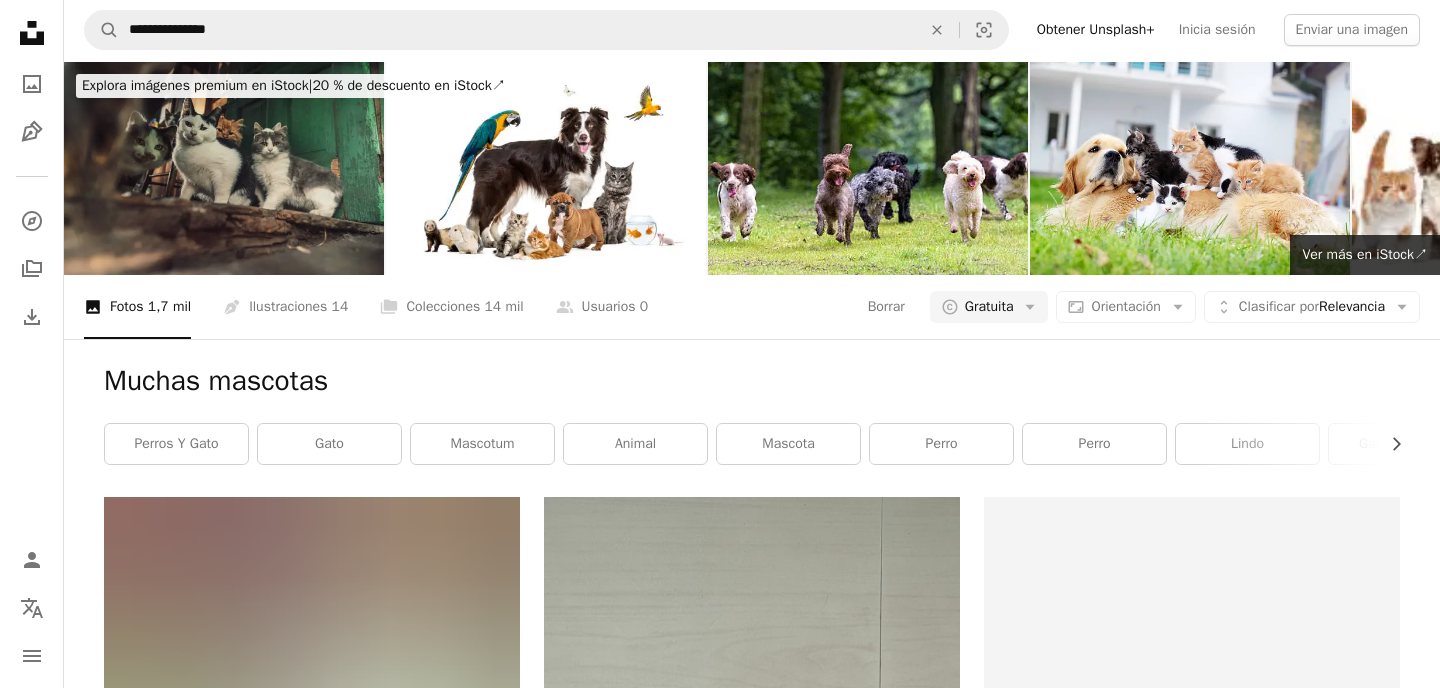 scroll, scrollTop: 0, scrollLeft: 0, axis: both 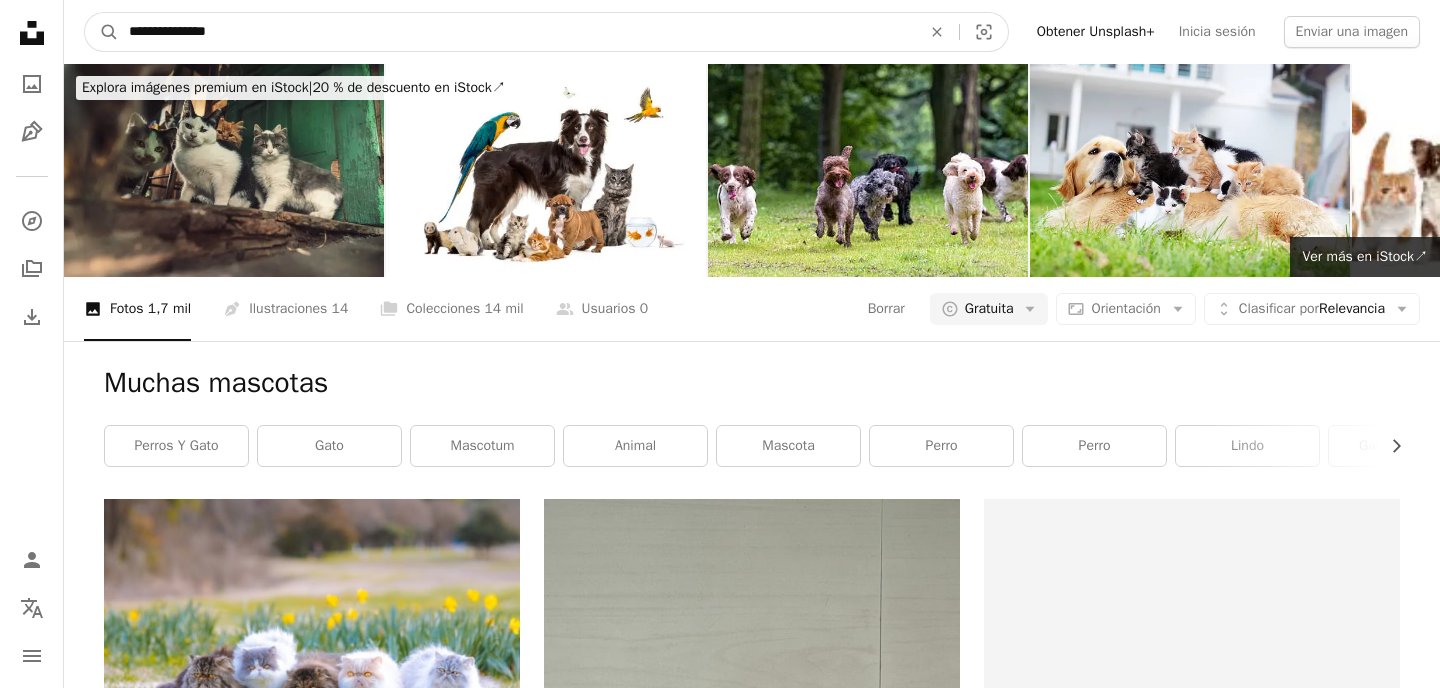 drag, startPoint x: 268, startPoint y: 33, endPoint x: 0, endPoint y: 33, distance: 268 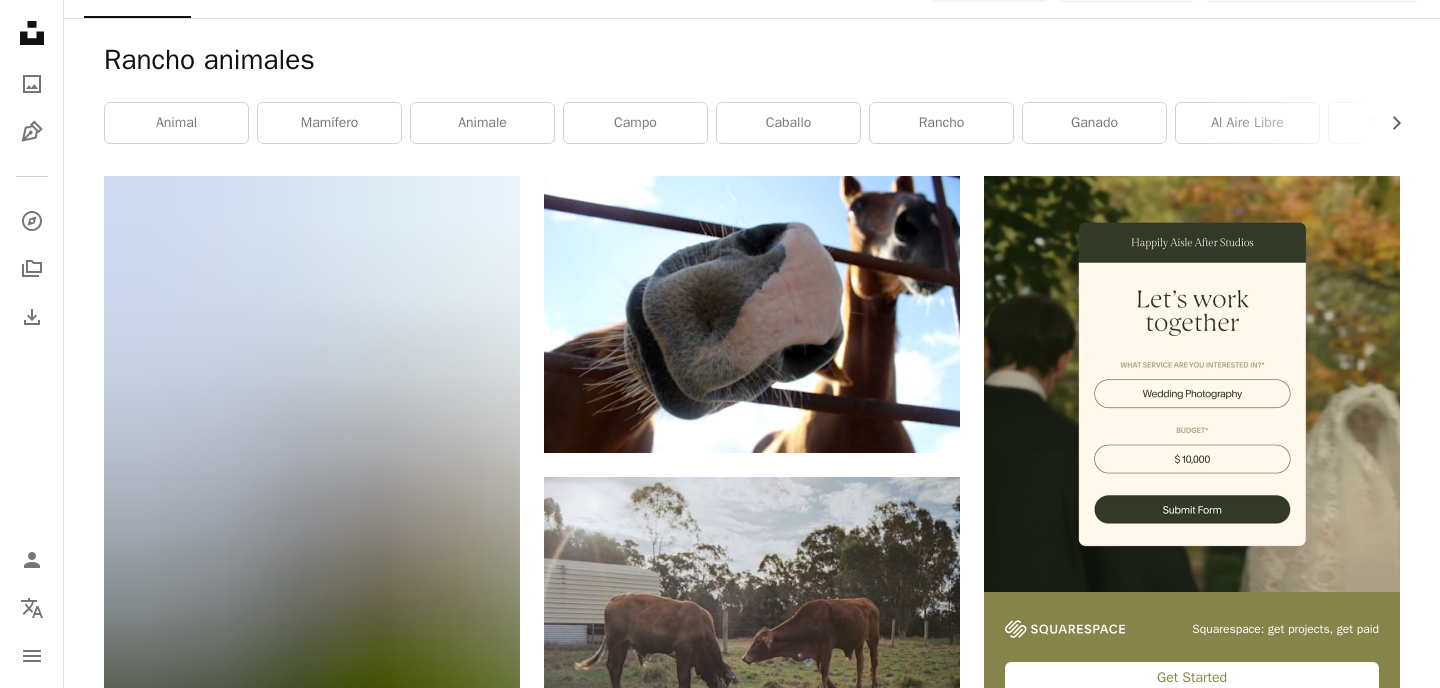 scroll, scrollTop: 0, scrollLeft: 0, axis: both 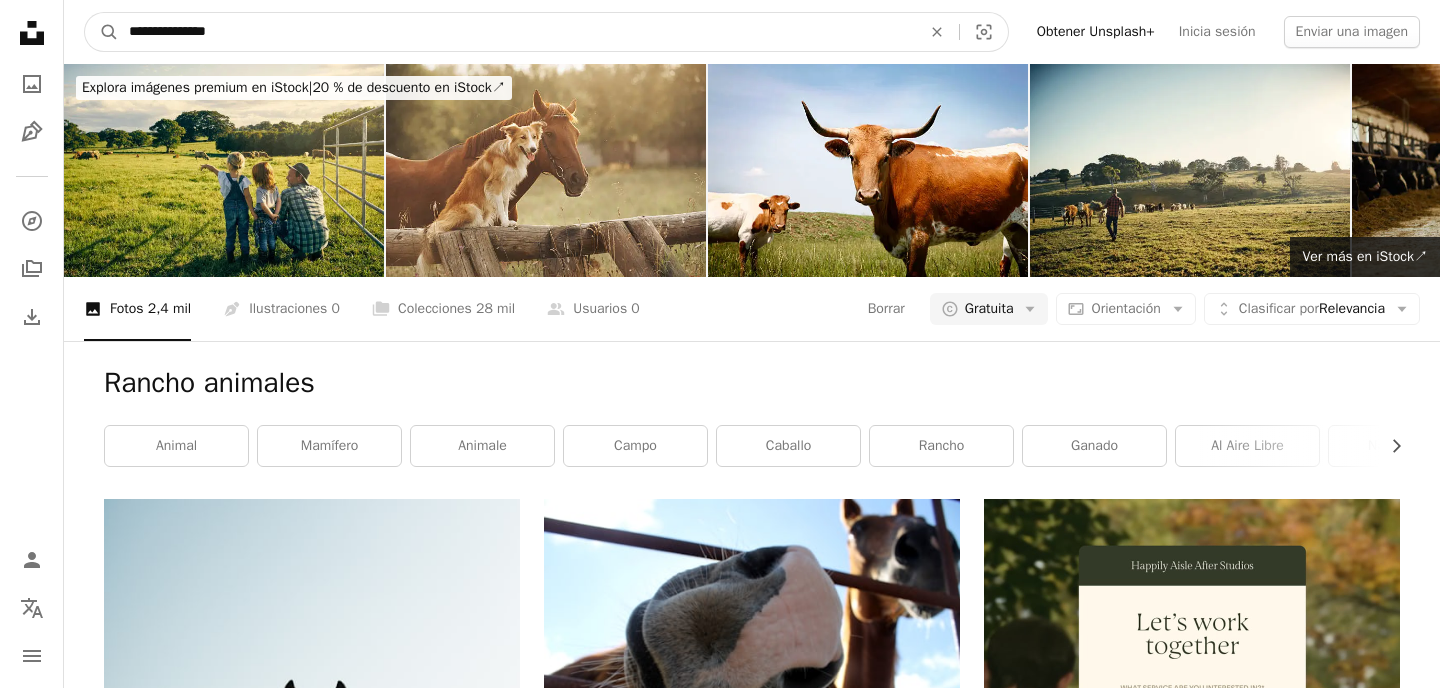 click on "**********" at bounding box center [517, 32] 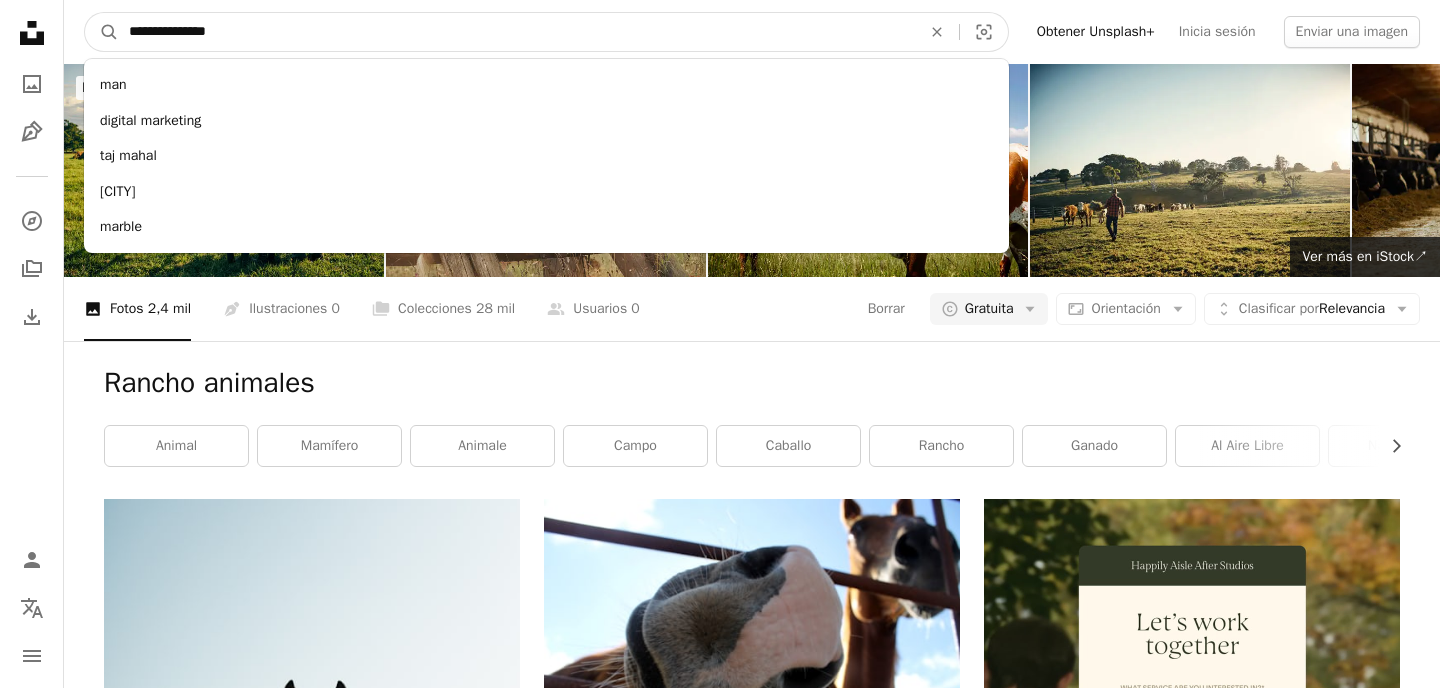 type on "**********" 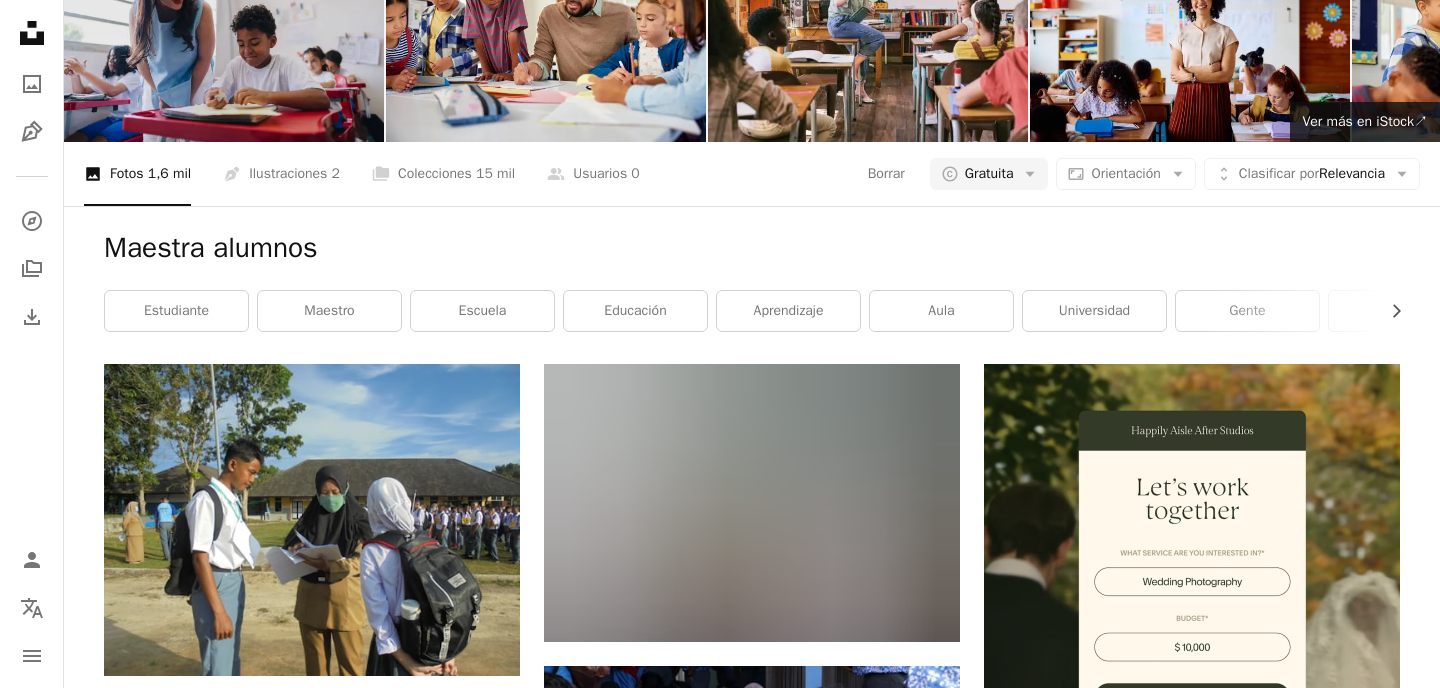 scroll, scrollTop: 0, scrollLeft: 0, axis: both 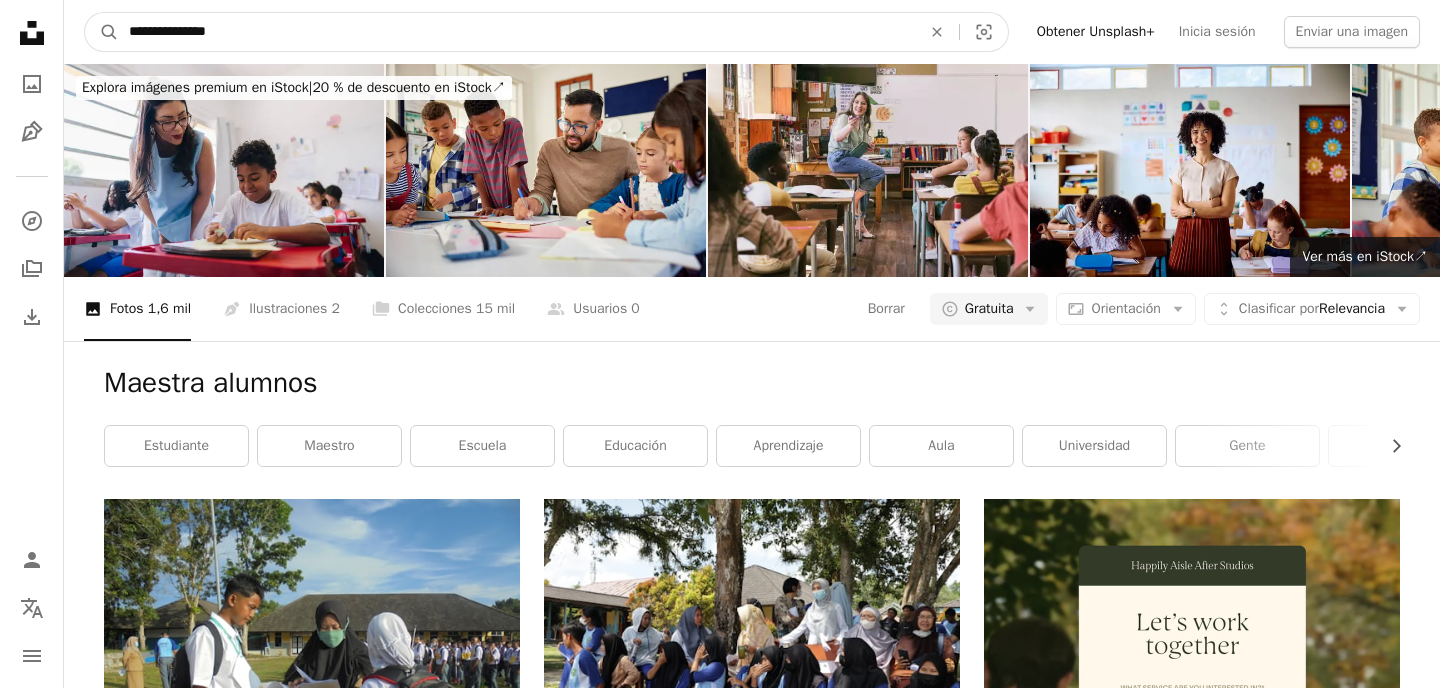 click on "**********" at bounding box center [517, 32] 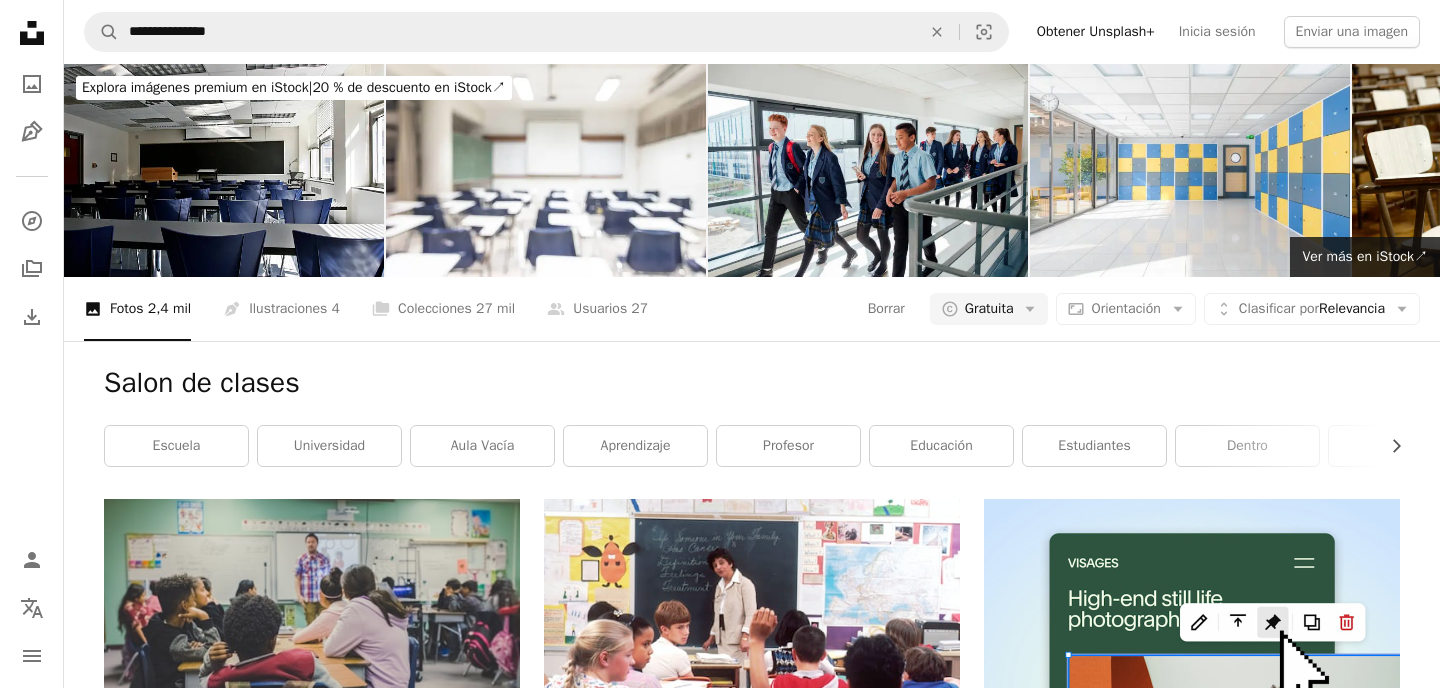 scroll, scrollTop: 15, scrollLeft: 0, axis: vertical 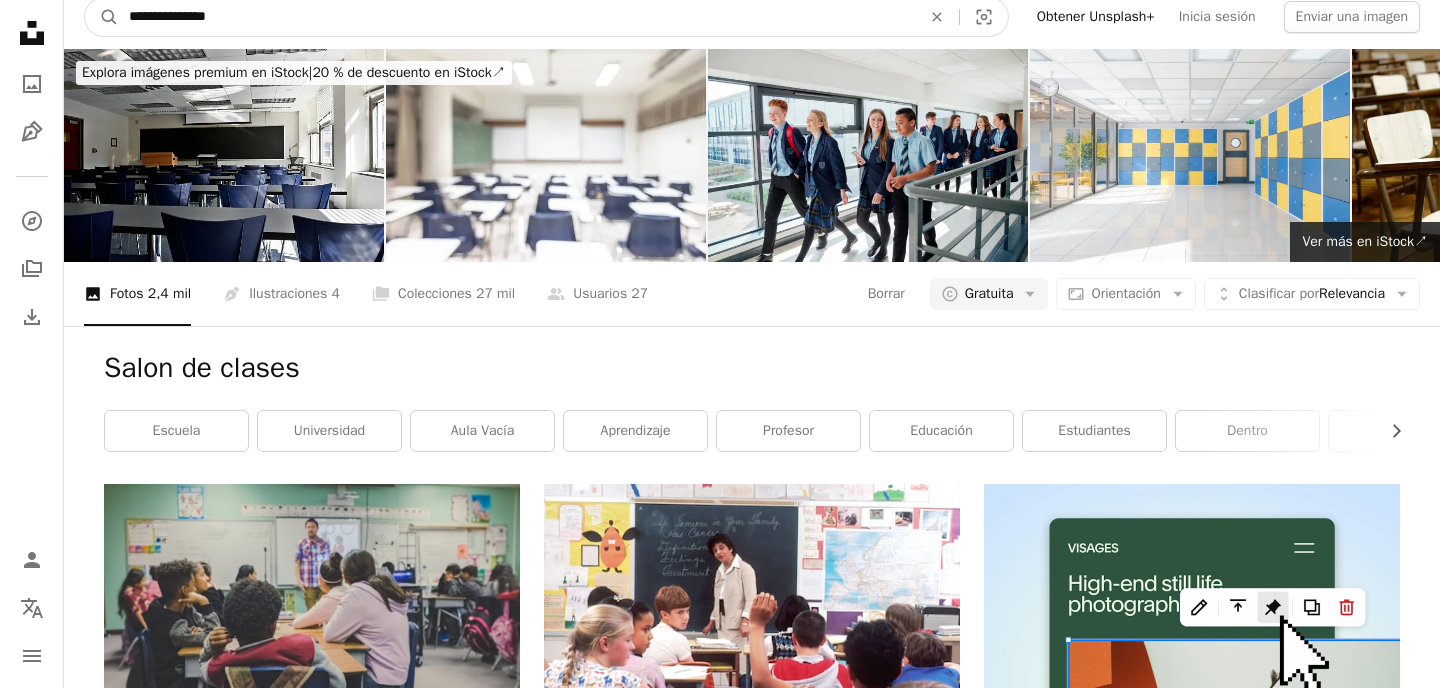 click on "**********" at bounding box center (517, 17) 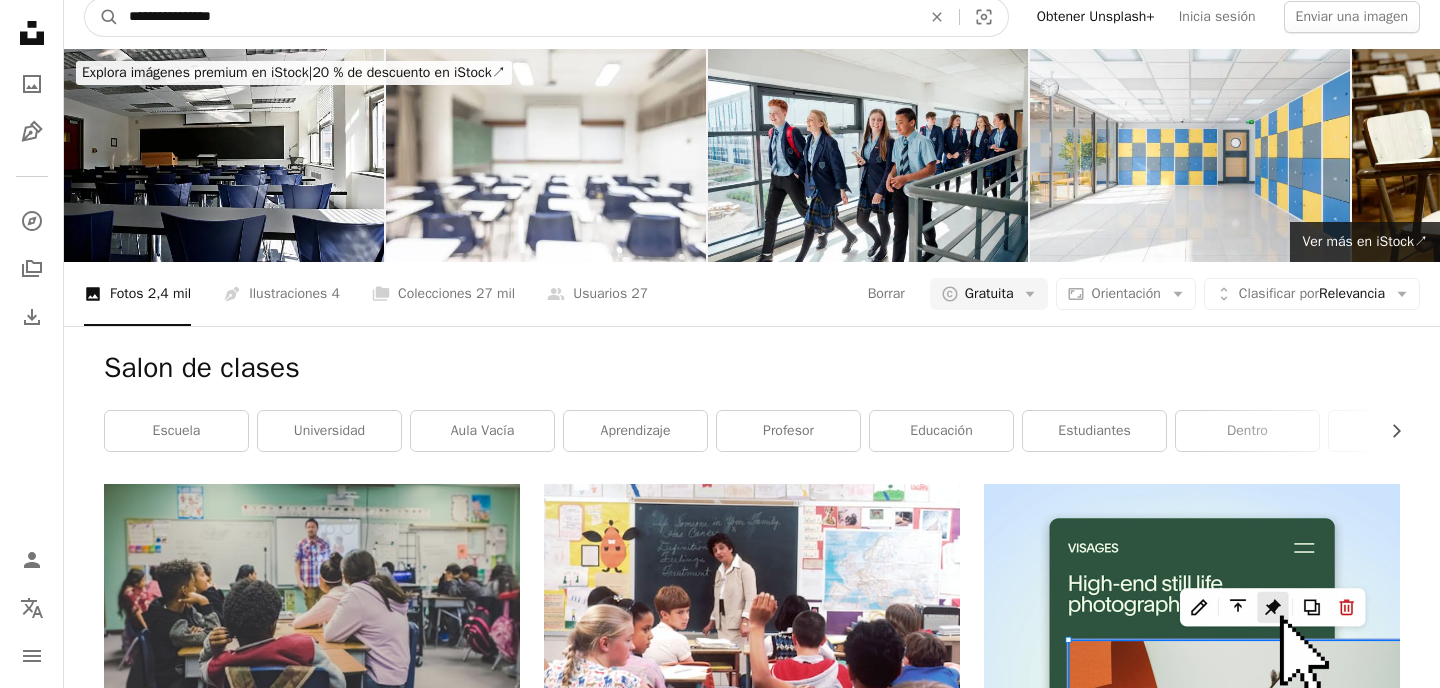 type on "**********" 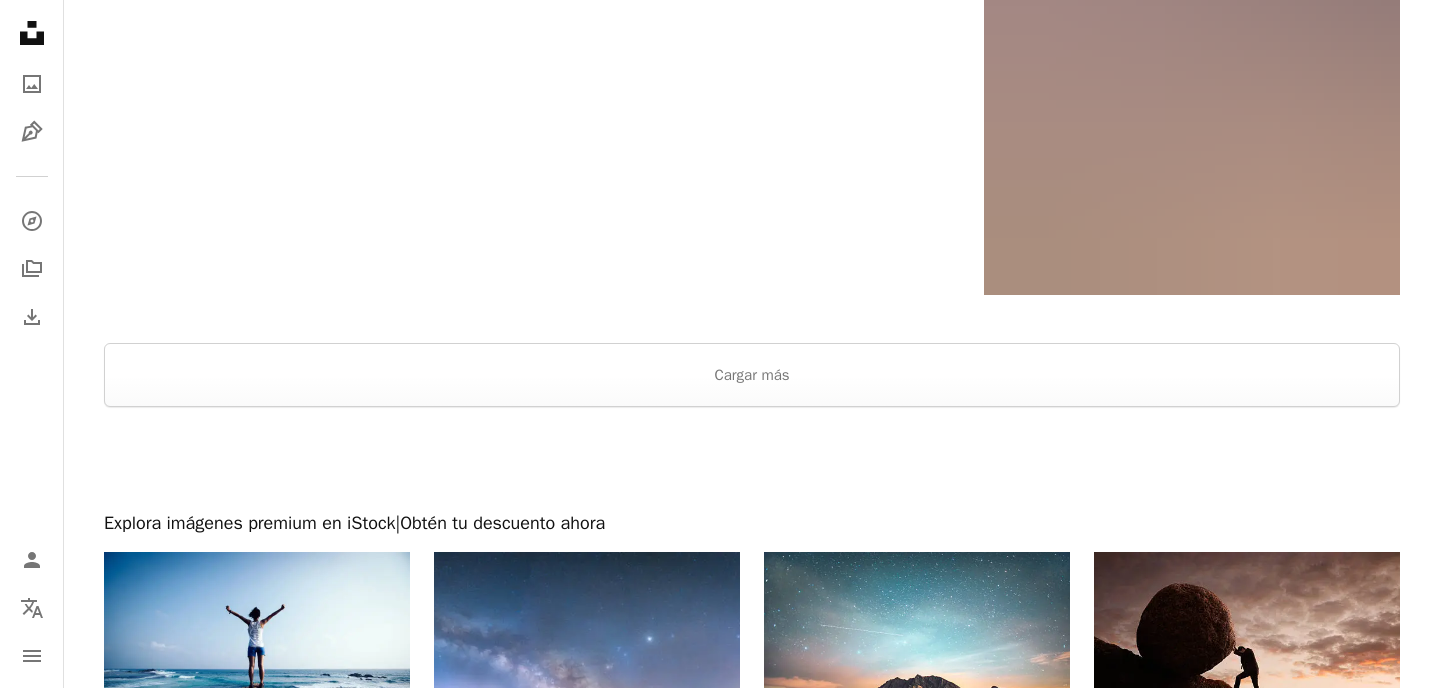 scroll, scrollTop: 4888, scrollLeft: 0, axis: vertical 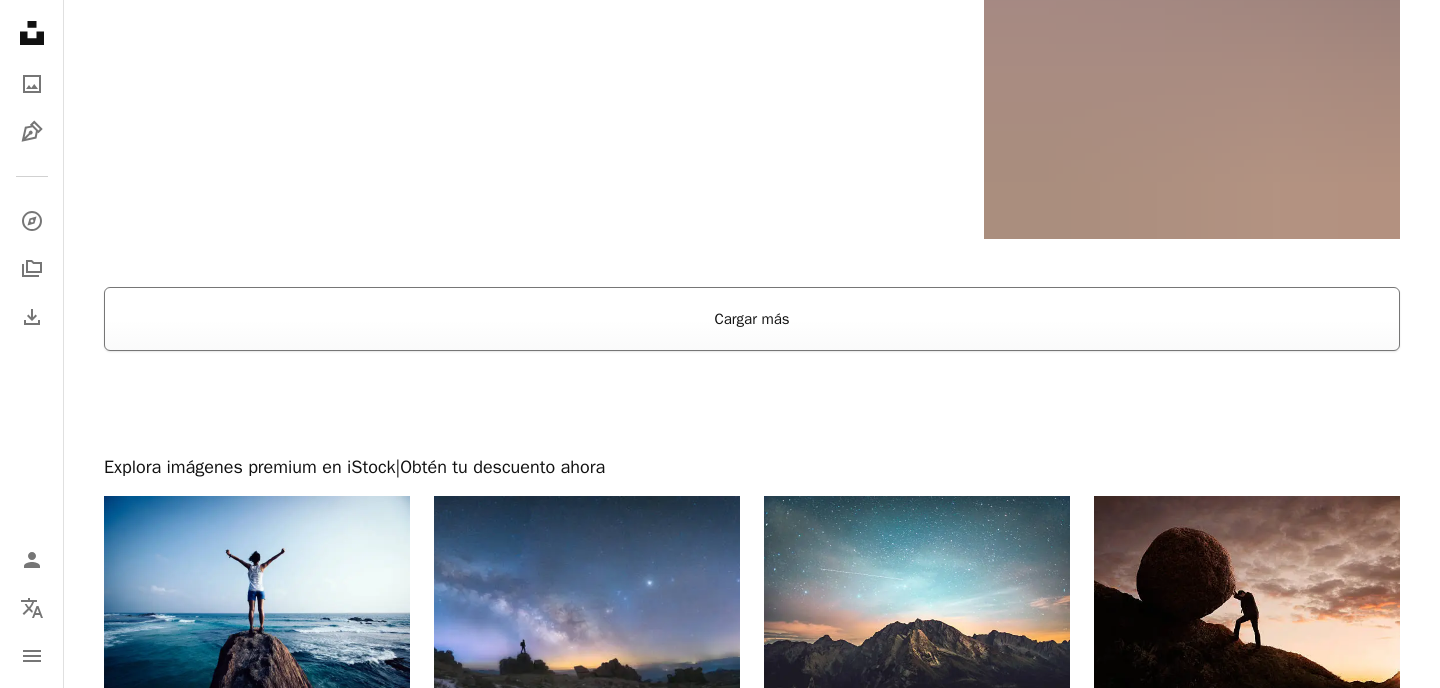 click on "Cargar más" at bounding box center (752, 319) 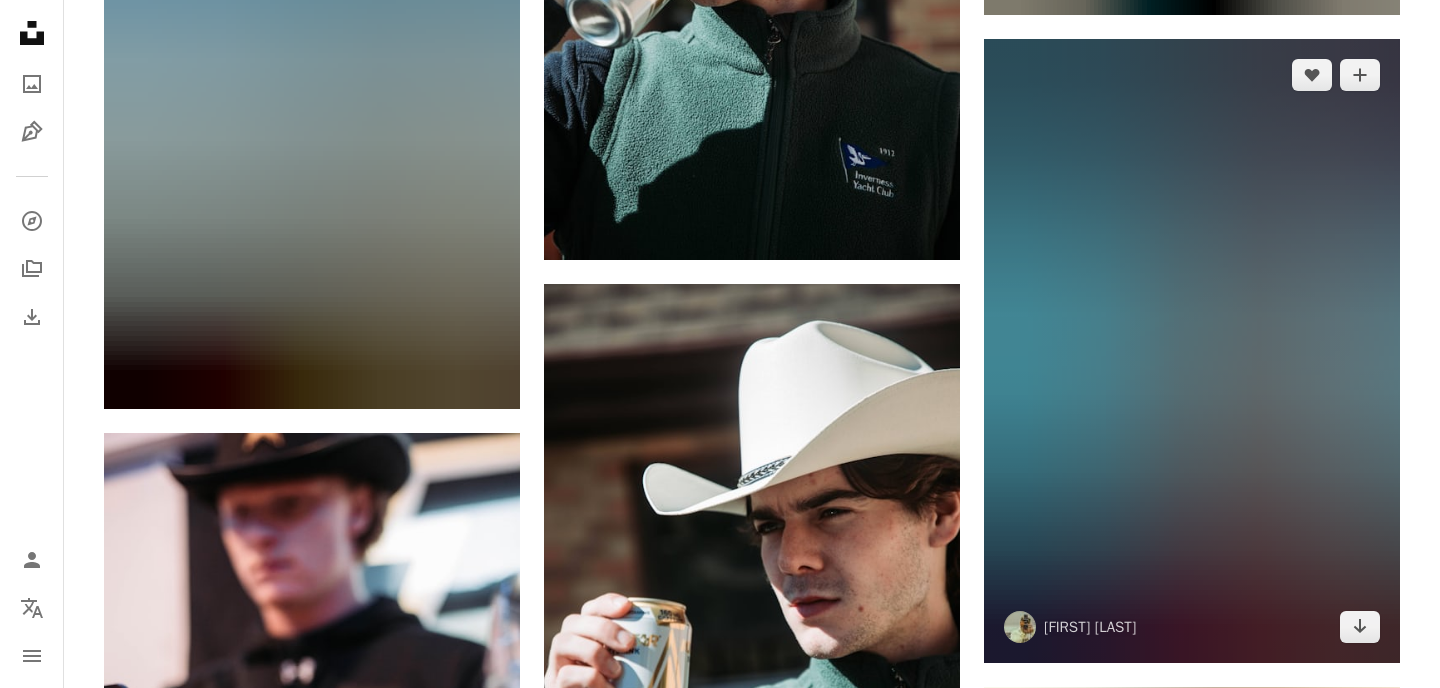 scroll, scrollTop: 8147, scrollLeft: 0, axis: vertical 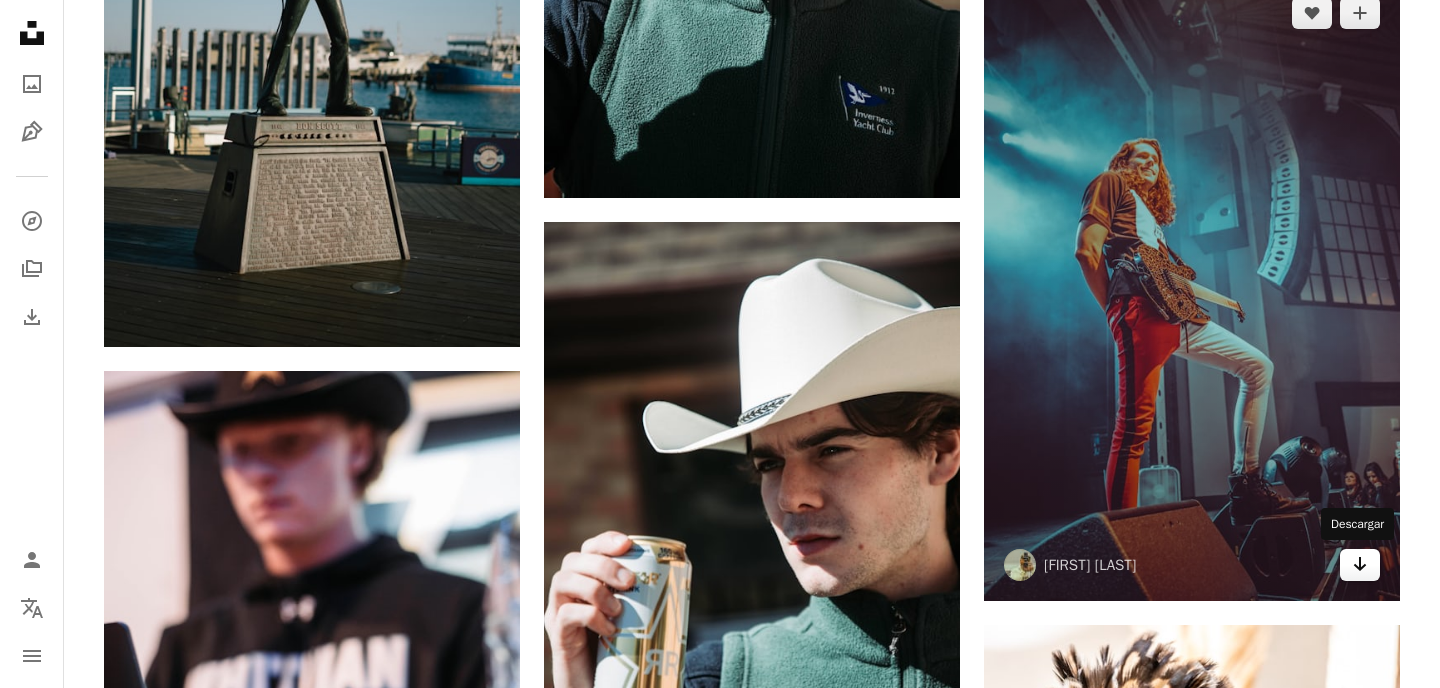 click on "Arrow pointing down" at bounding box center [1360, 564] 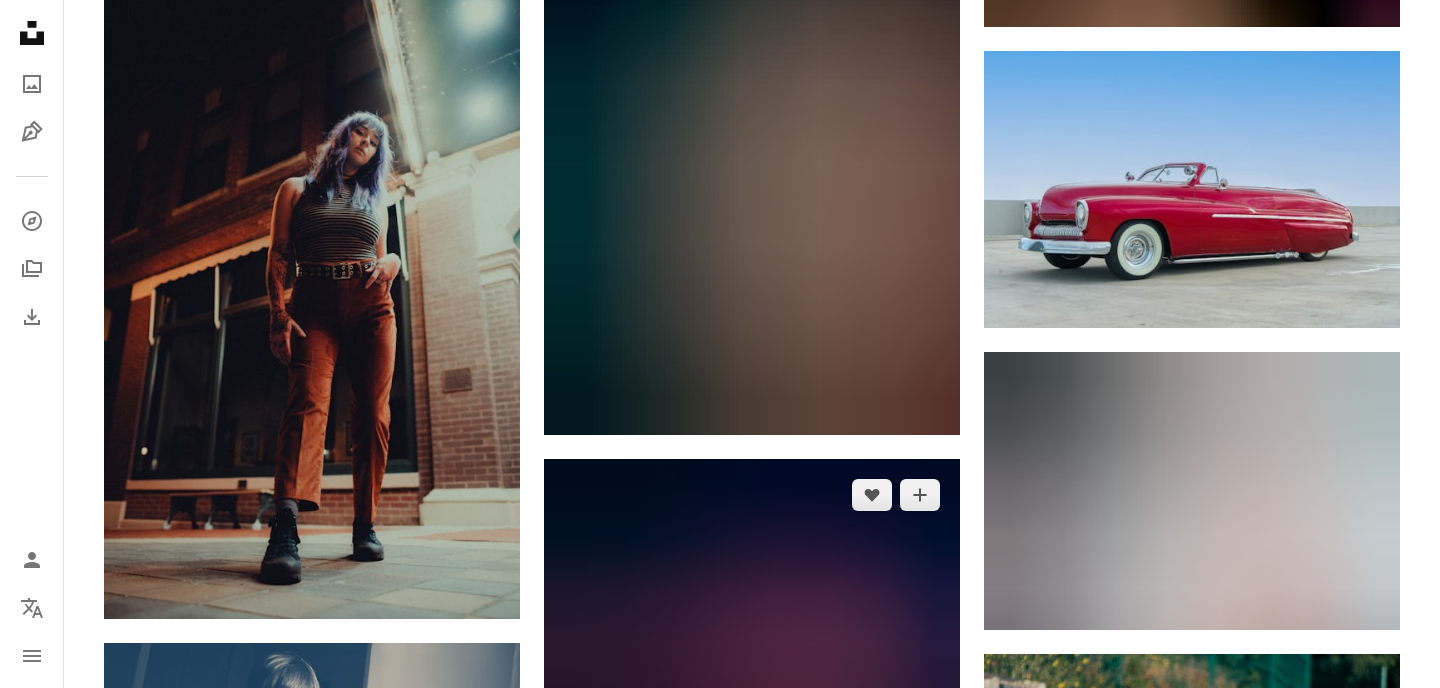 scroll, scrollTop: 6924, scrollLeft: 0, axis: vertical 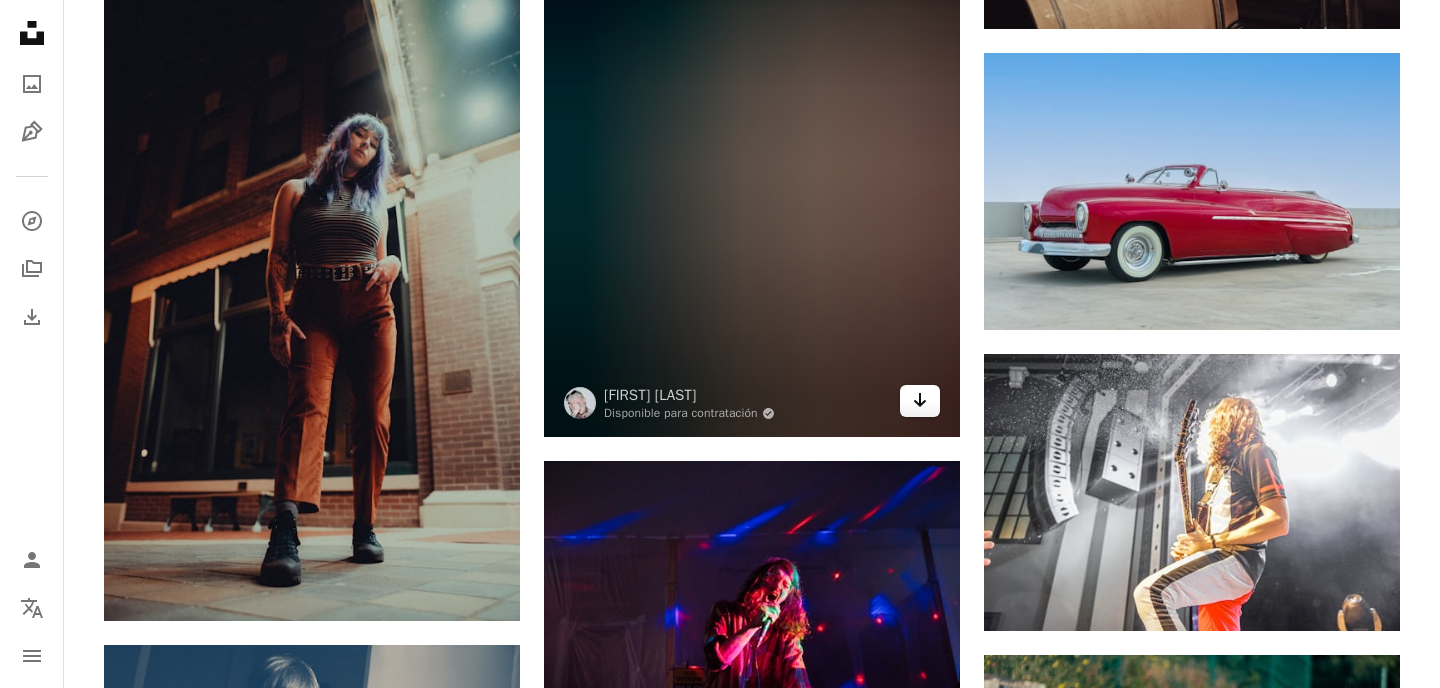 click on "Arrow pointing down" at bounding box center (920, 400) 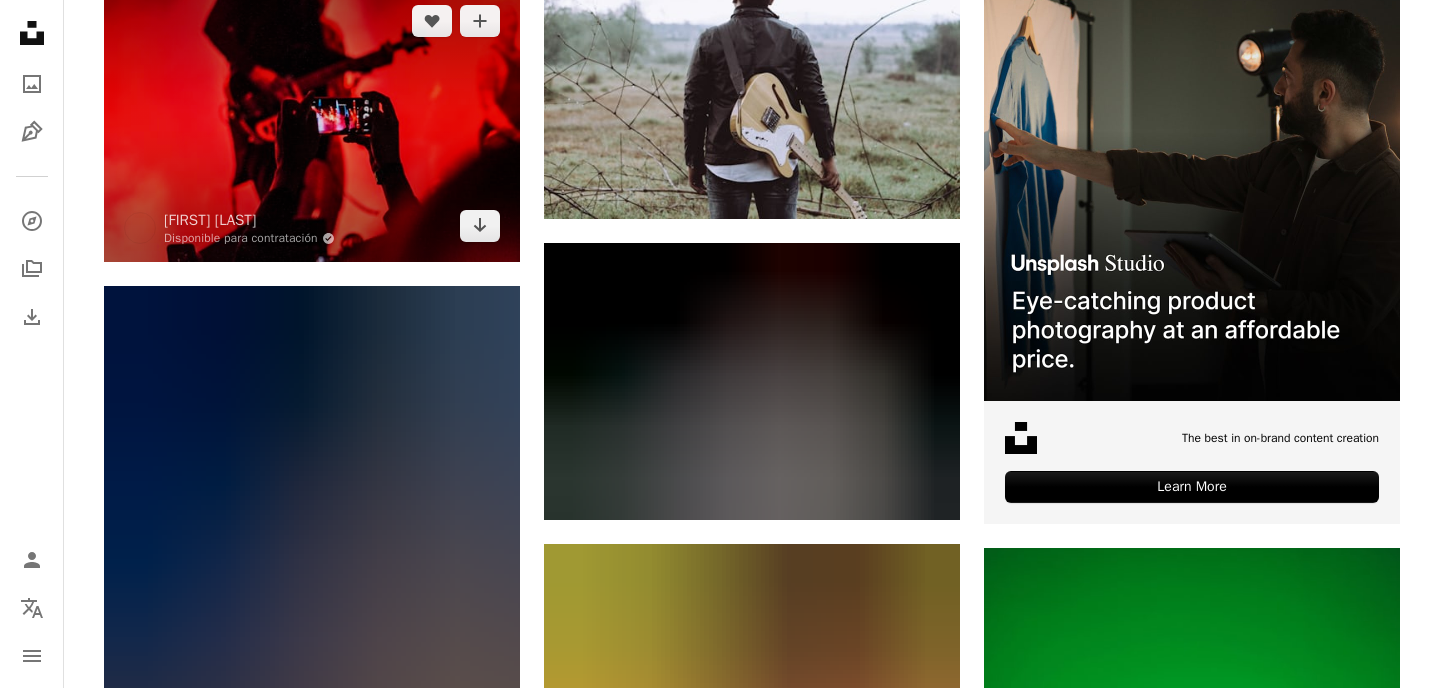 scroll, scrollTop: 0, scrollLeft: 0, axis: both 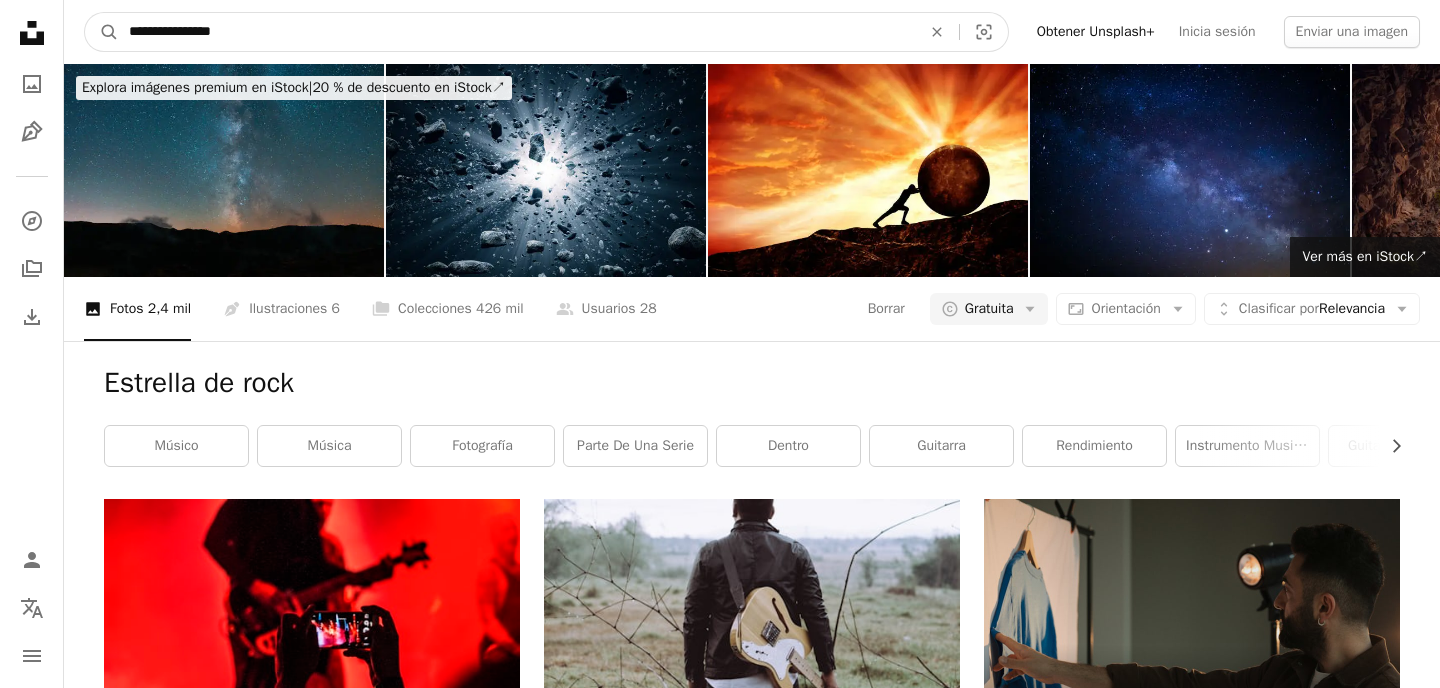 click on "**********" at bounding box center (517, 32) 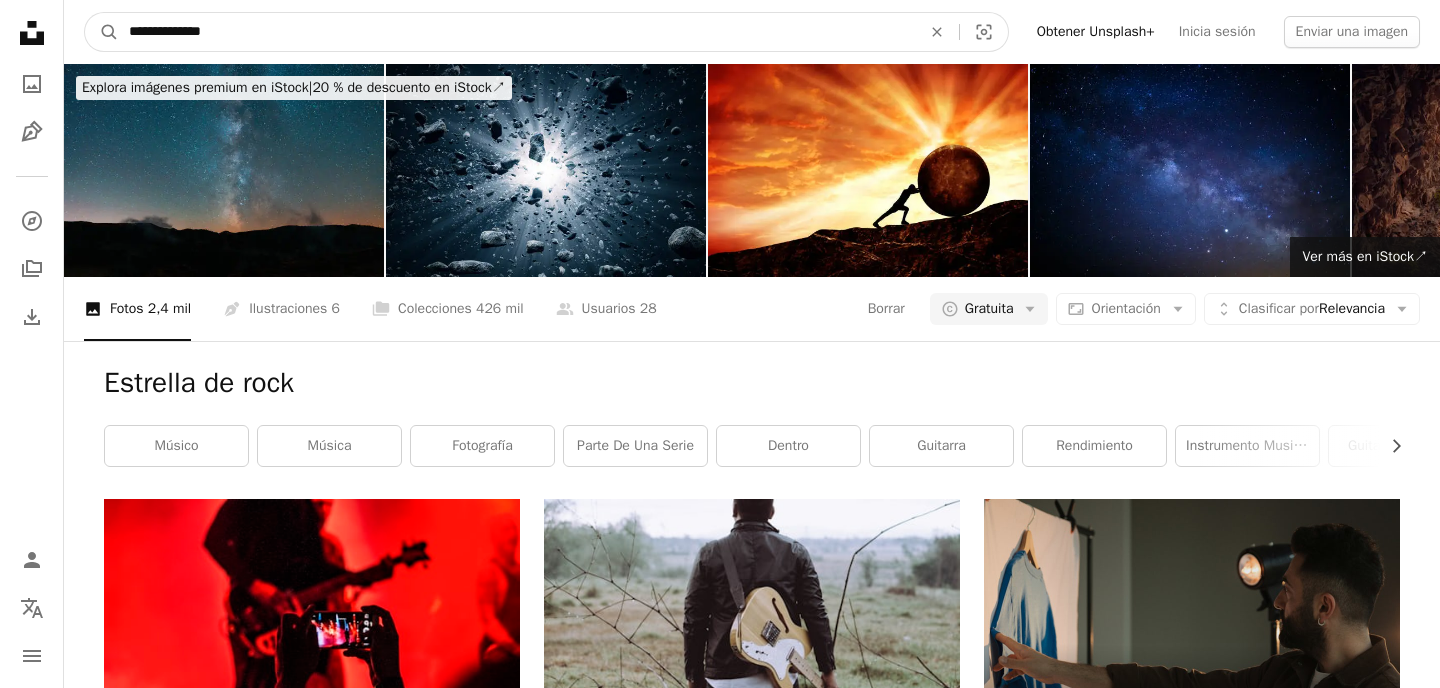 type on "**********" 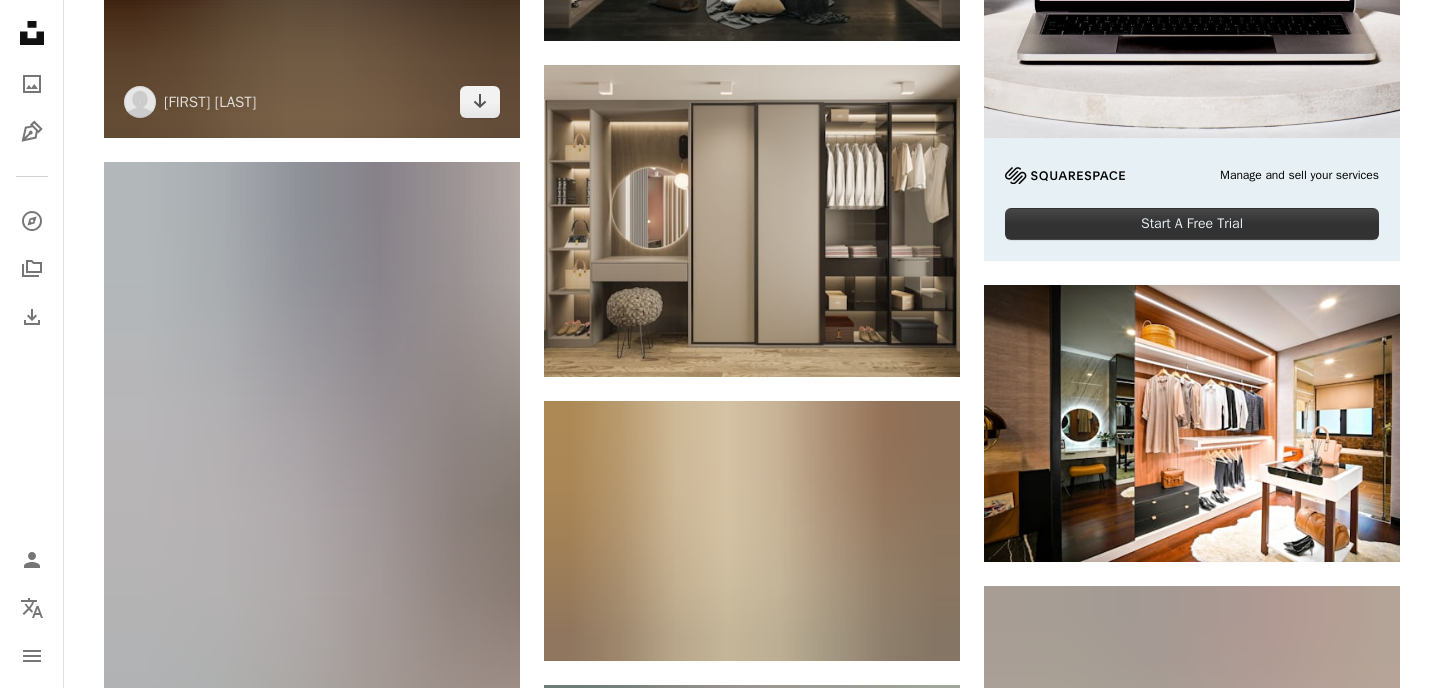scroll, scrollTop: 784, scrollLeft: 0, axis: vertical 